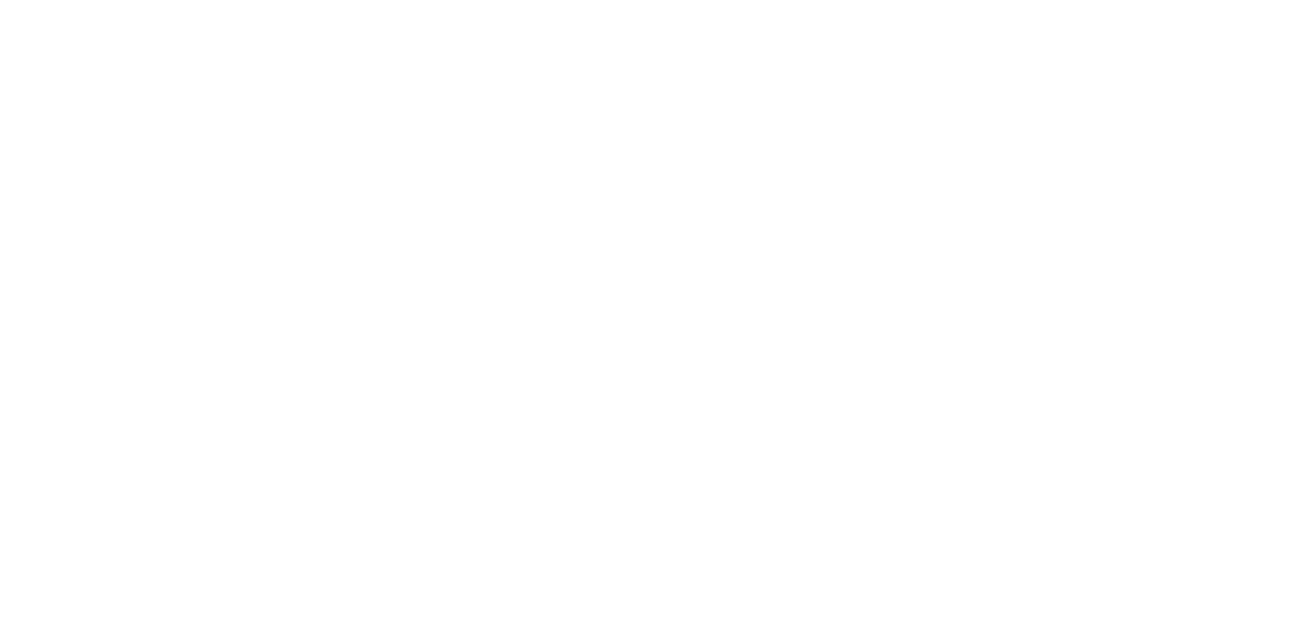 scroll, scrollTop: 0, scrollLeft: 0, axis: both 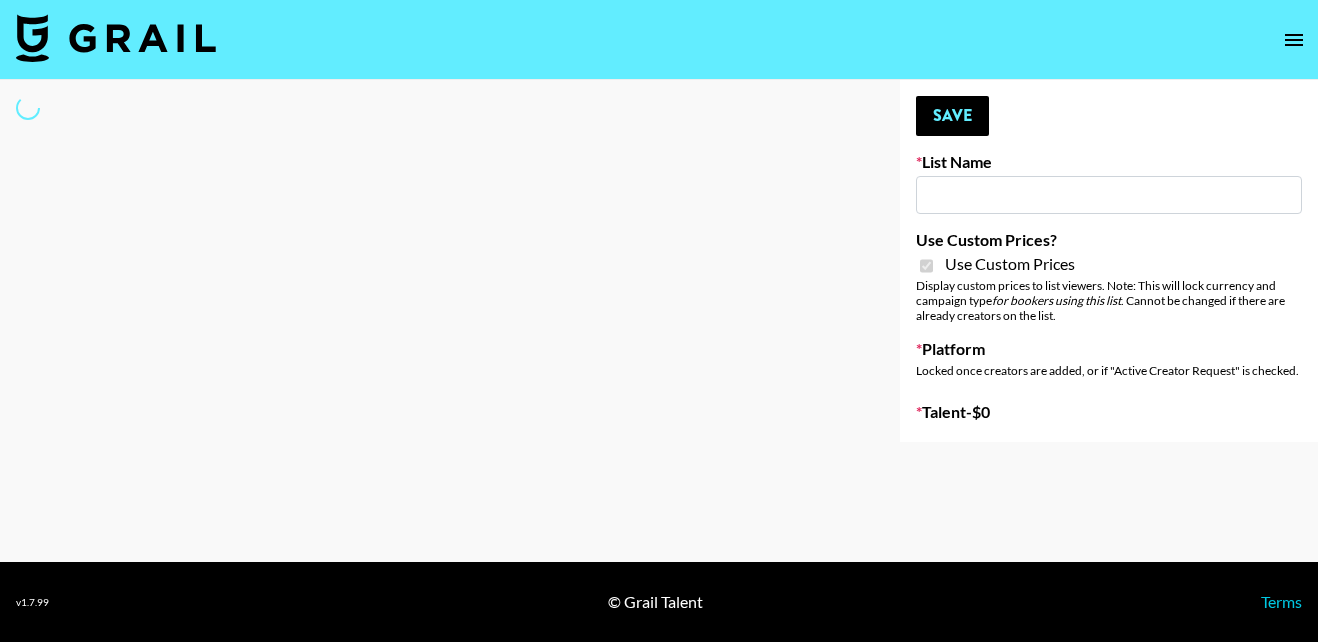 type on "Sports  - OKCOOL" 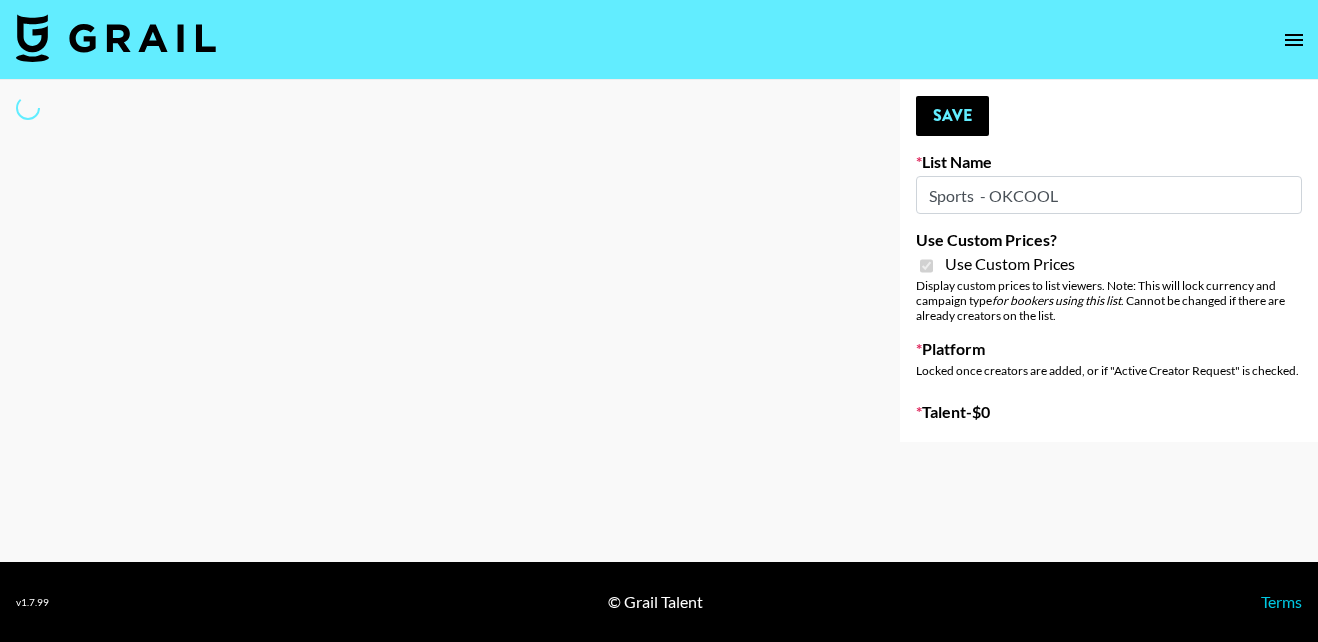 select on "Brand" 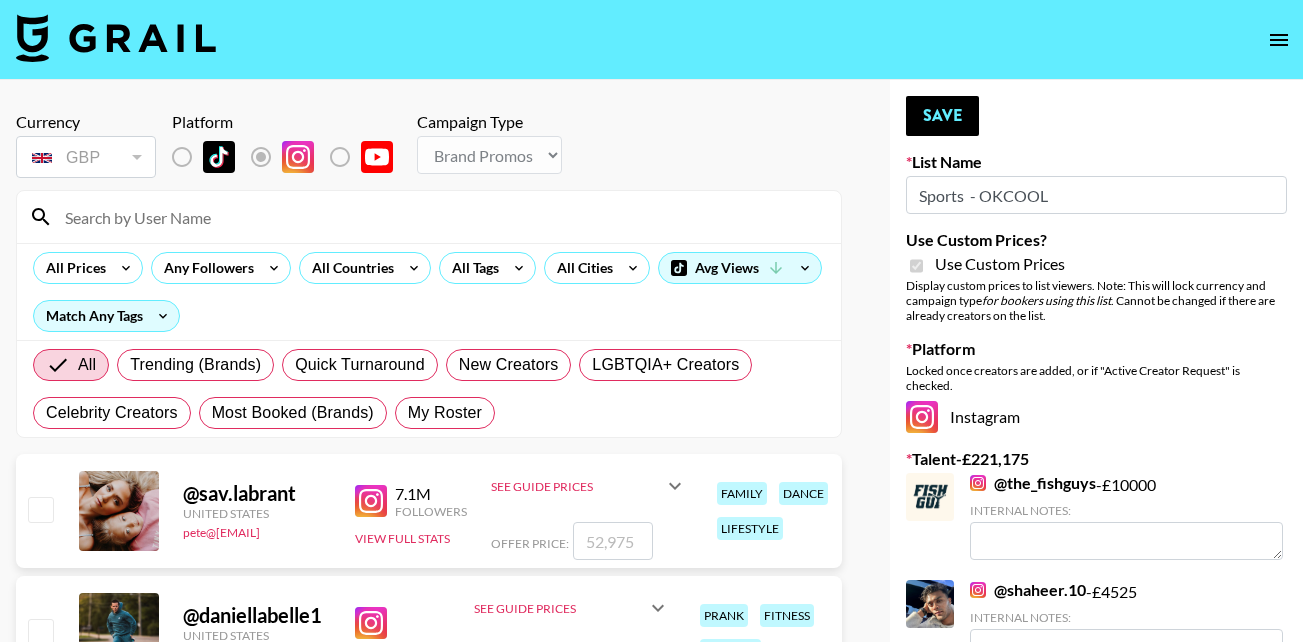 click at bounding box center [441, 217] 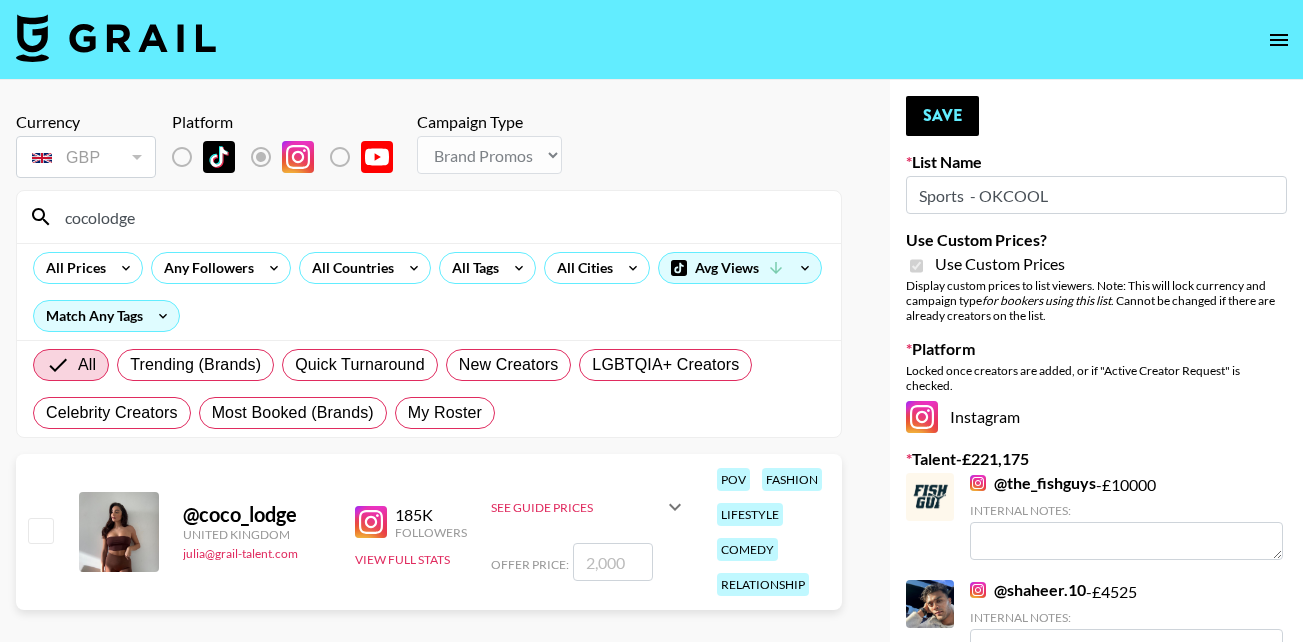 type on "cocolodge" 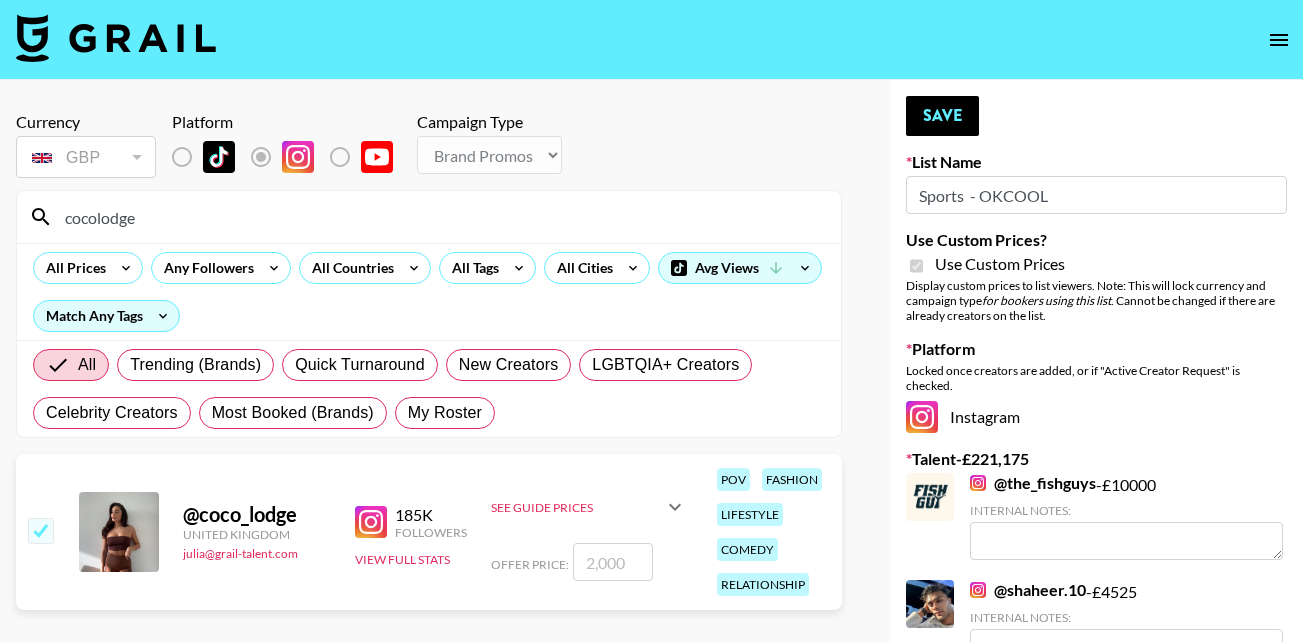 checkbox on "true" 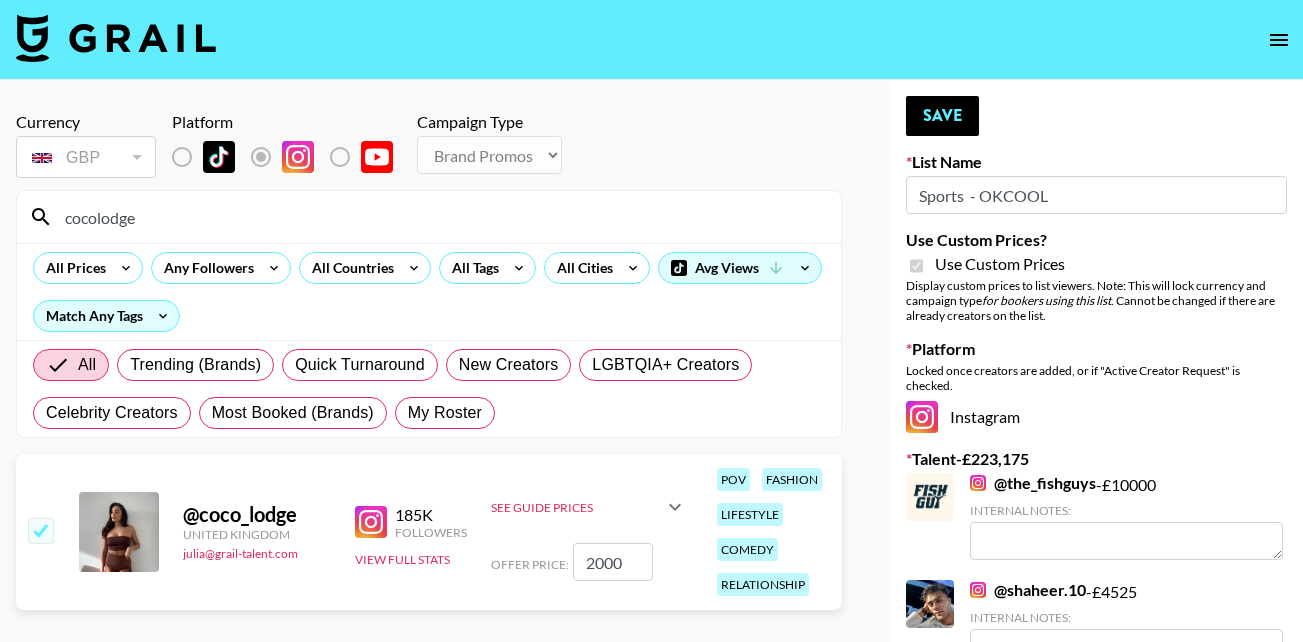 click on "2000" at bounding box center [613, 562] 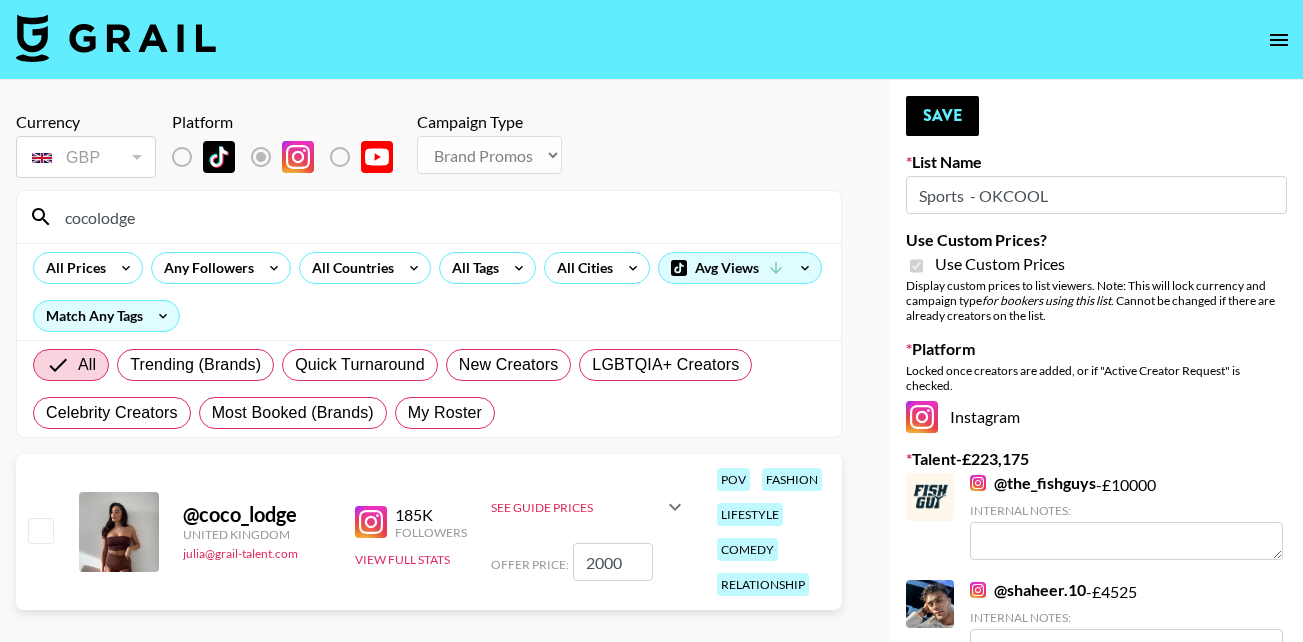 type 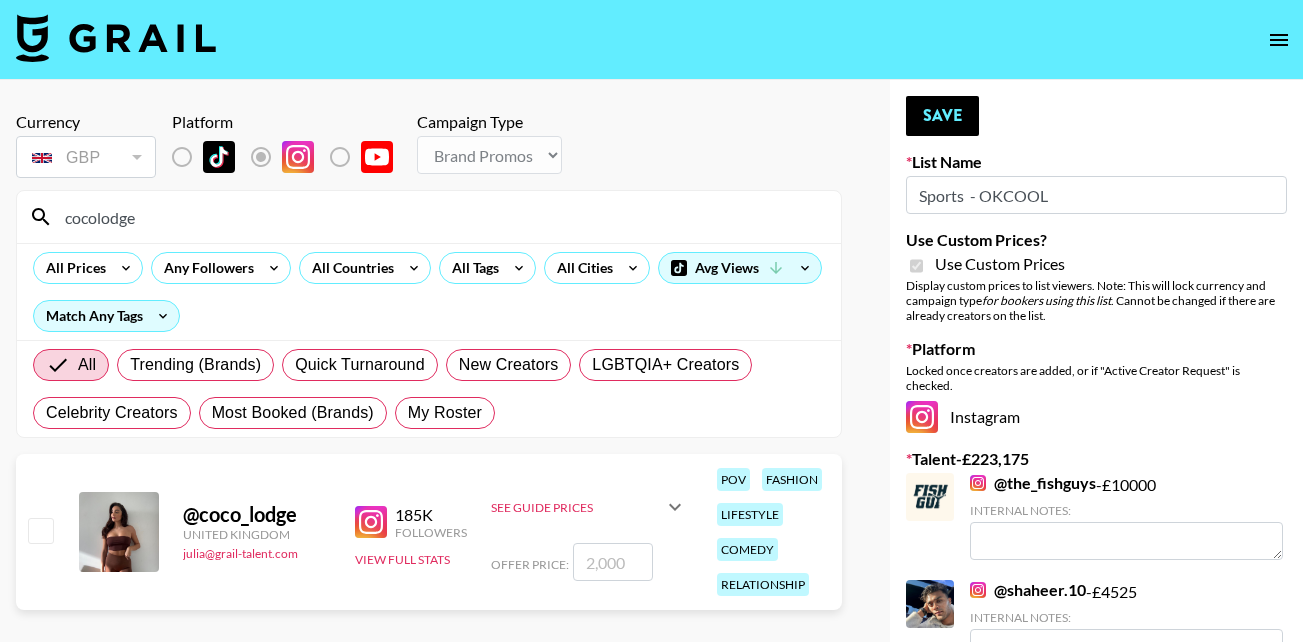 checkbox on "false" 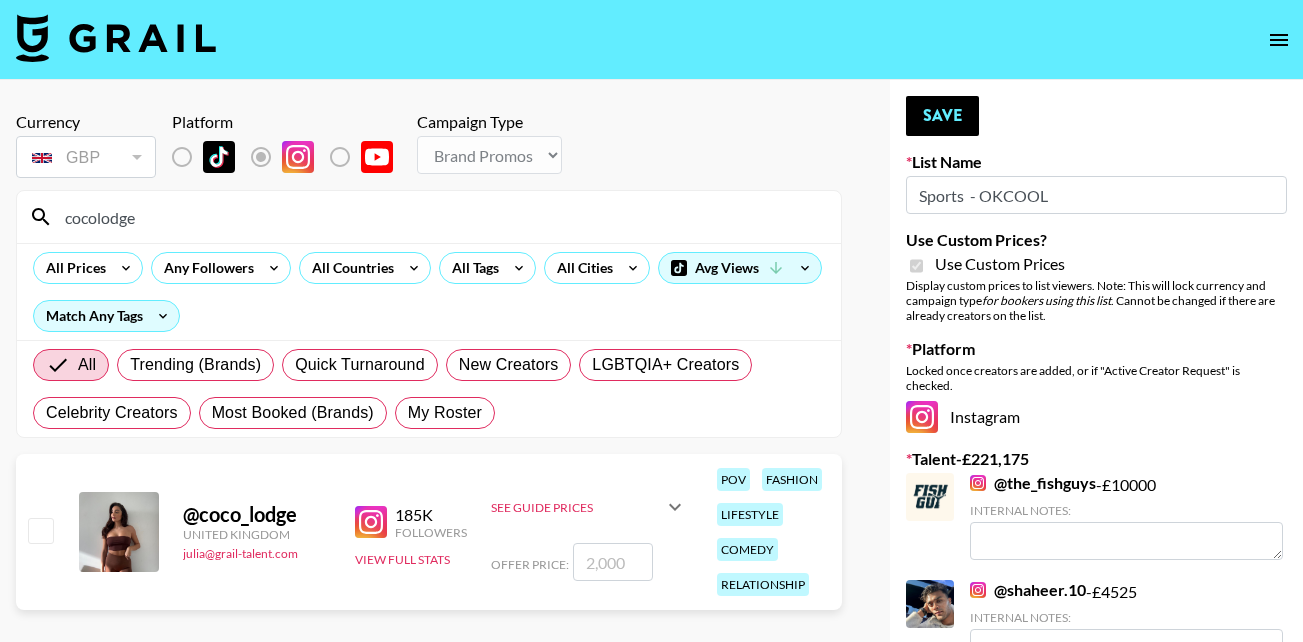type on "3" 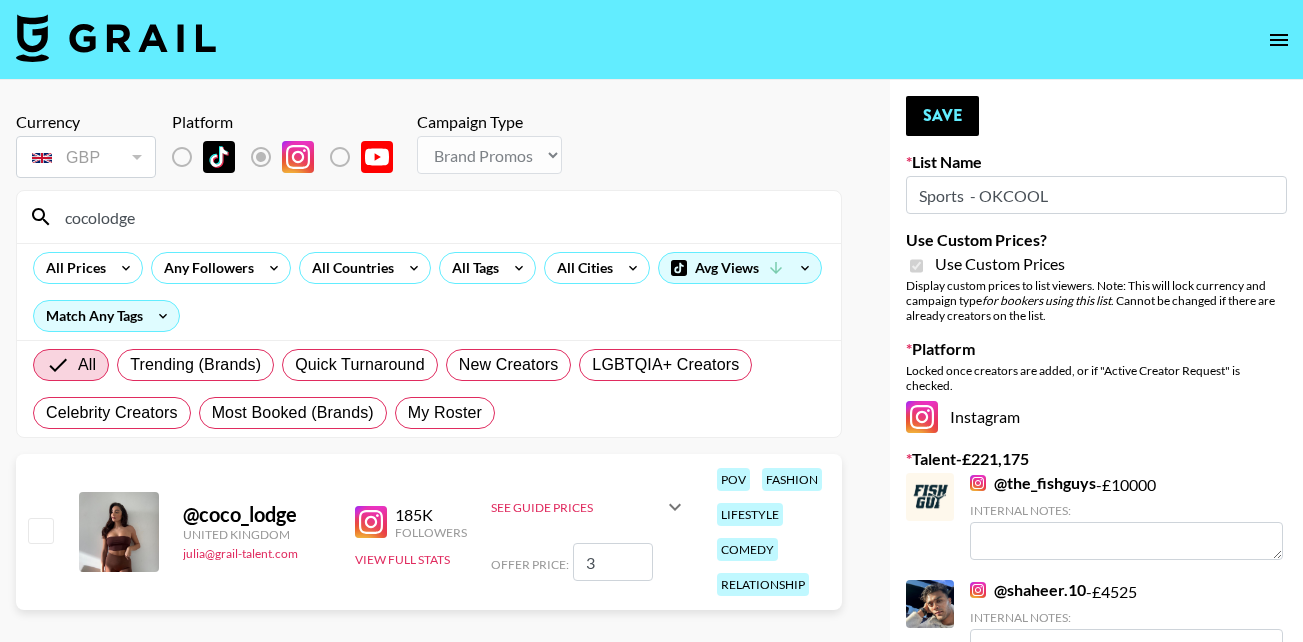 checkbox on "true" 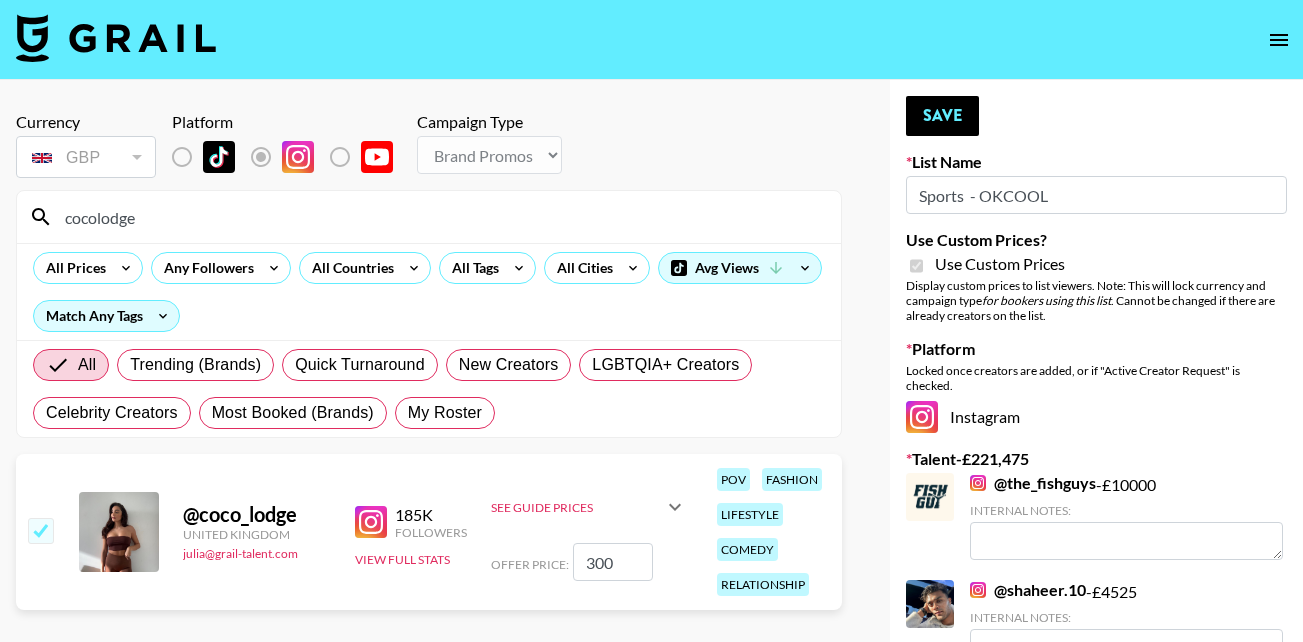 type on "3000" 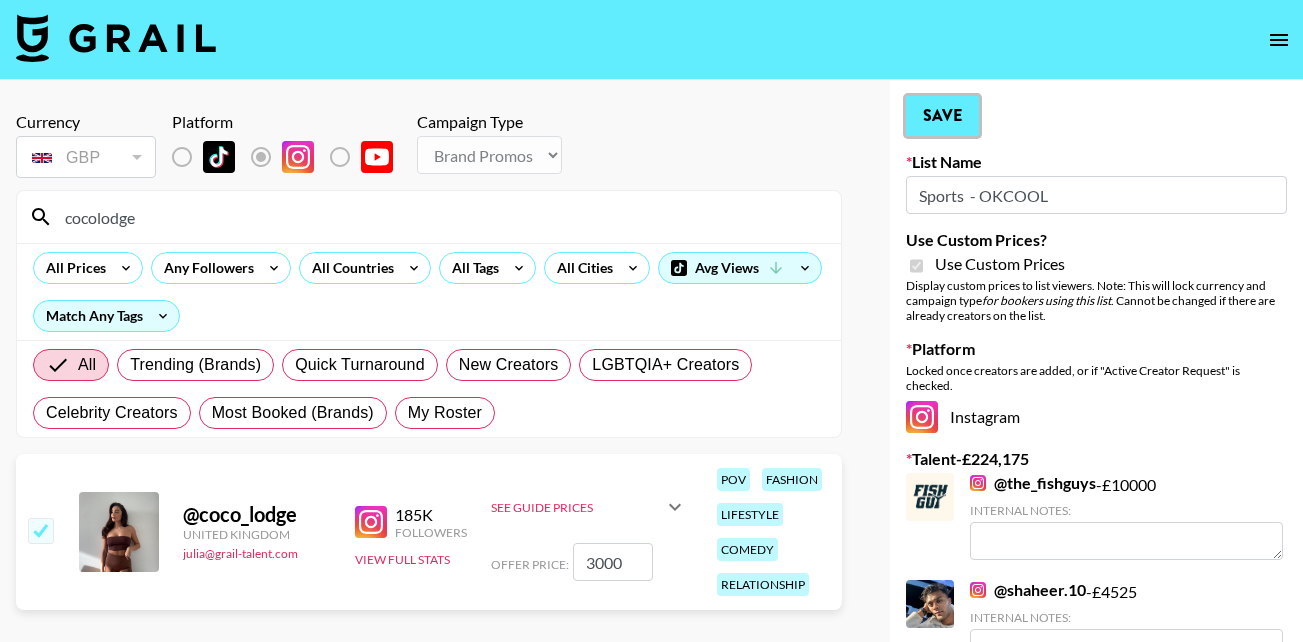 click on "Save" at bounding box center [942, 116] 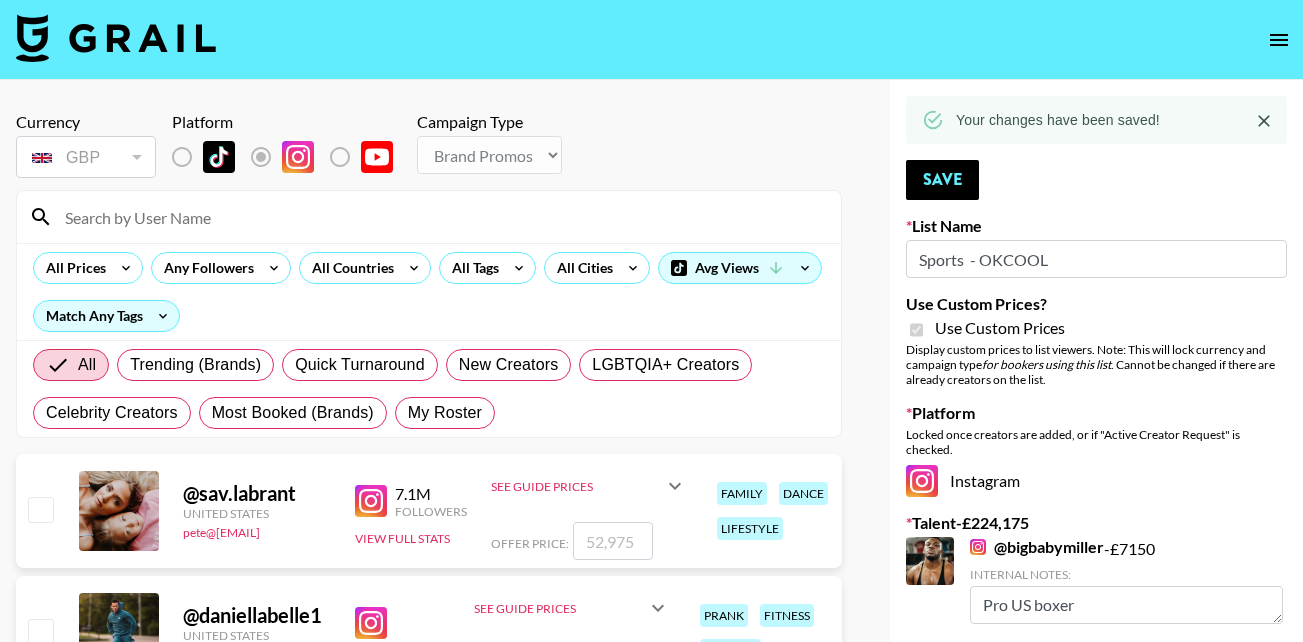 click at bounding box center [441, 217] 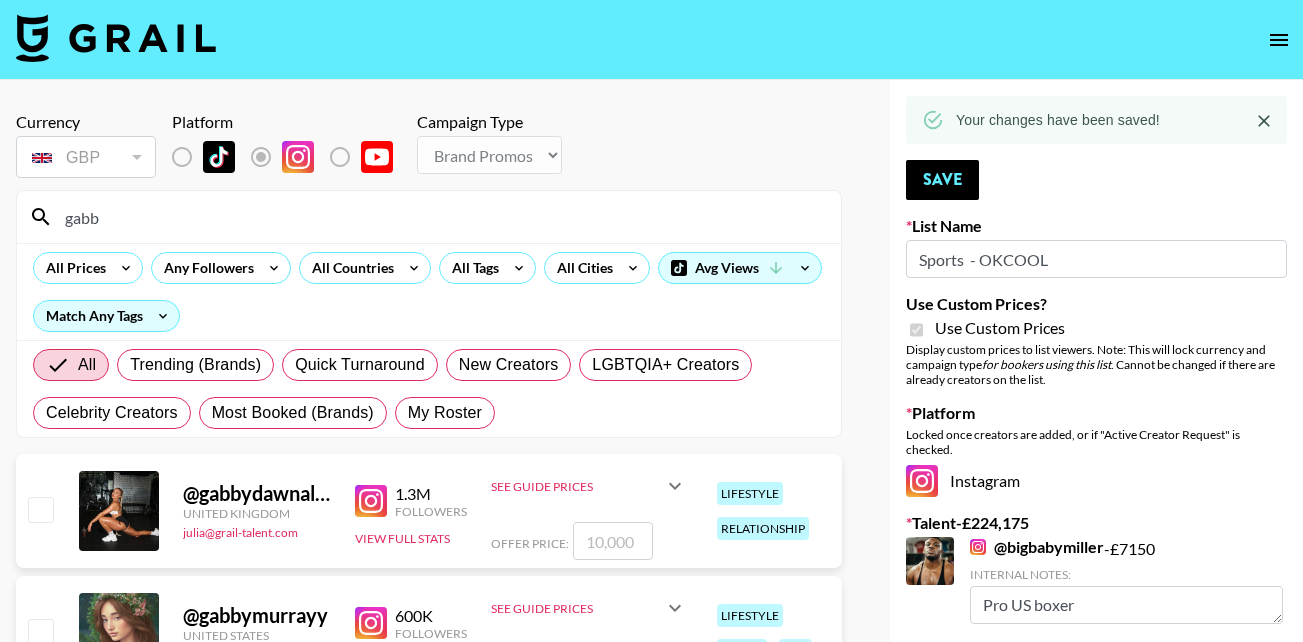 type on "gabb" 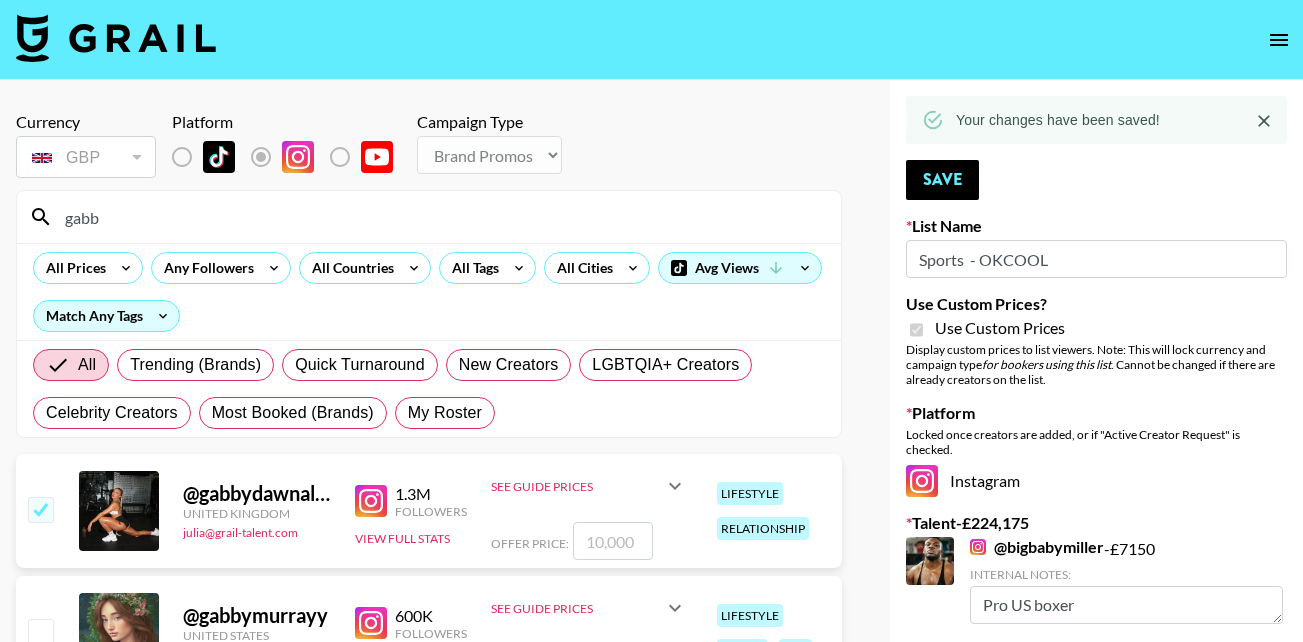 checkbox on "true" 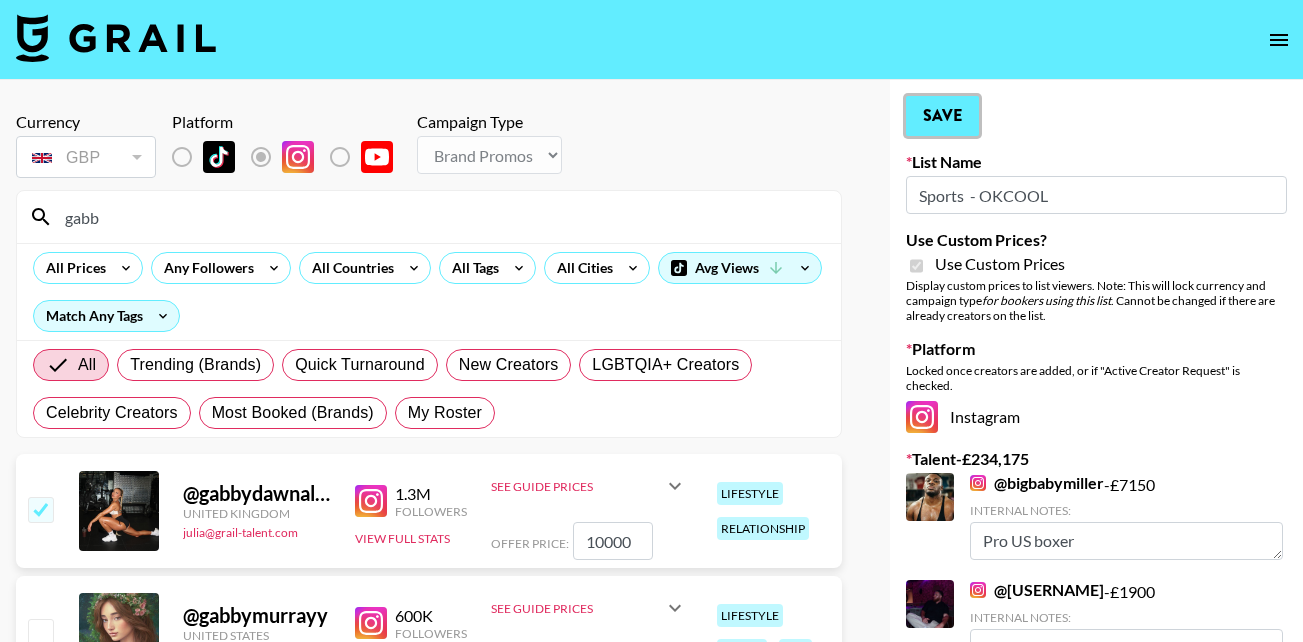 click on "Save" at bounding box center (942, 116) 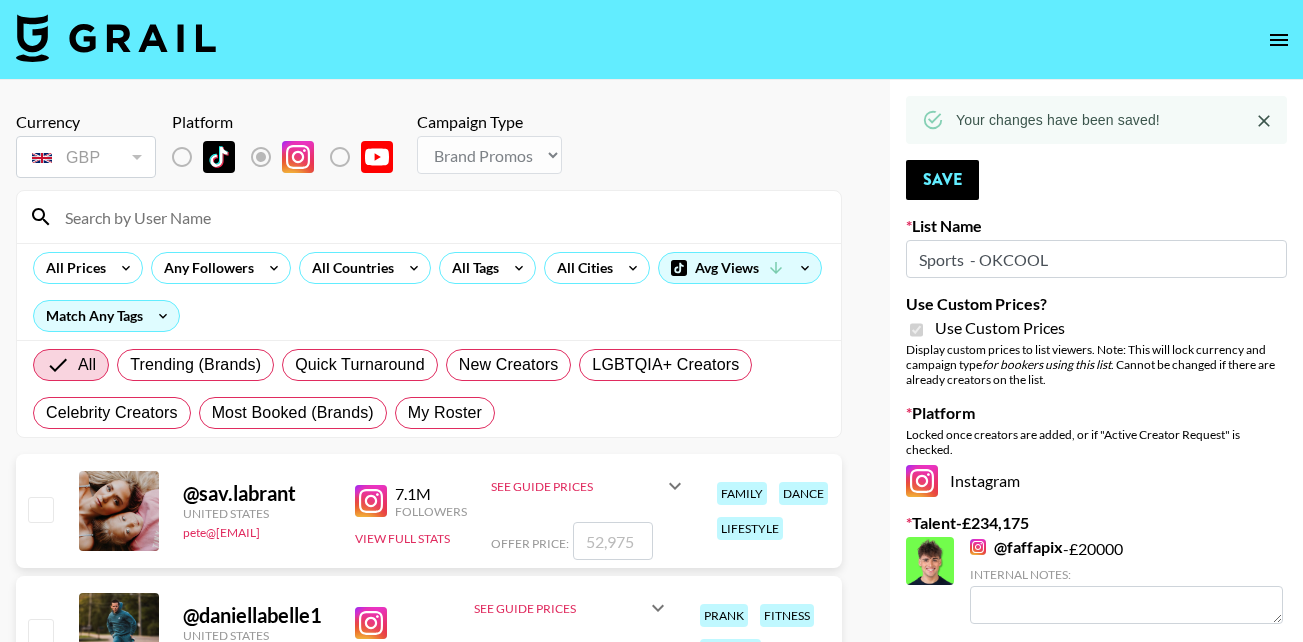 click at bounding box center [441, 217] 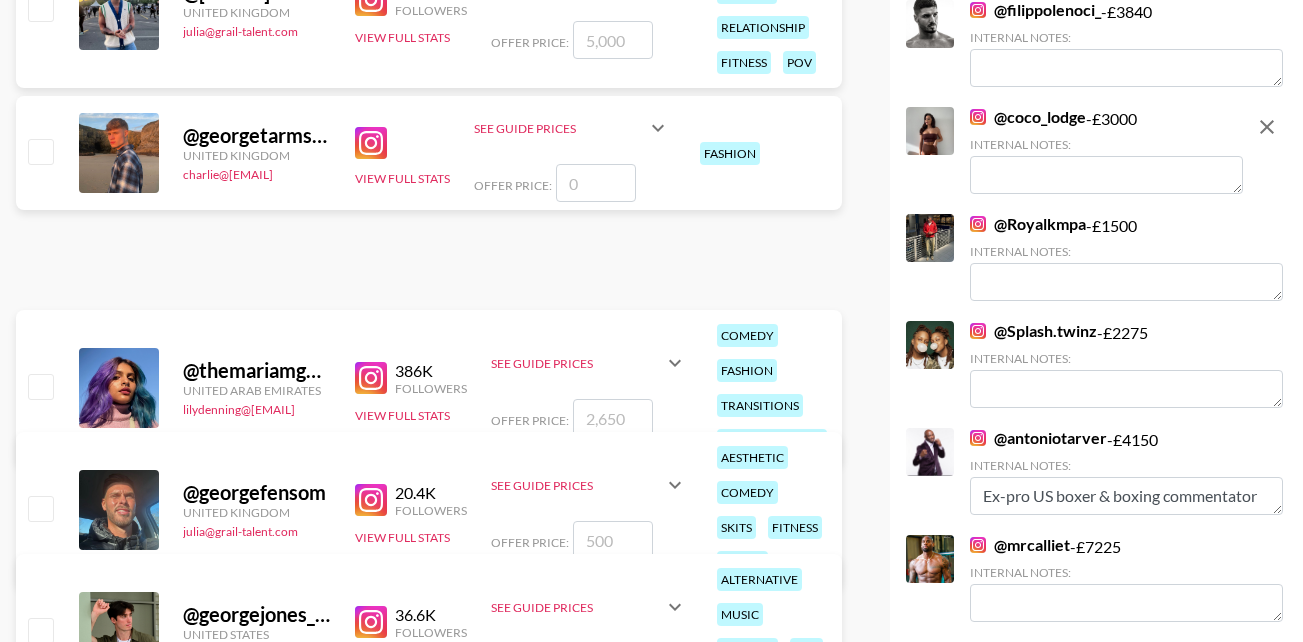 scroll, scrollTop: 711, scrollLeft: 0, axis: vertical 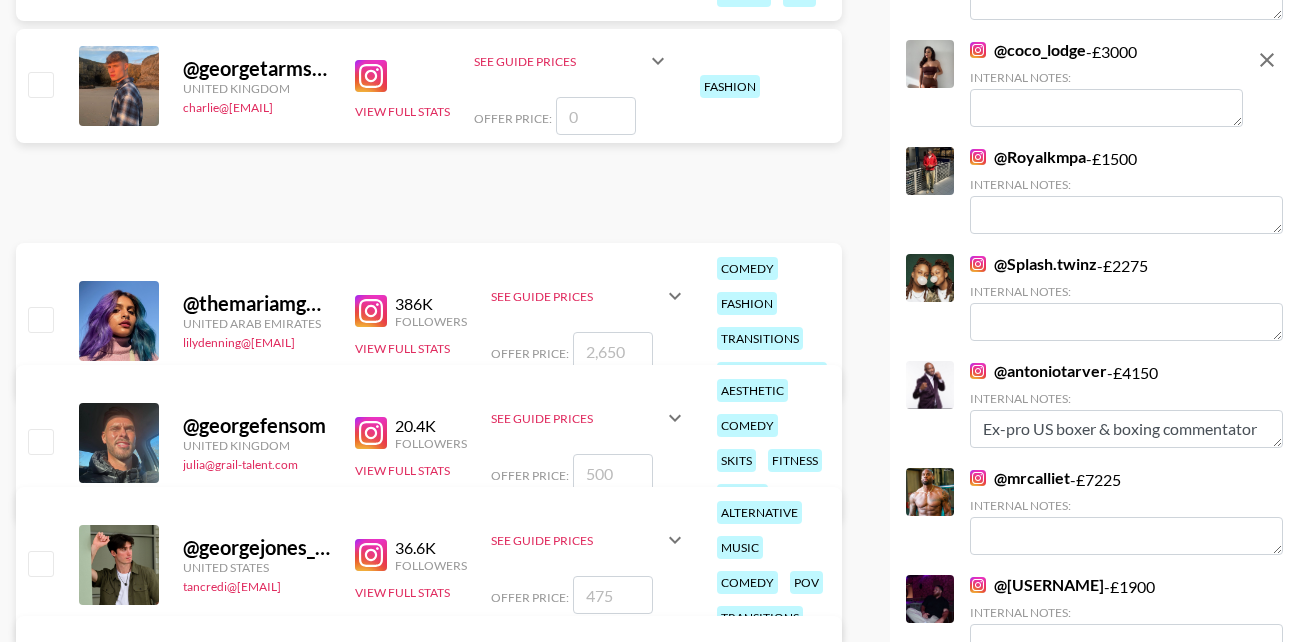 type on "[NAME]" 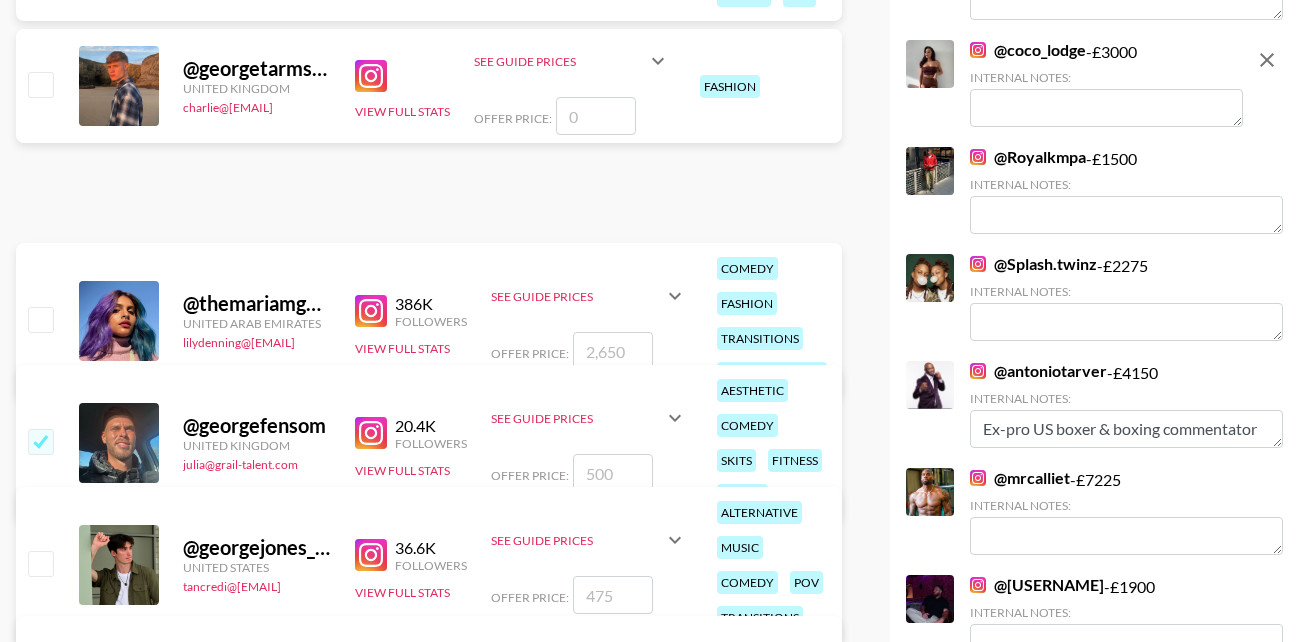 checkbox on "true" 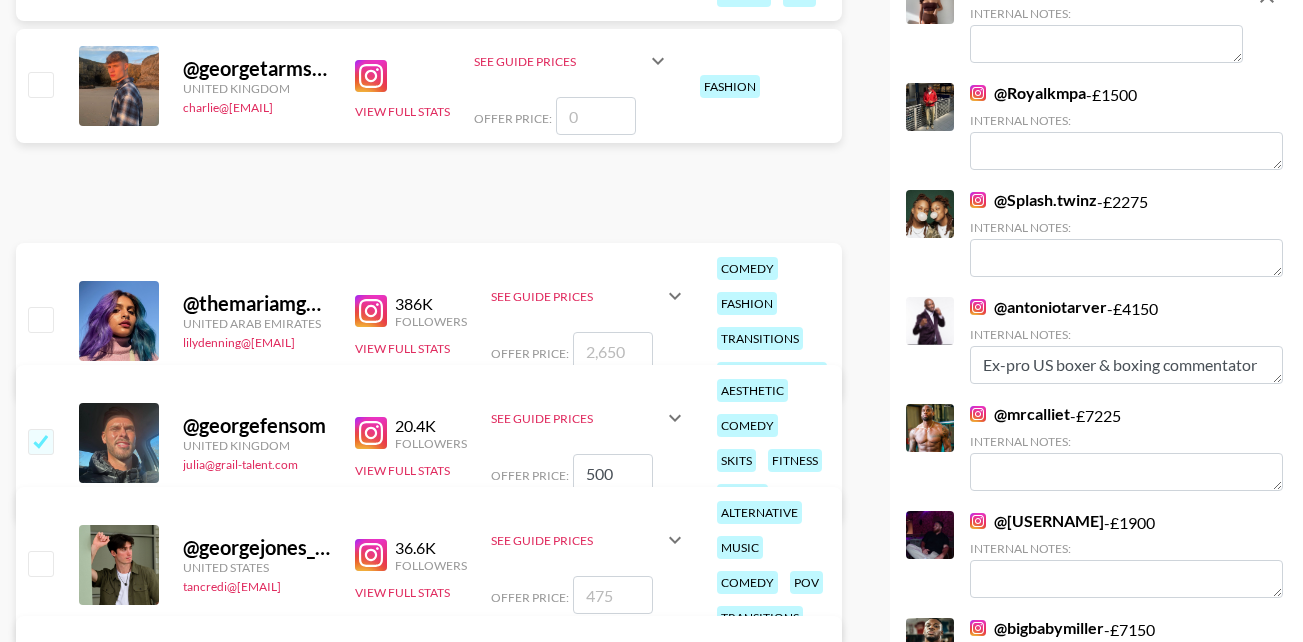 click on "500" at bounding box center (613, 473) 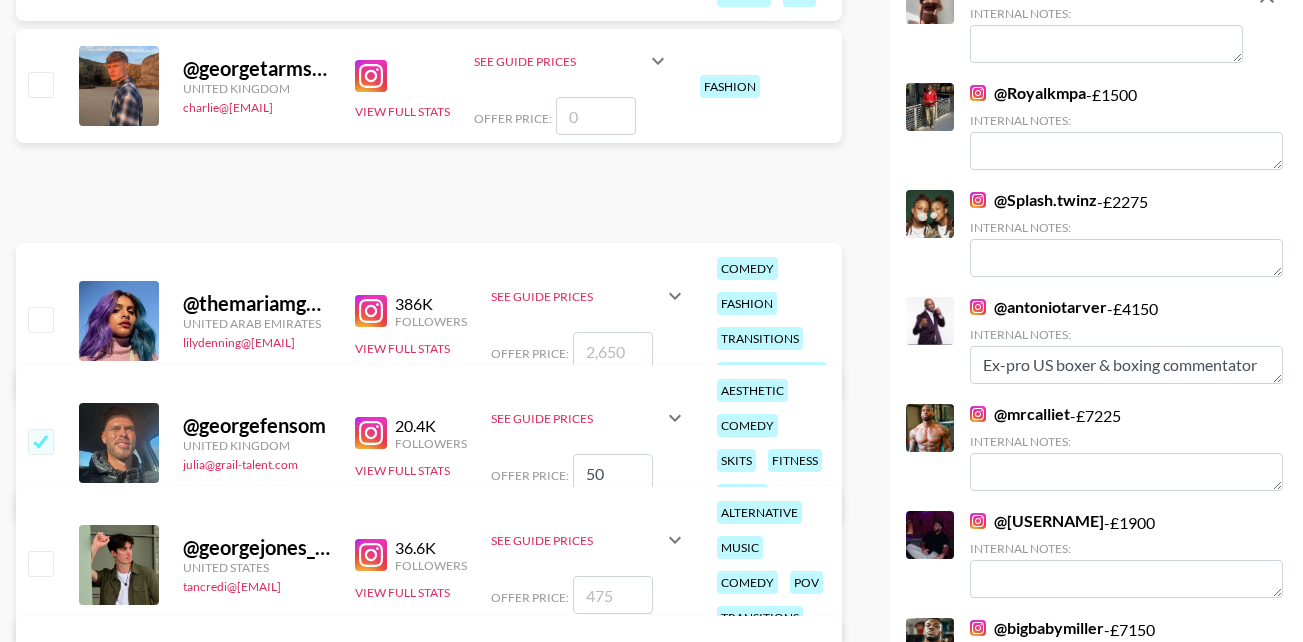 type on "5" 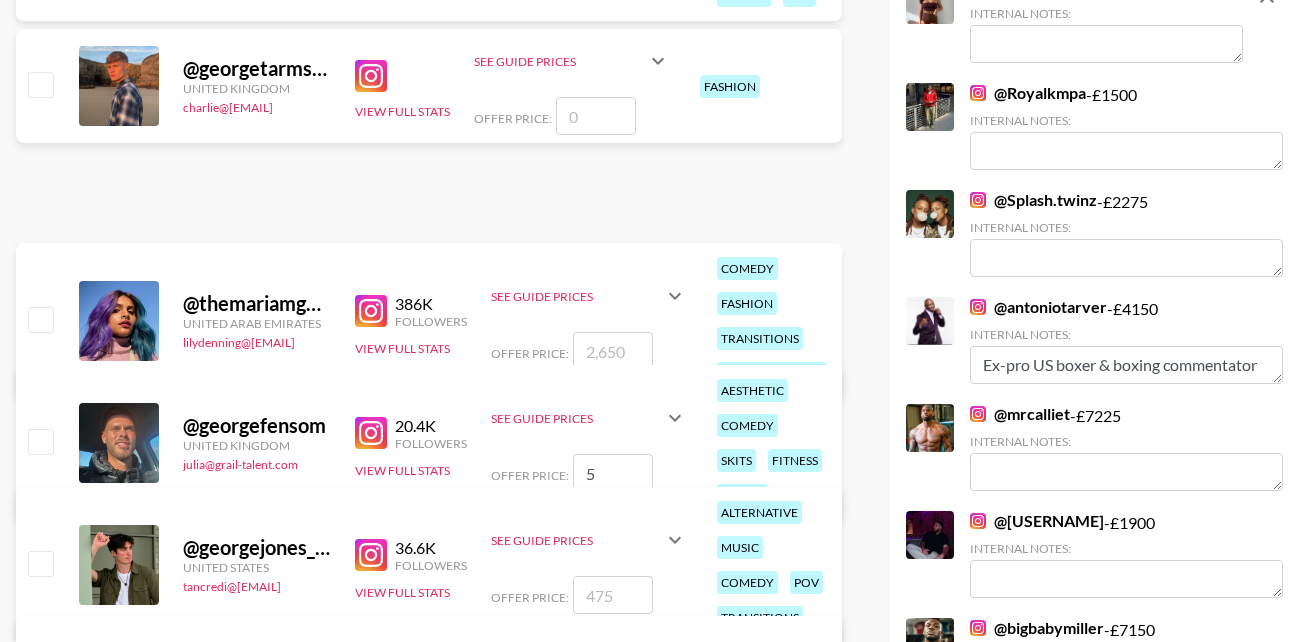 type 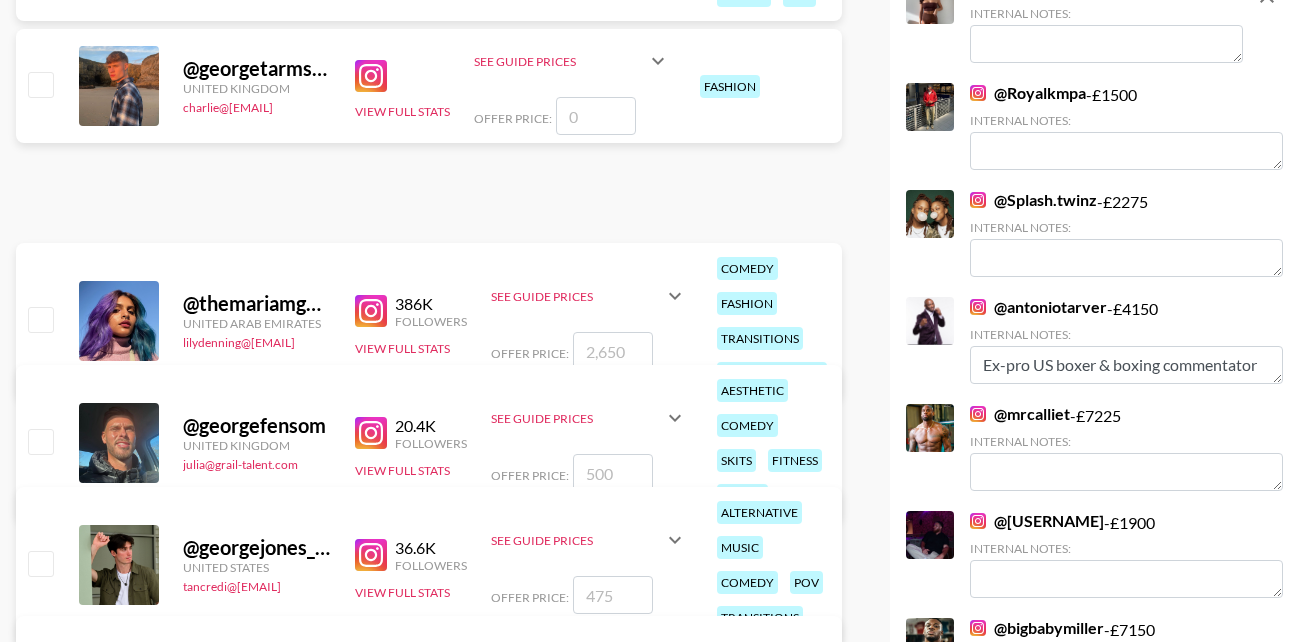 checkbox on "false" 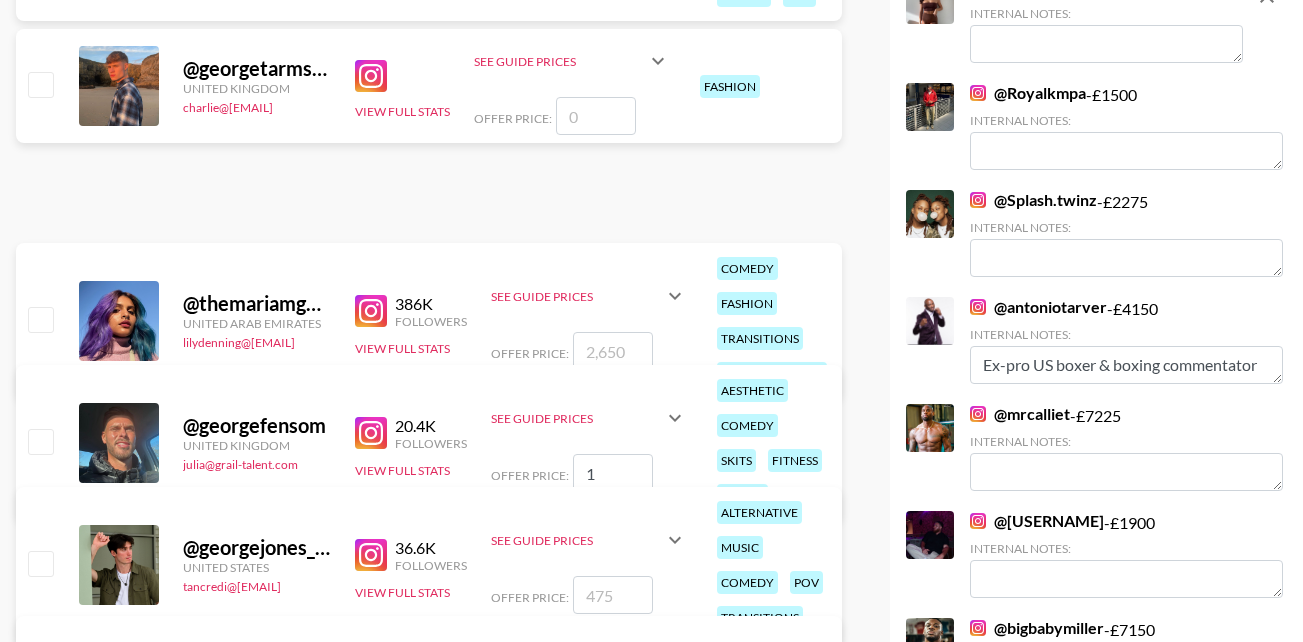 checkbox on "true" 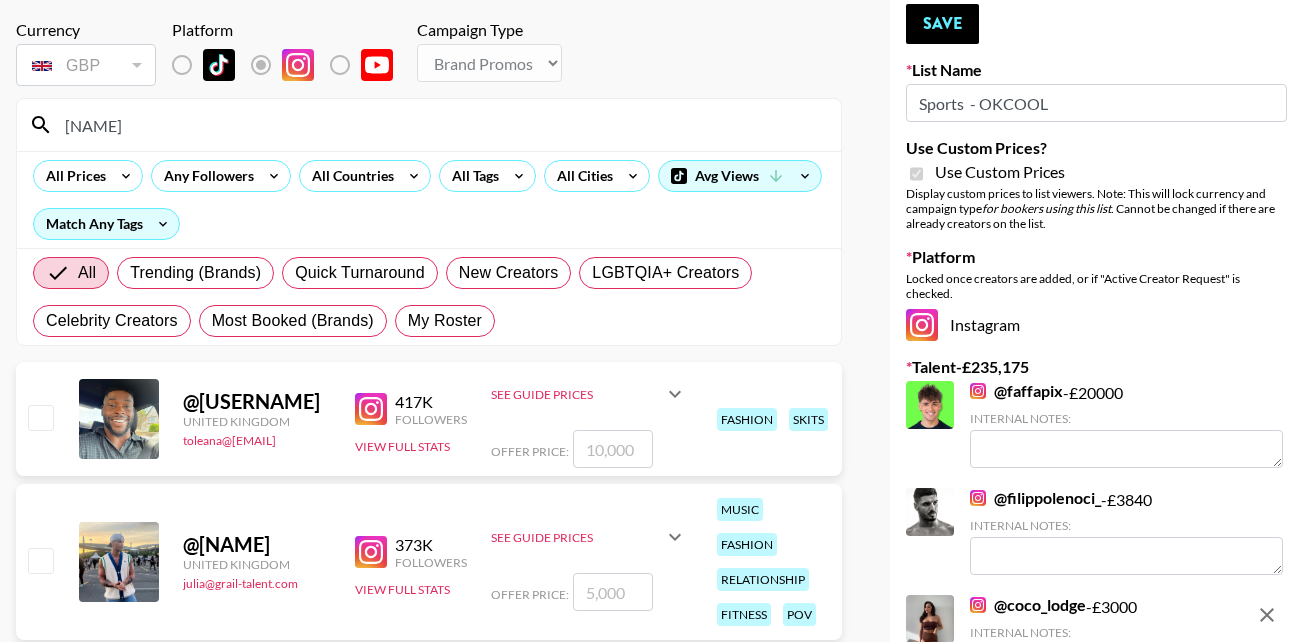 scroll, scrollTop: 91, scrollLeft: 0, axis: vertical 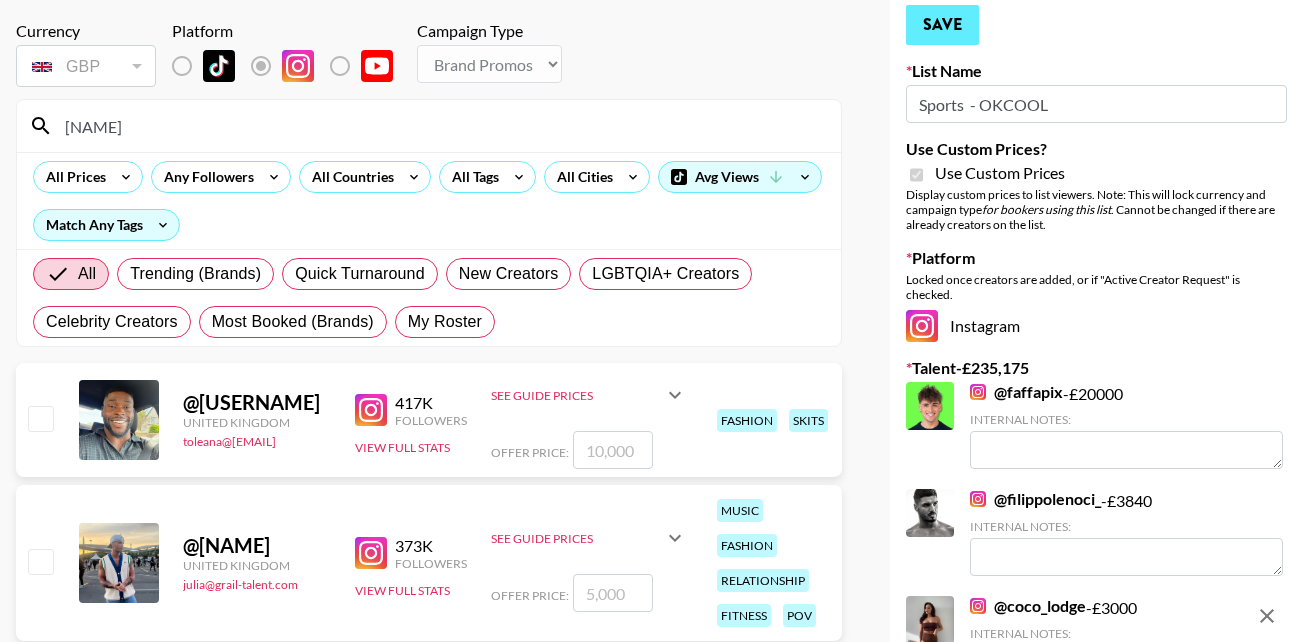 type on "1000" 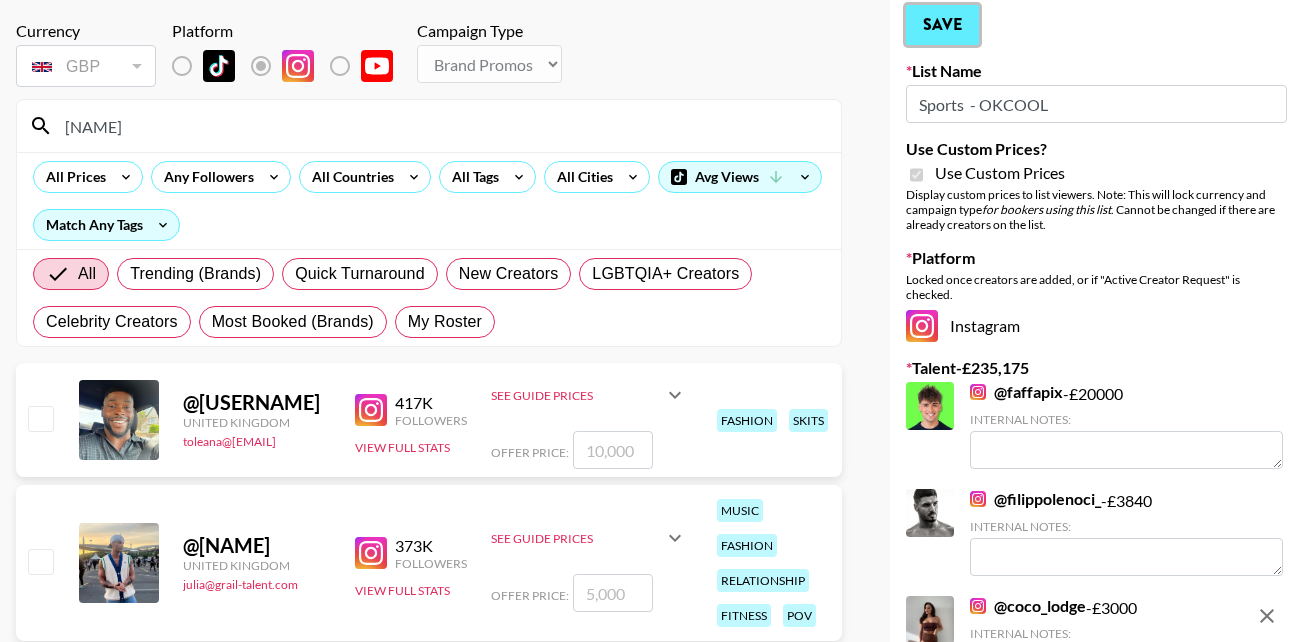 click on "Save" at bounding box center [942, 25] 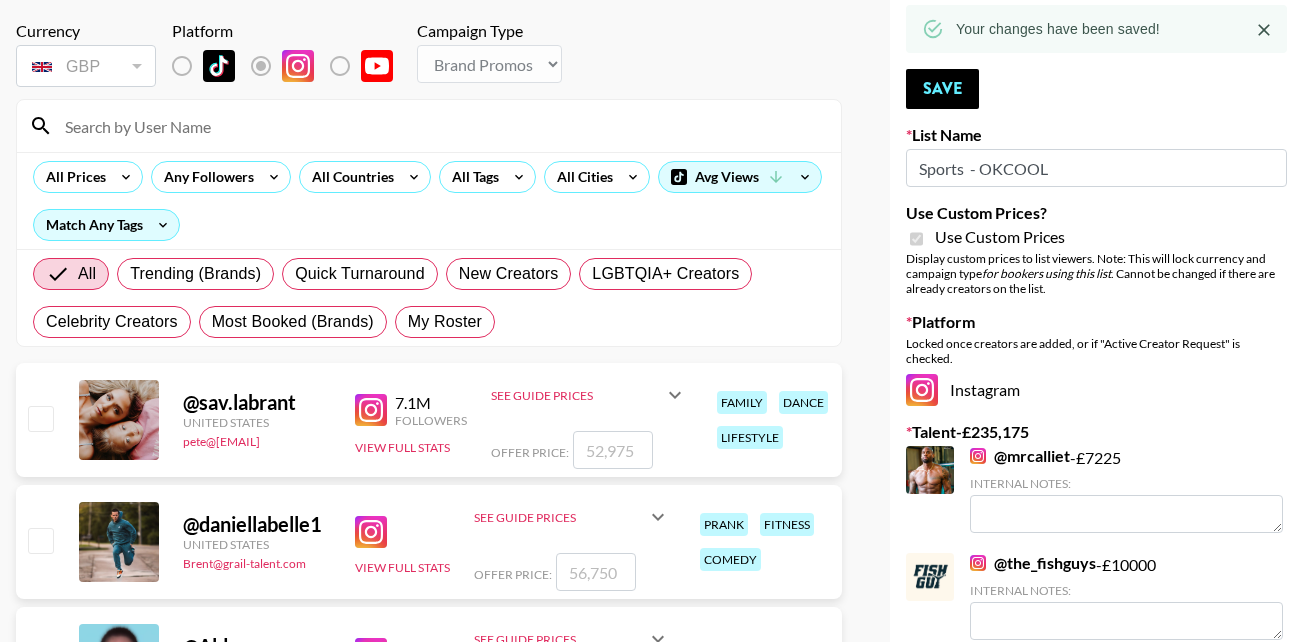 click at bounding box center (441, 126) 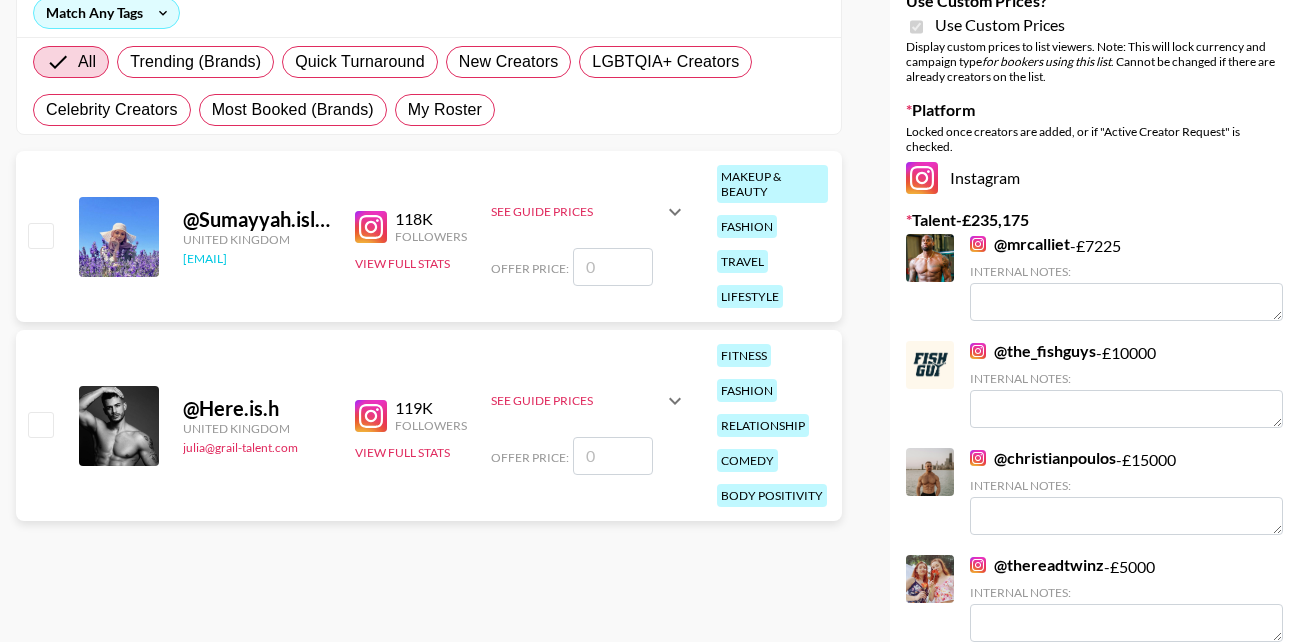 scroll, scrollTop: 323, scrollLeft: 0, axis: vertical 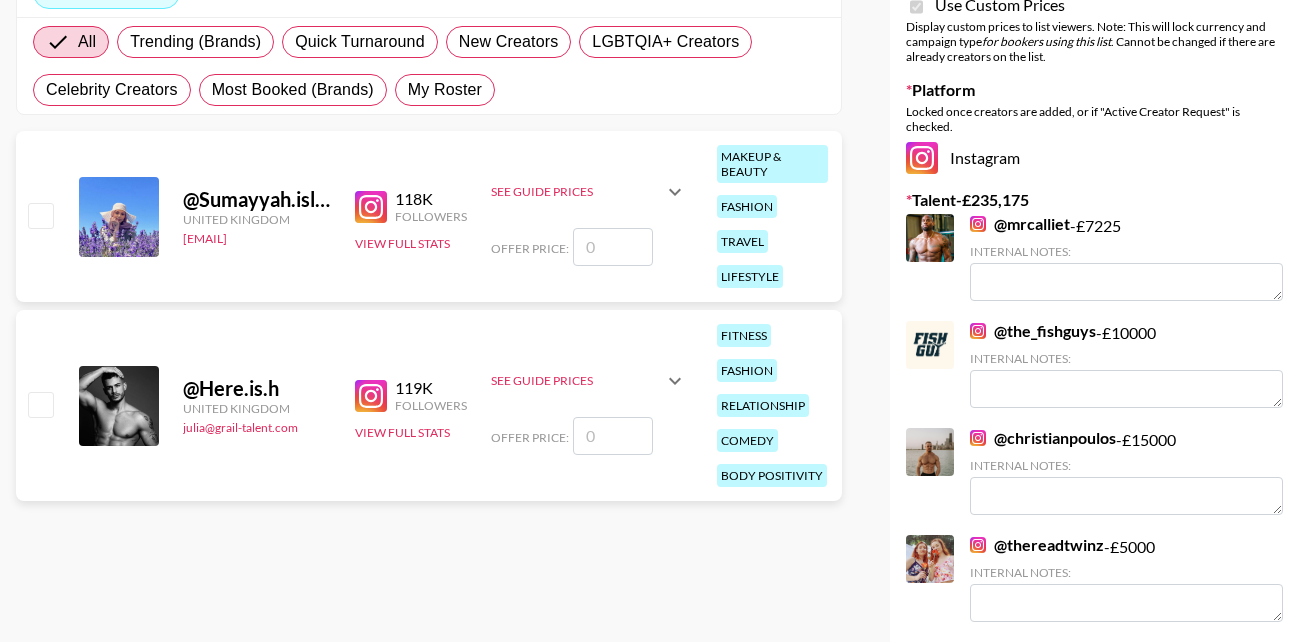 type on "h.is" 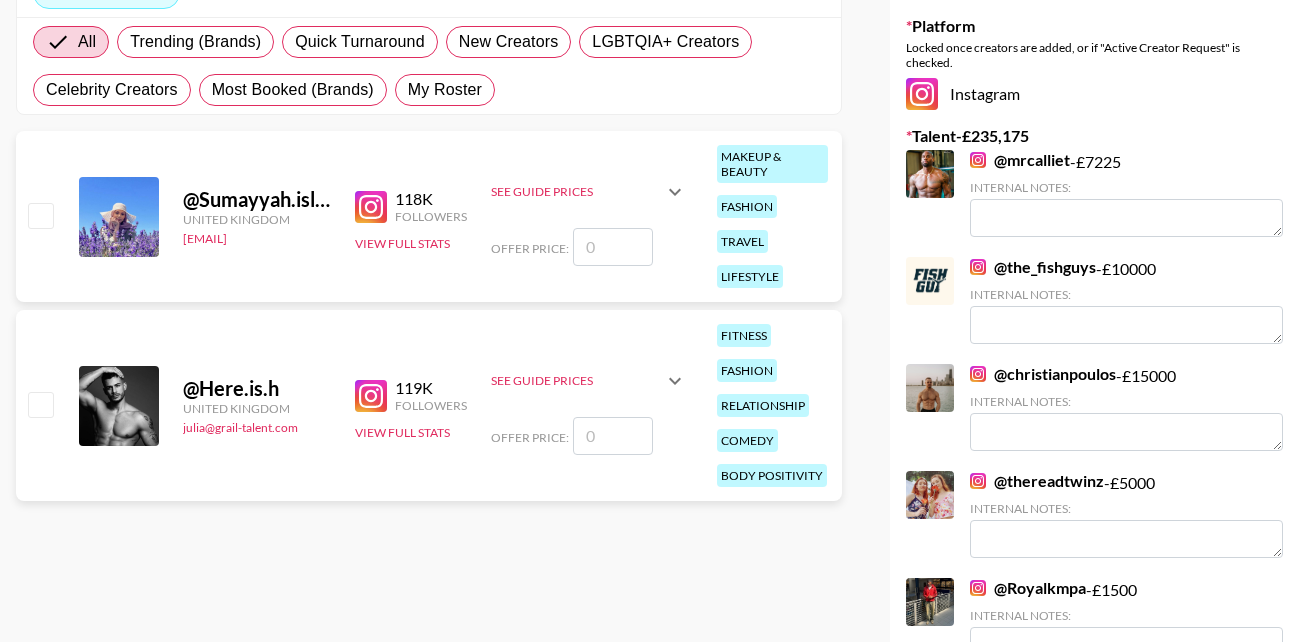 click at bounding box center [613, 436] 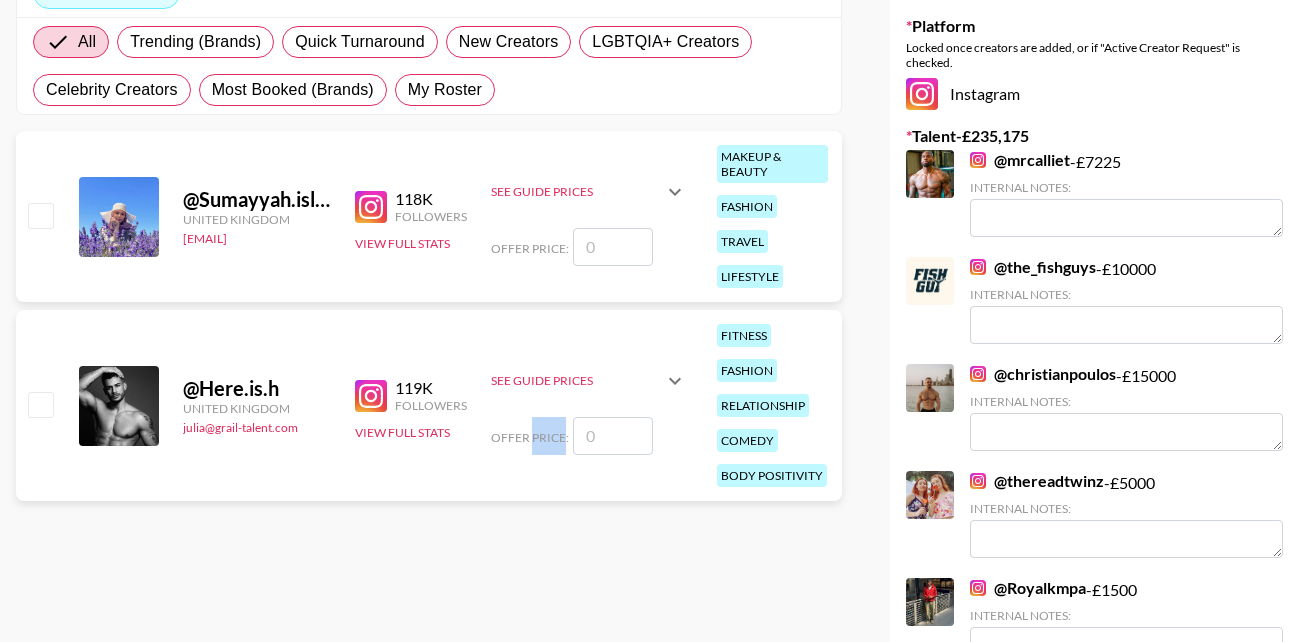 click on "Offer Price:" at bounding box center [589, 436] 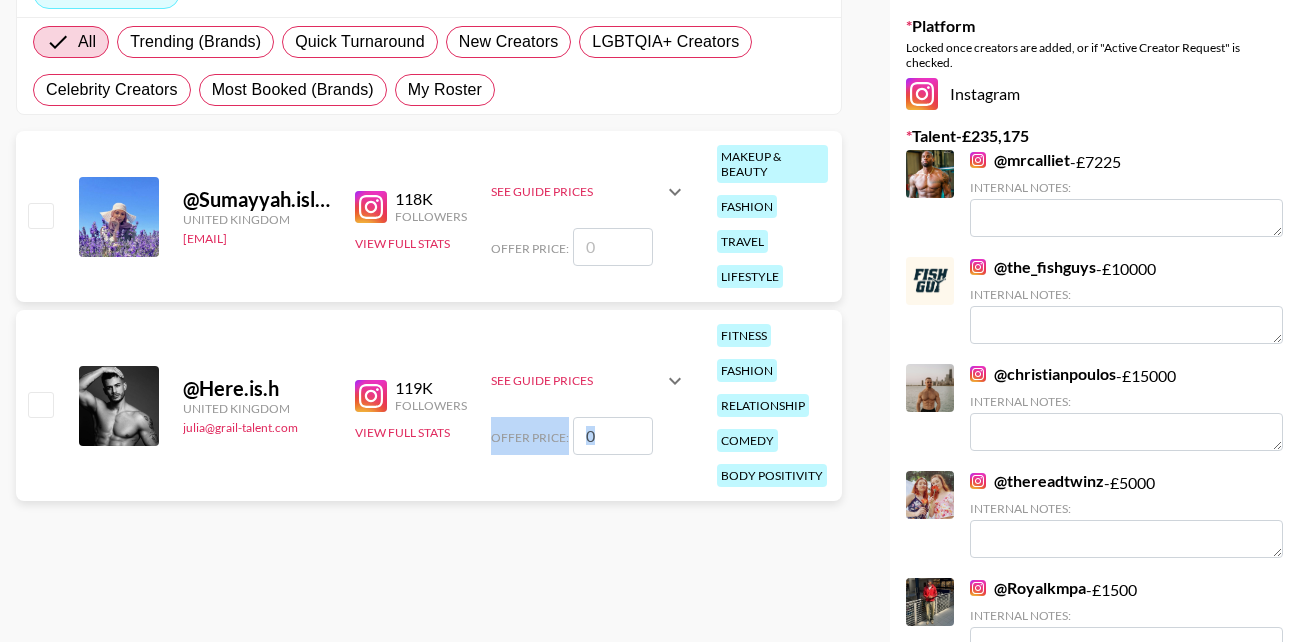 drag, startPoint x: 544, startPoint y: 418, endPoint x: 556, endPoint y: 421, distance: 12.369317 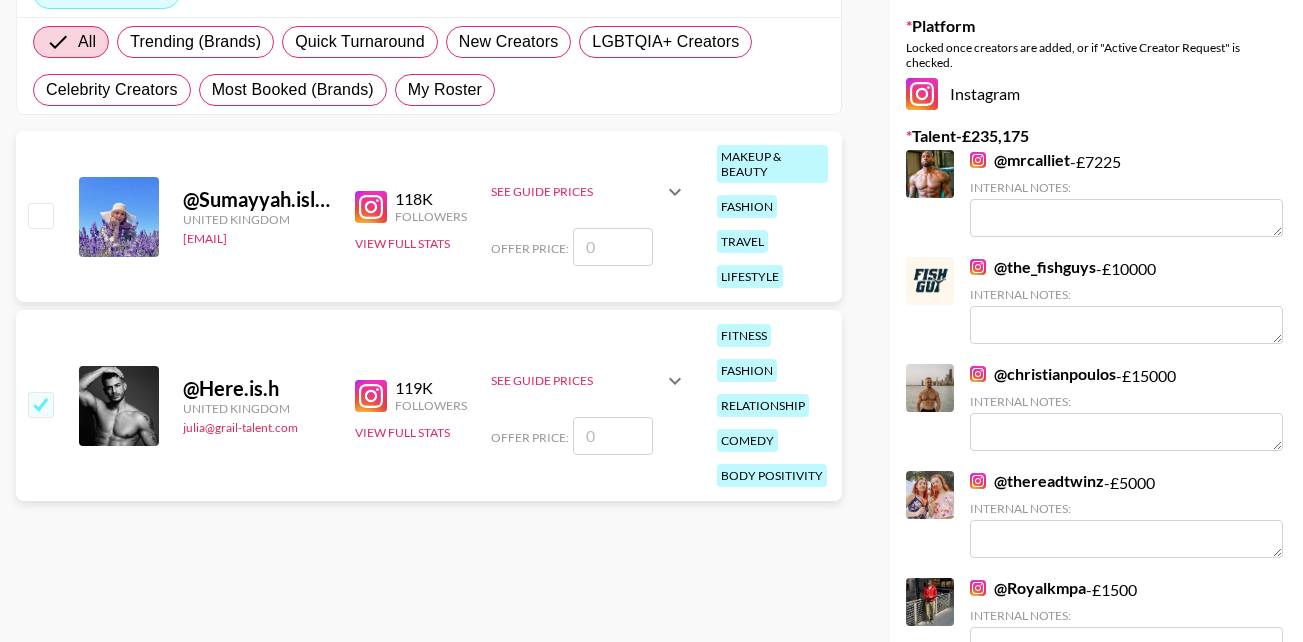 checkbox on "true" 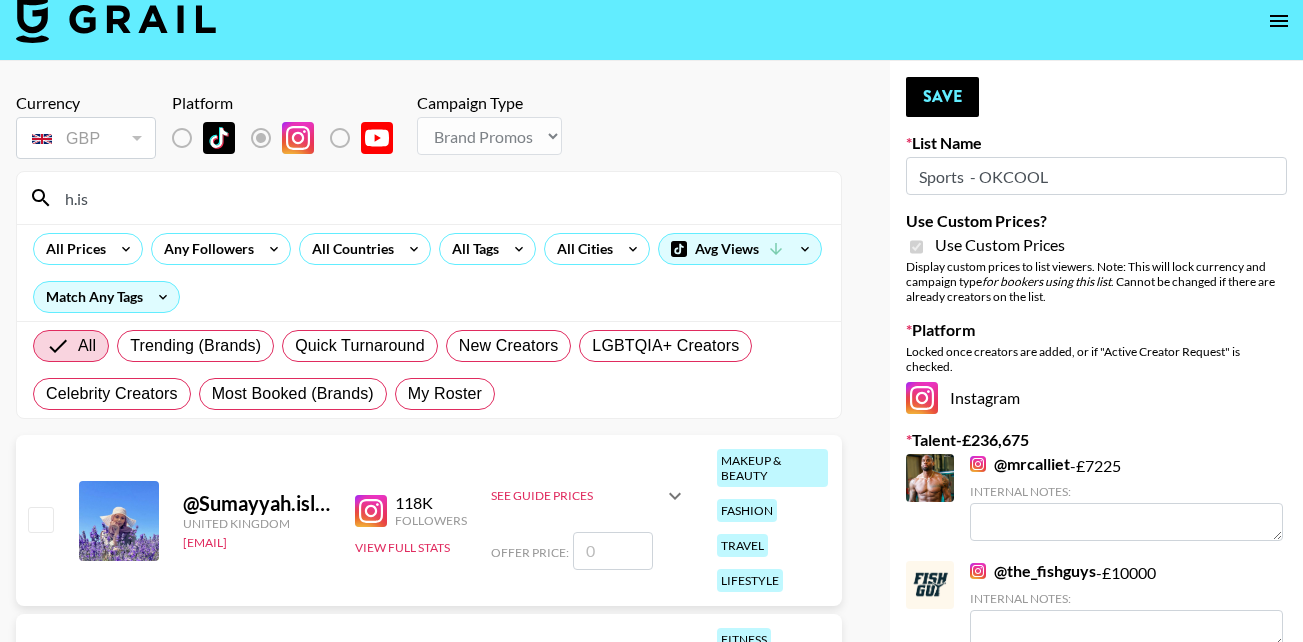 scroll, scrollTop: 17, scrollLeft: 0, axis: vertical 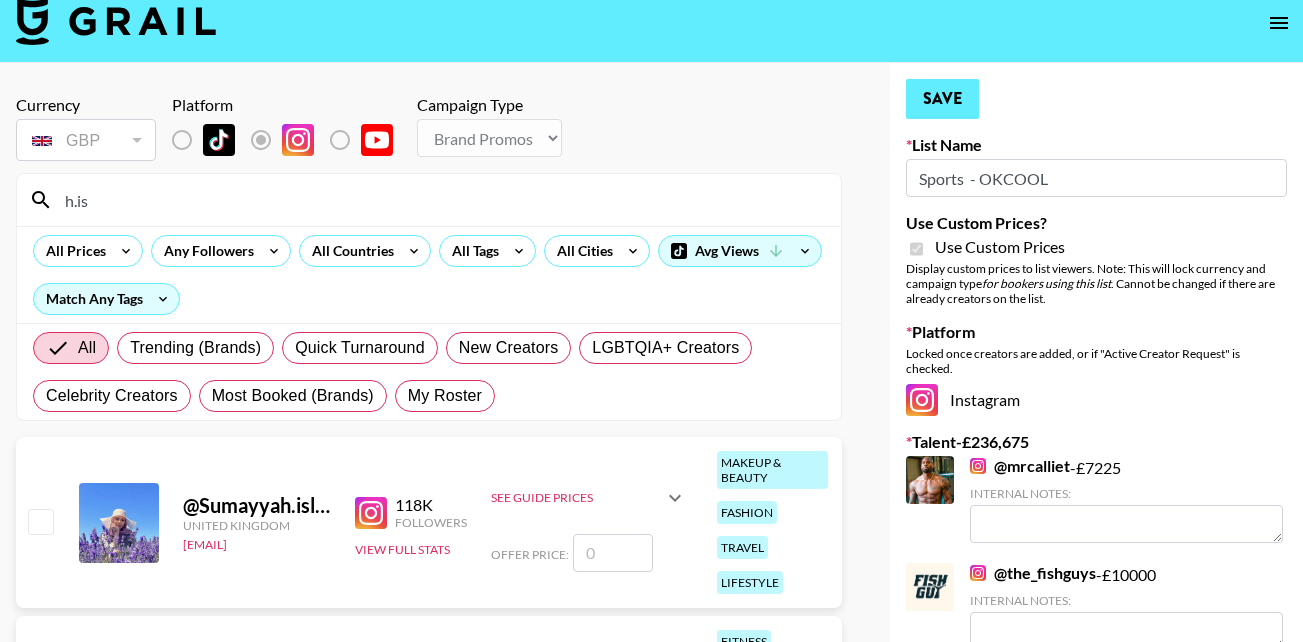 type on "1500" 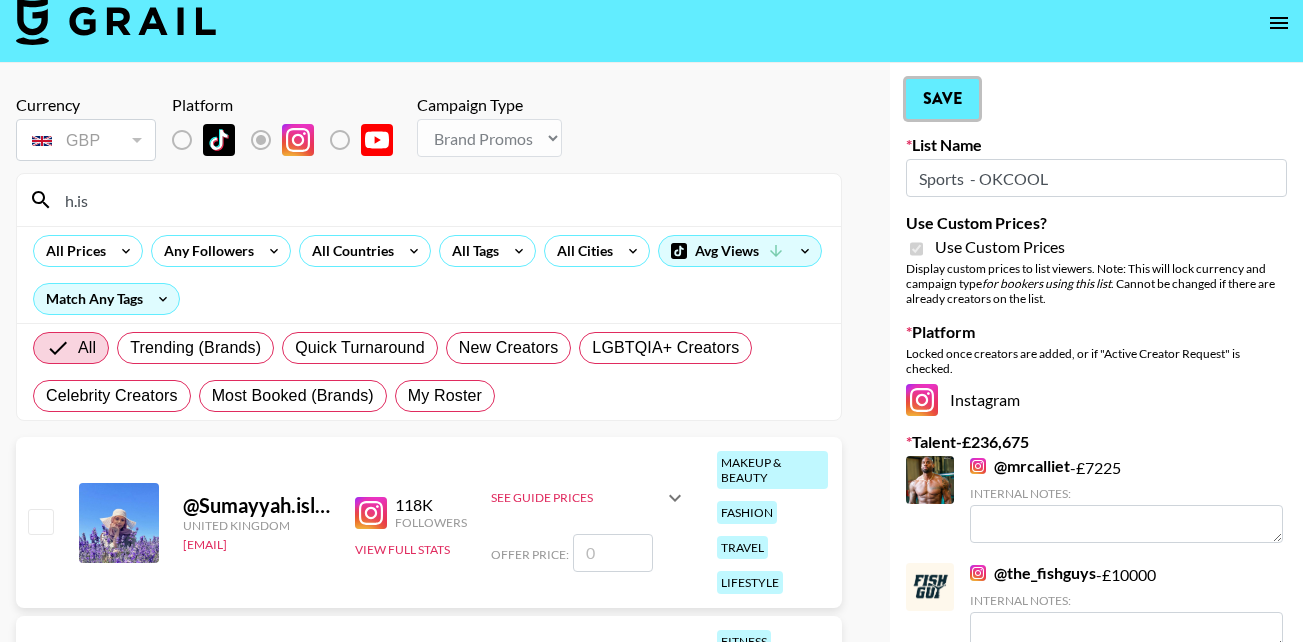 click on "Save" at bounding box center (942, 99) 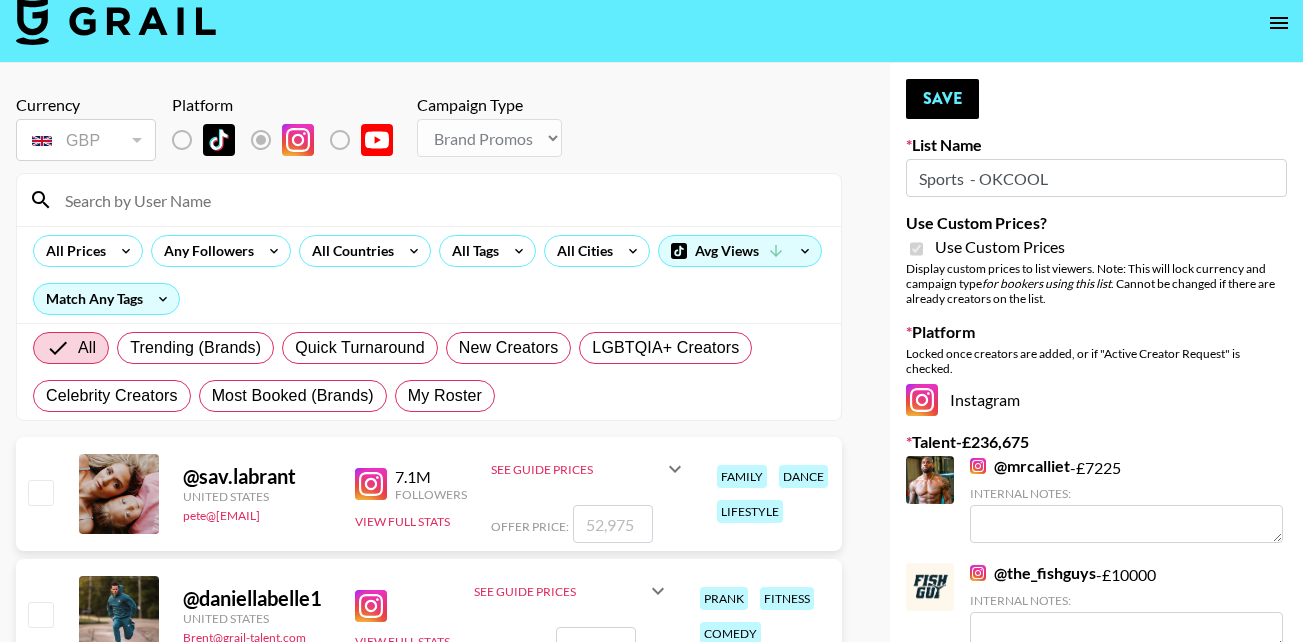 click at bounding box center (441, 200) 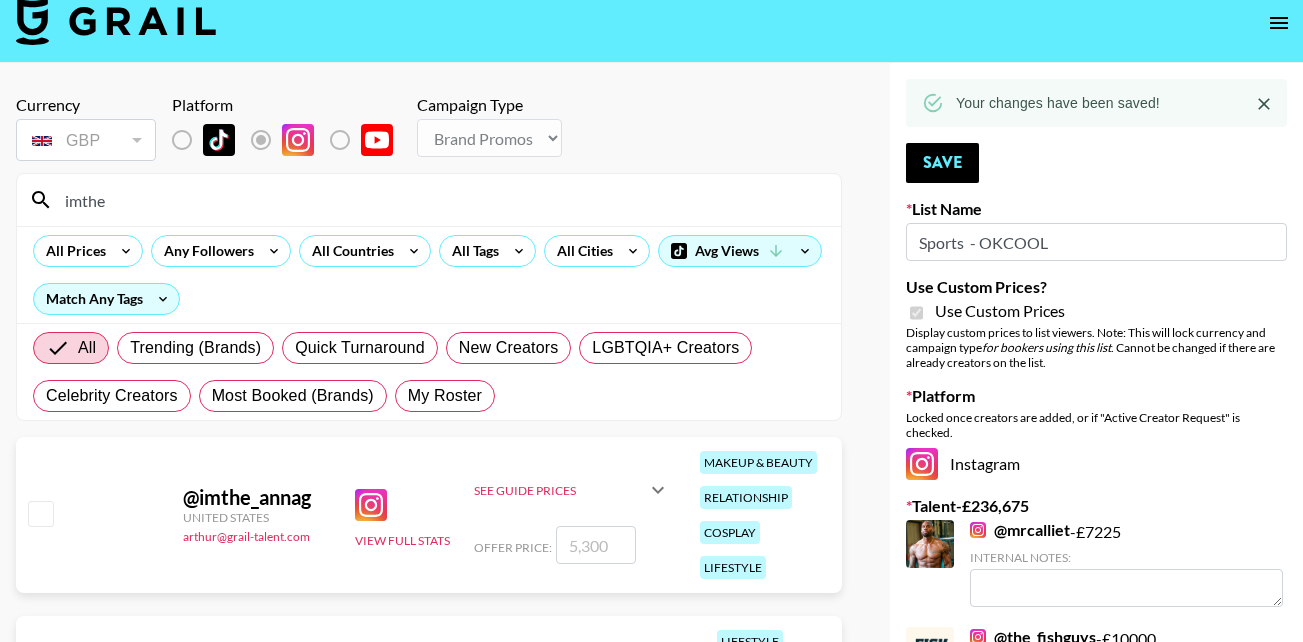 type on "imthek" 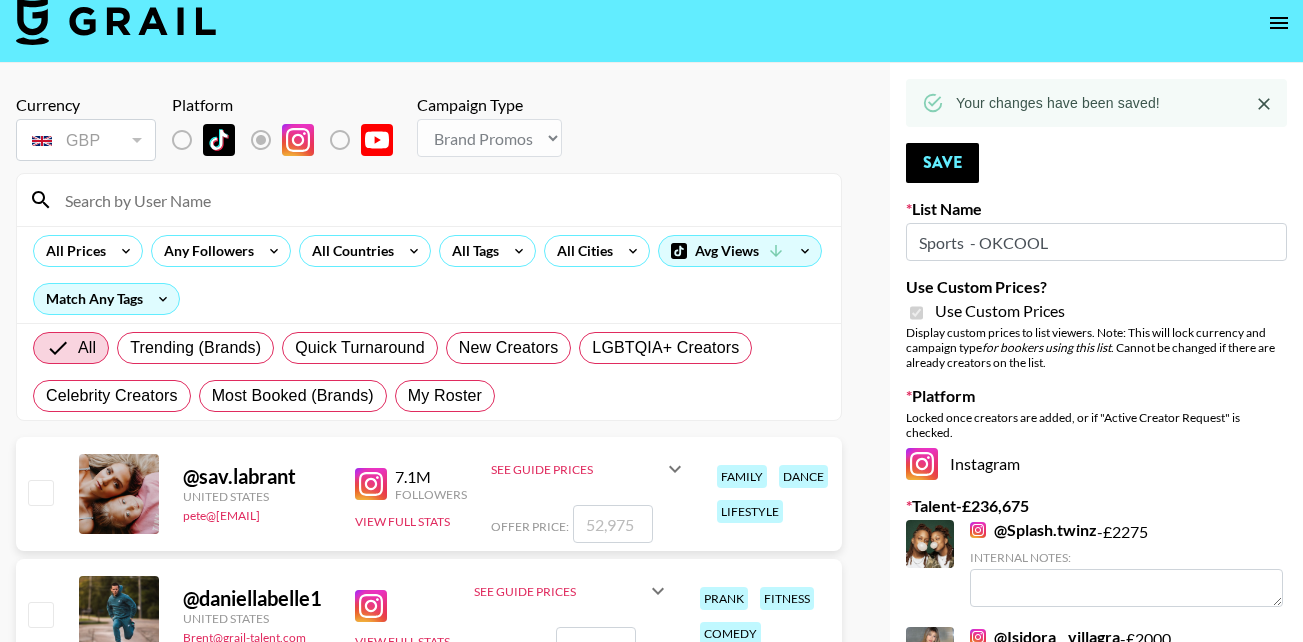 click on "@ sav.labrant [COUNTRY] [EMAIL] 7.1M Followers View Full Stats See Guide Prices Grid Post: £ 0 Reel: £ 52,975 3-Frame Story: £ 24,300 Offer Price: family dance lifestyle" at bounding box center [429, 494] 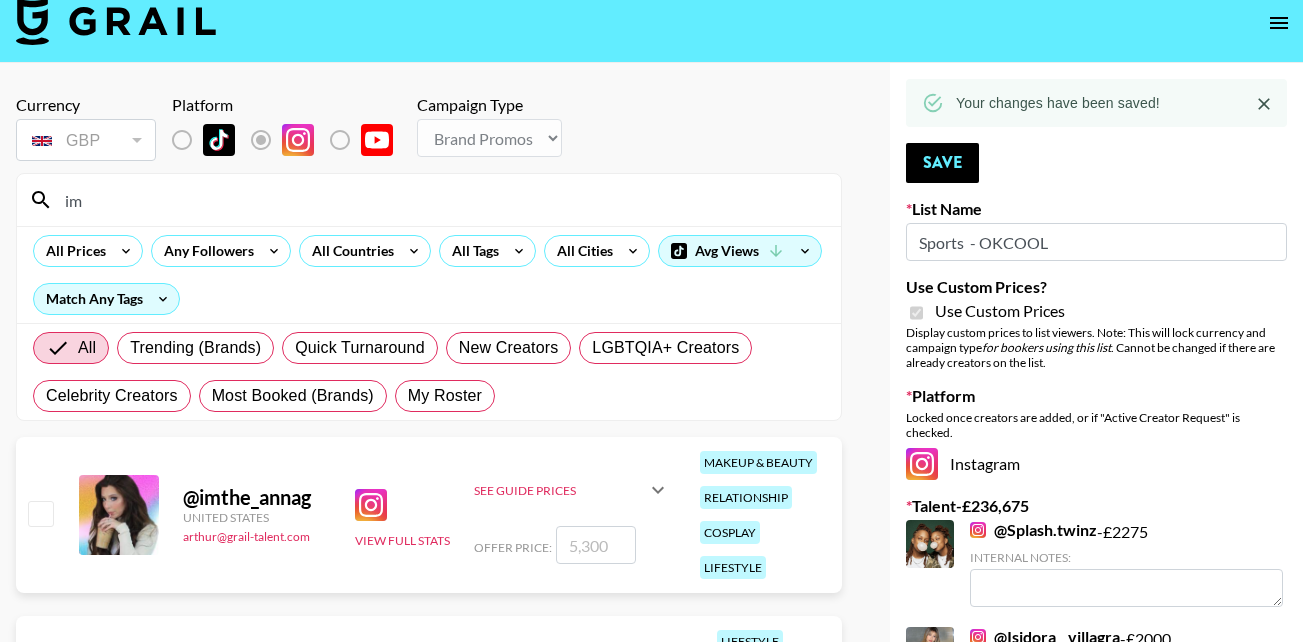 type on "i" 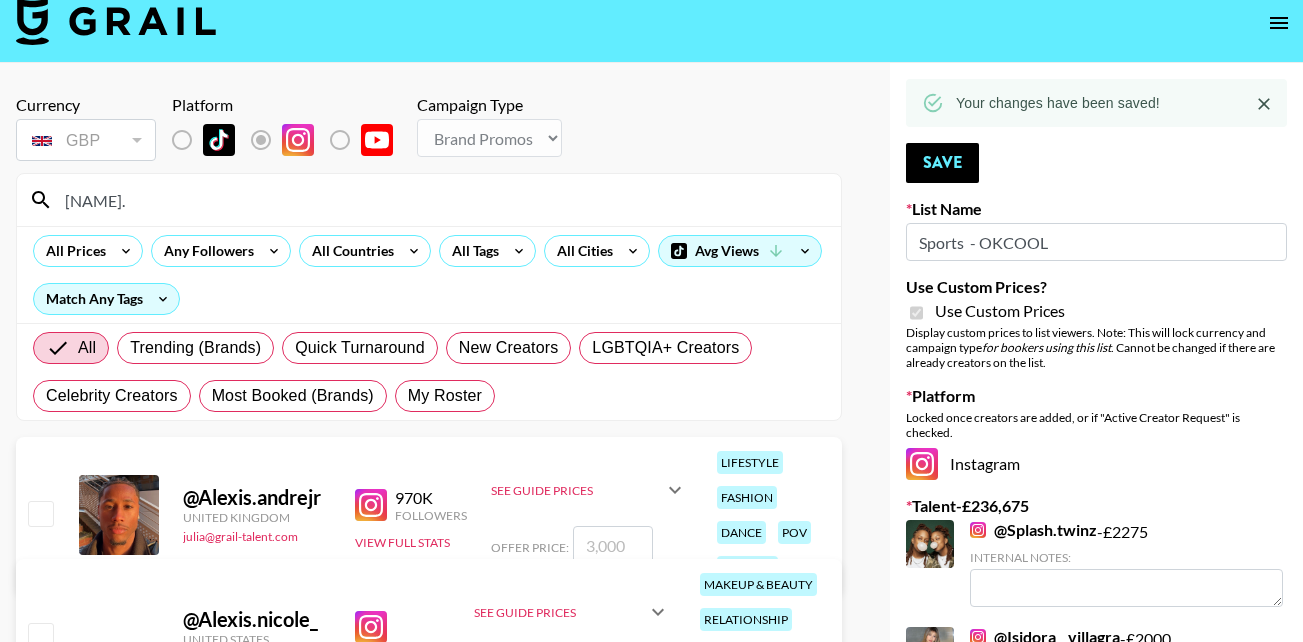 type on "[NAME]." 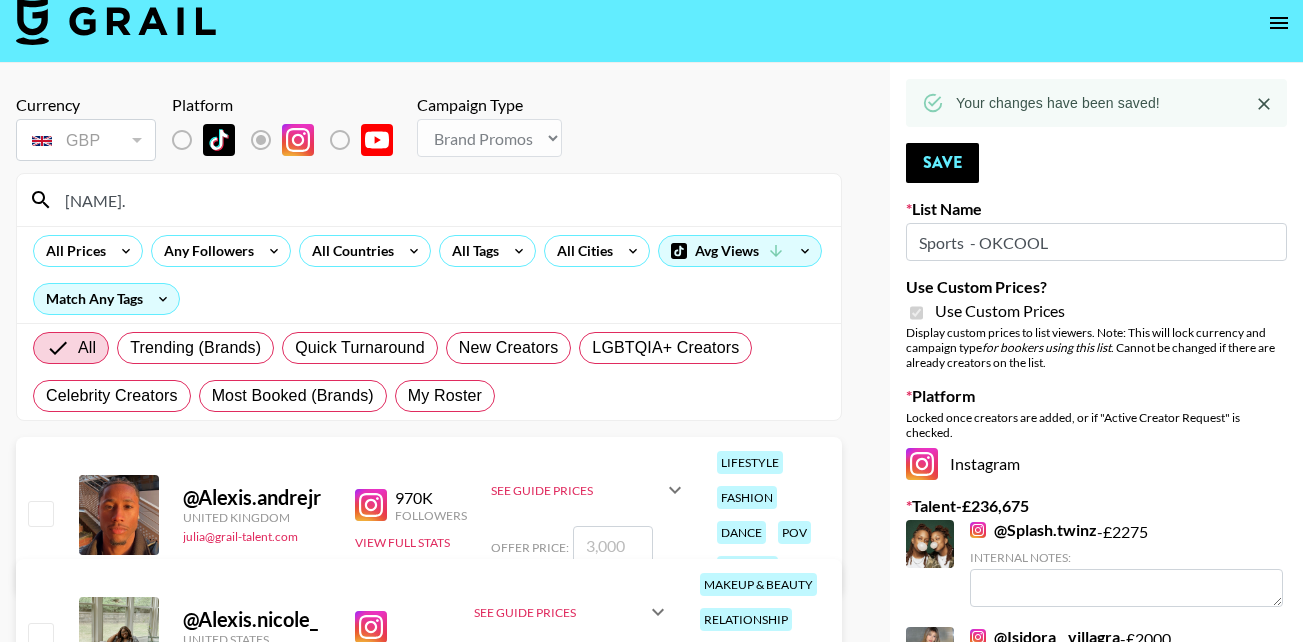 click at bounding box center [40, 513] 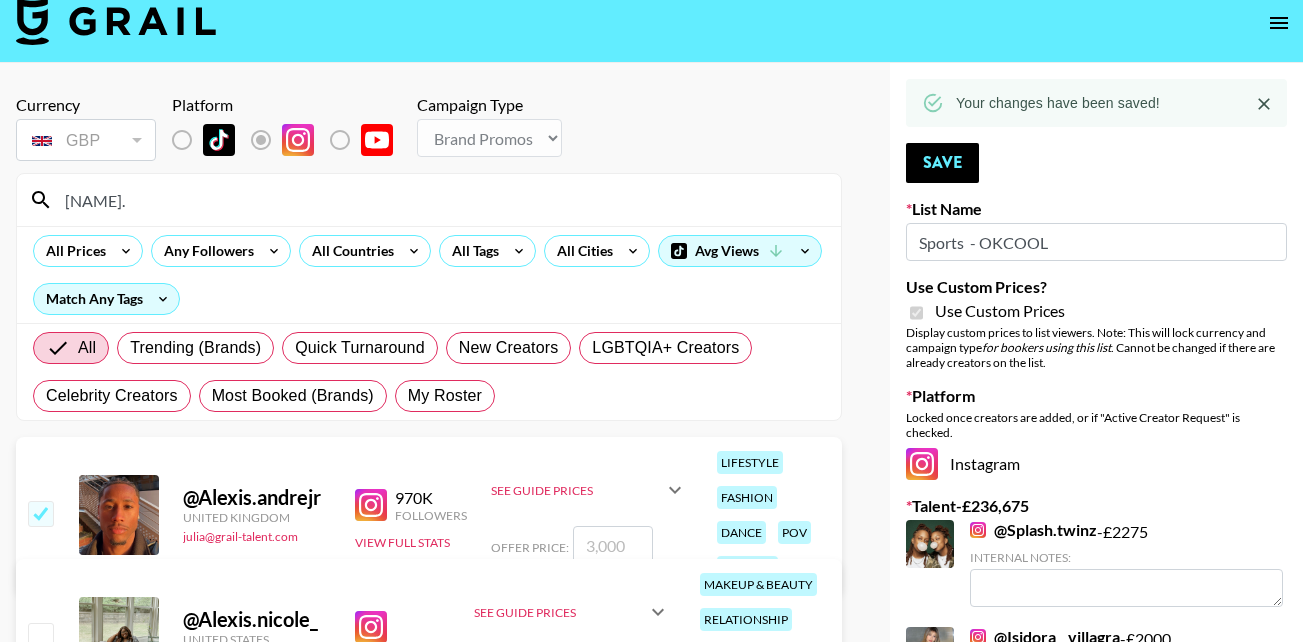 checkbox on "true" 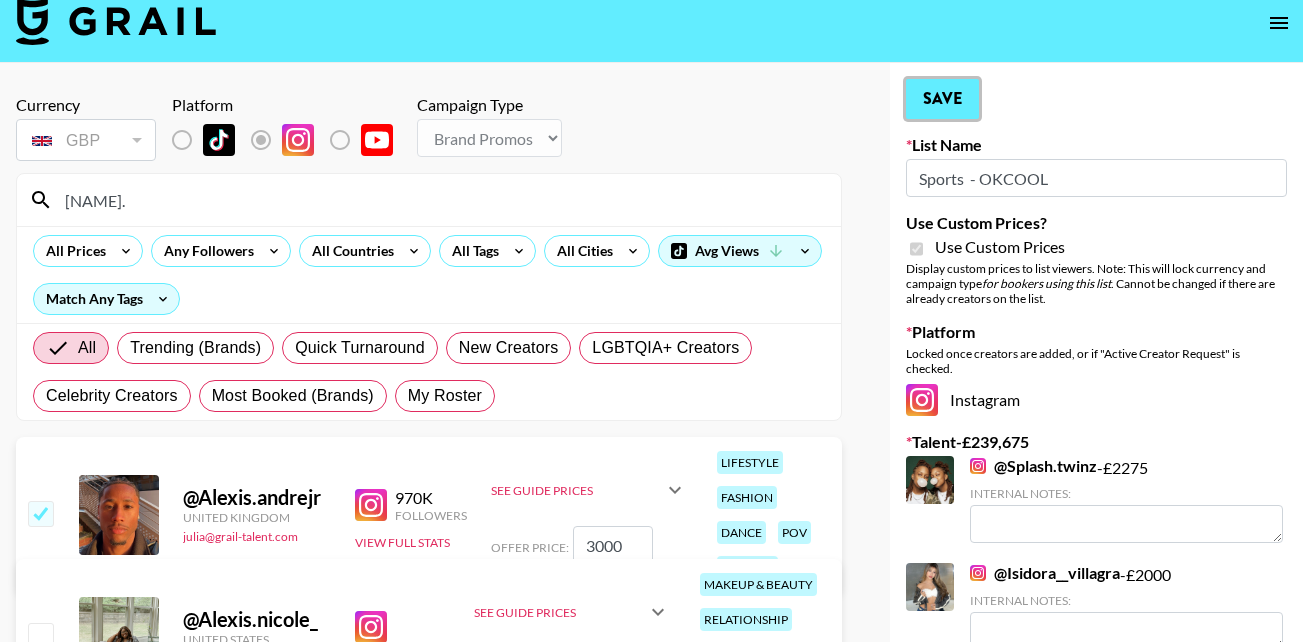 click on "Save" at bounding box center [942, 99] 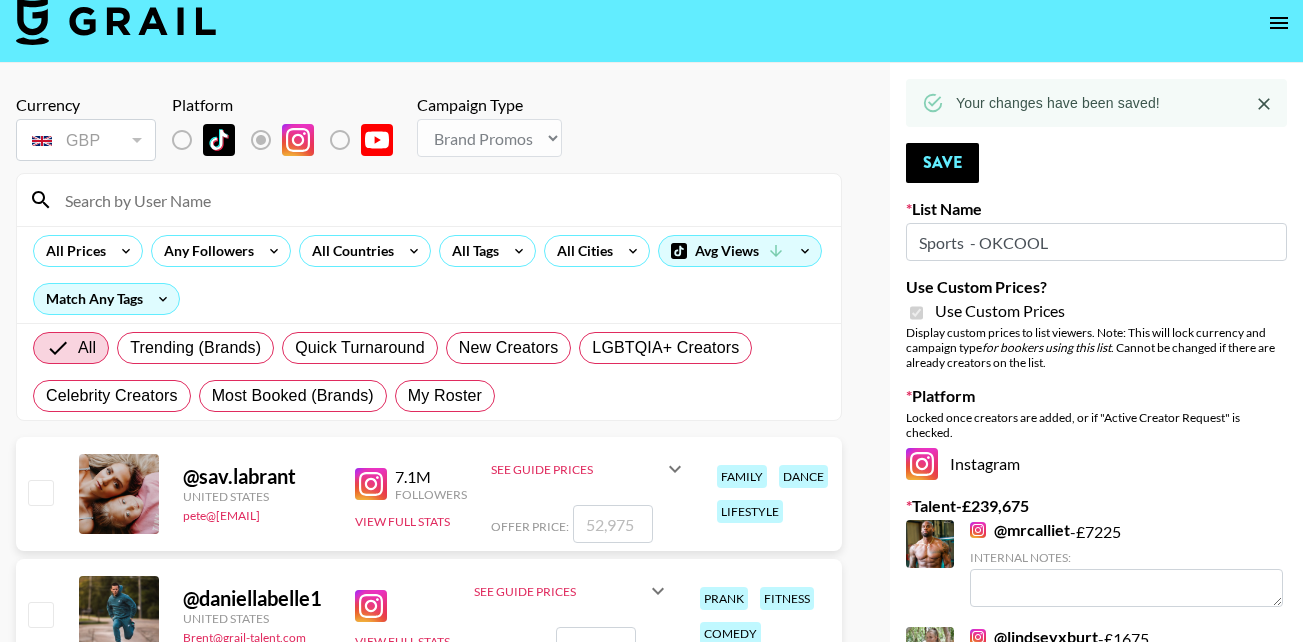 click at bounding box center [441, 200] 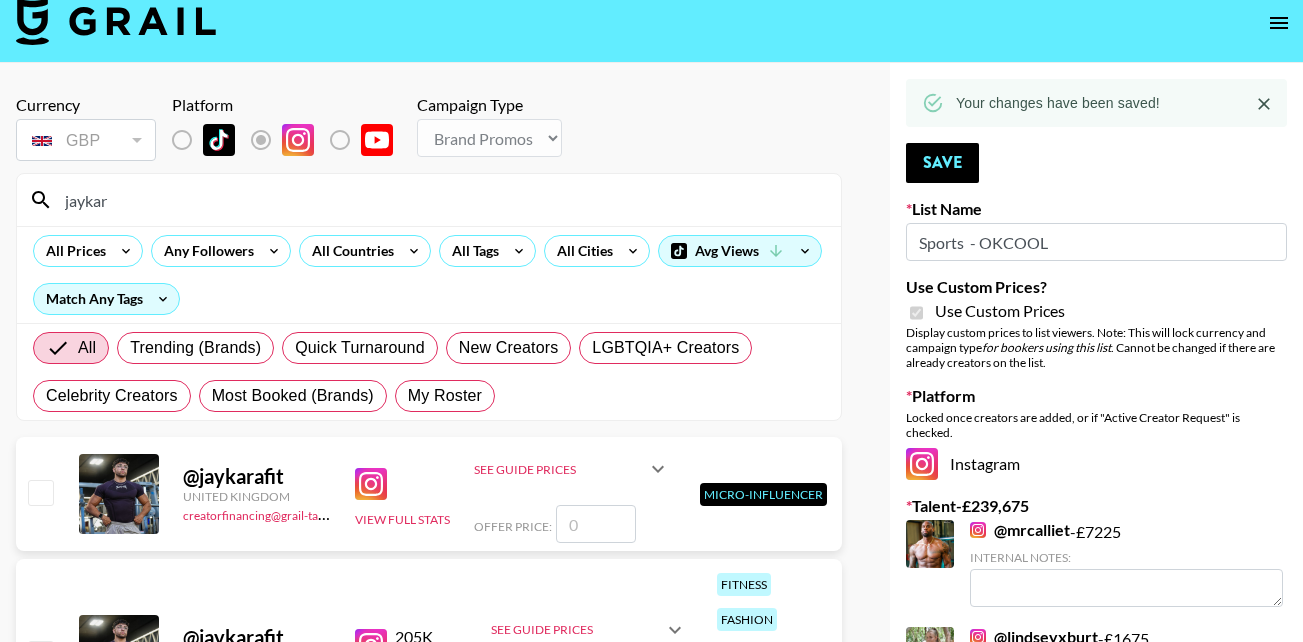 type on "jaykar" 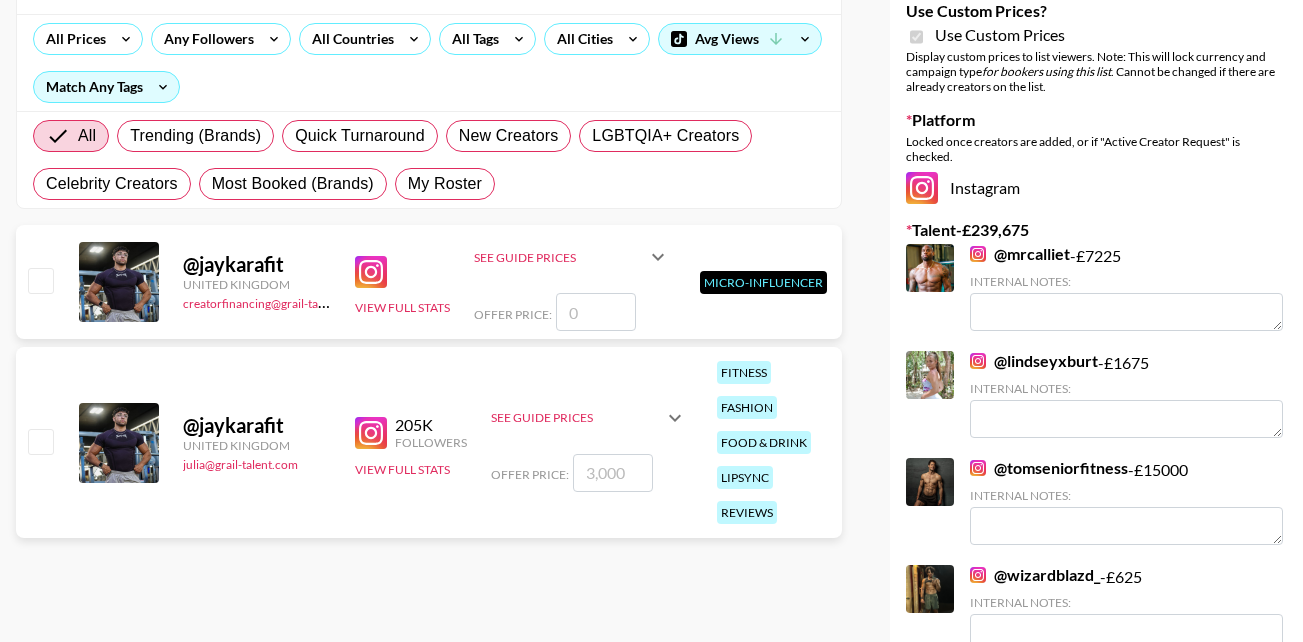 scroll, scrollTop: 230, scrollLeft: 0, axis: vertical 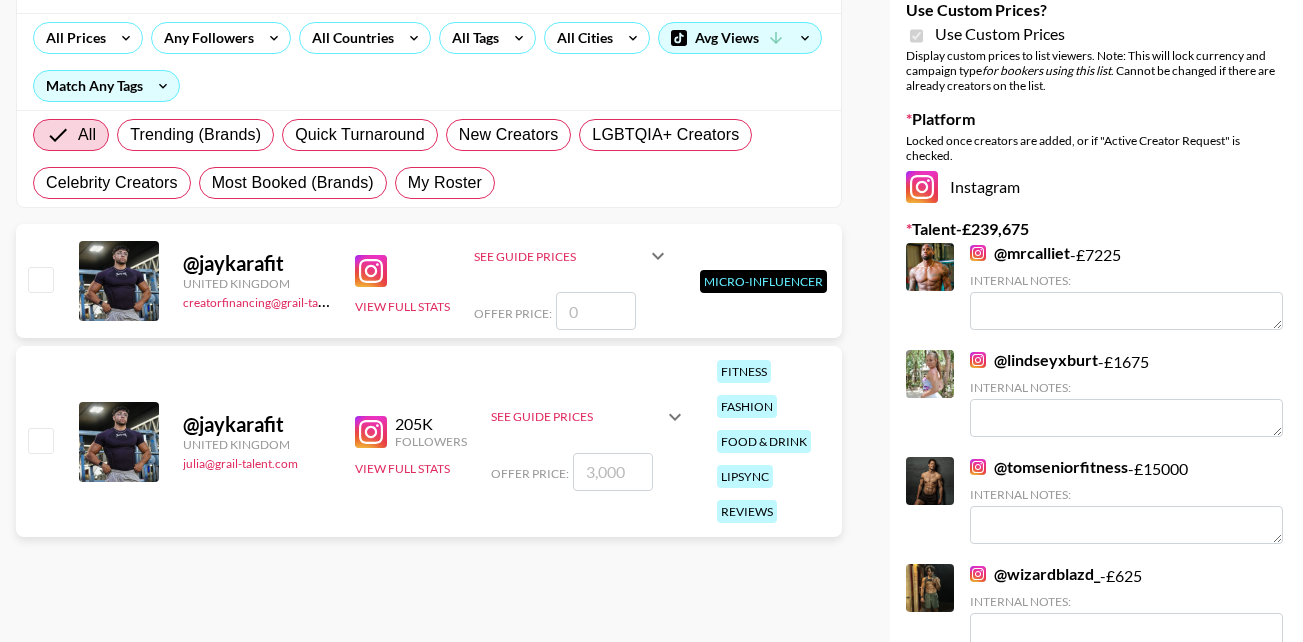 click at bounding box center [40, 440] 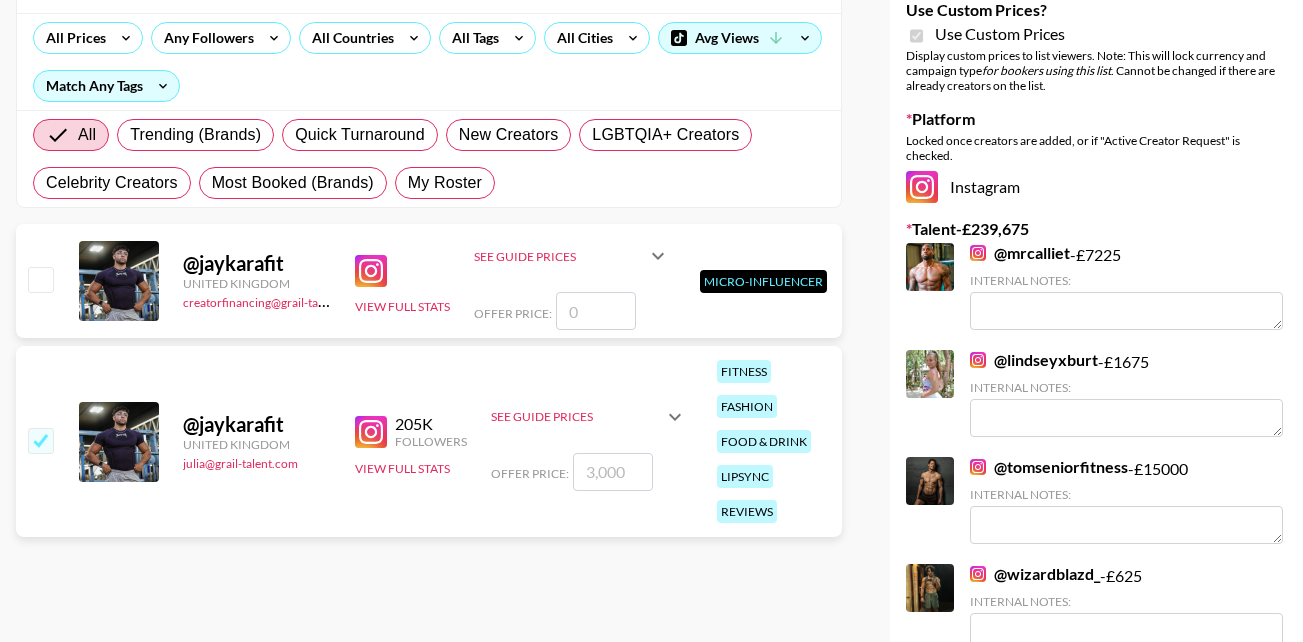checkbox on "true" 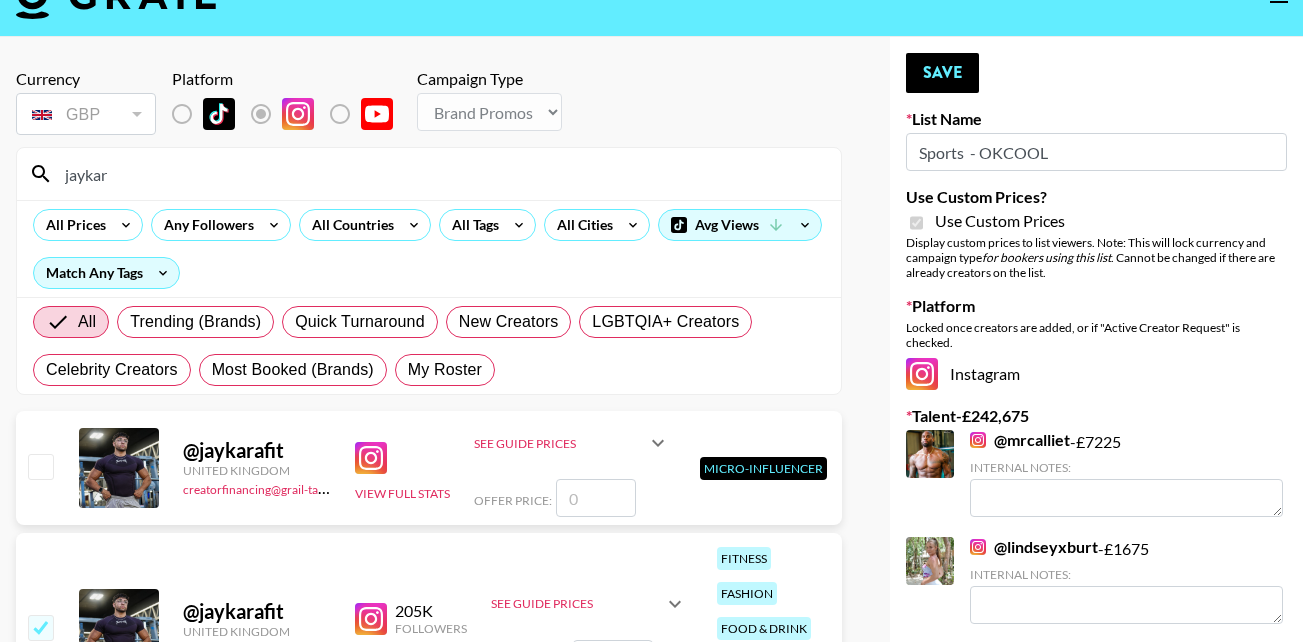 scroll, scrollTop: 42, scrollLeft: 0, axis: vertical 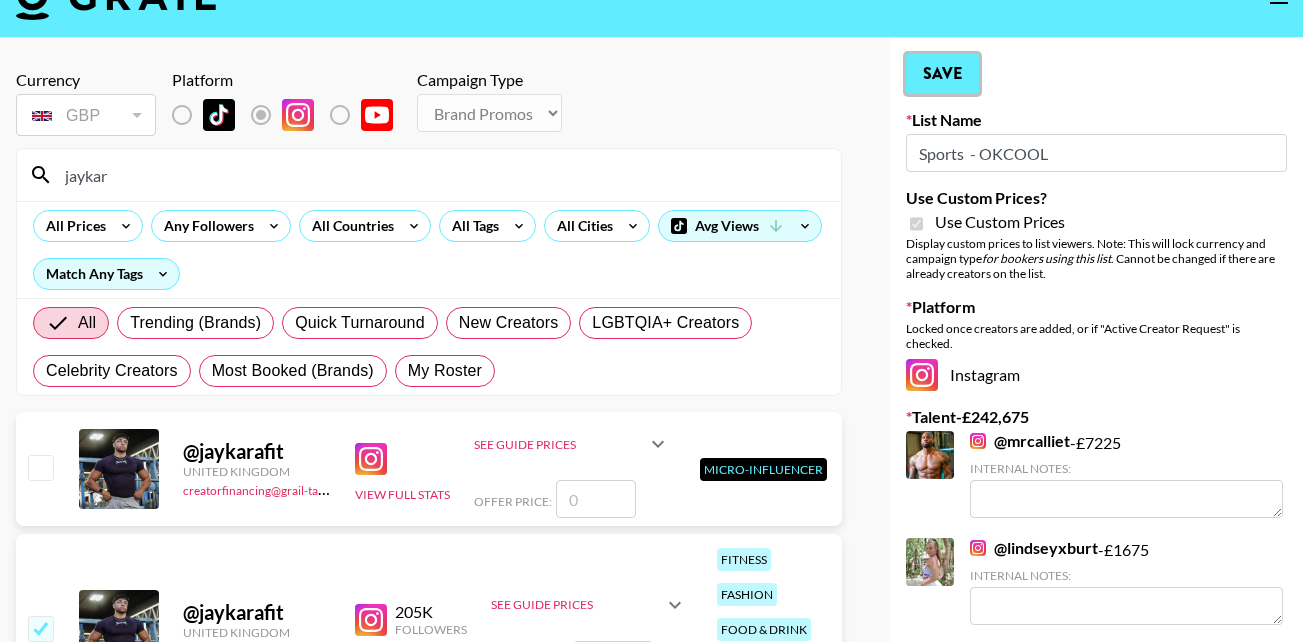 click on "Save" at bounding box center [942, 74] 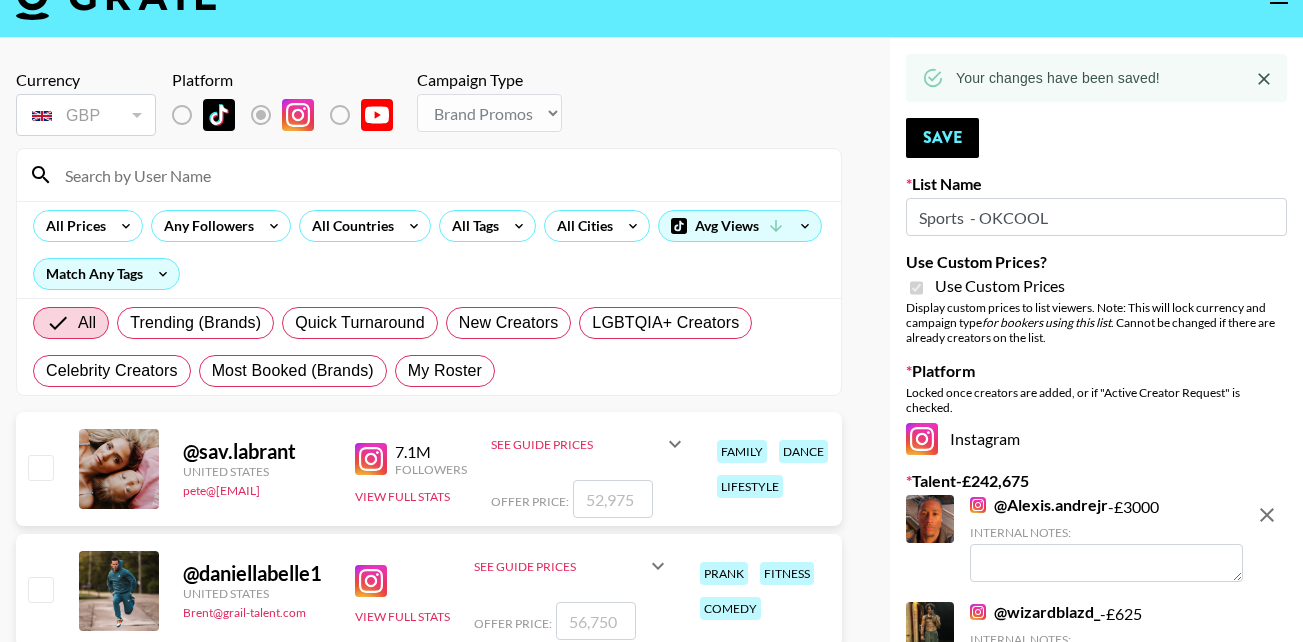 click at bounding box center (441, 175) 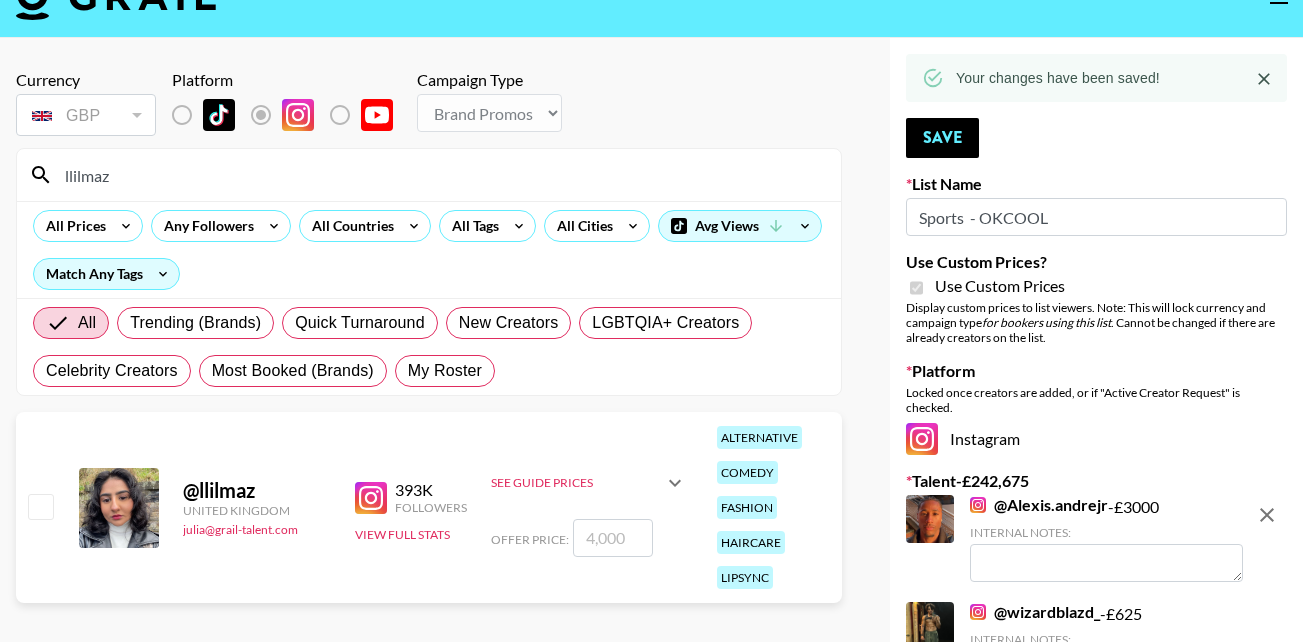 type on "llilmaz" 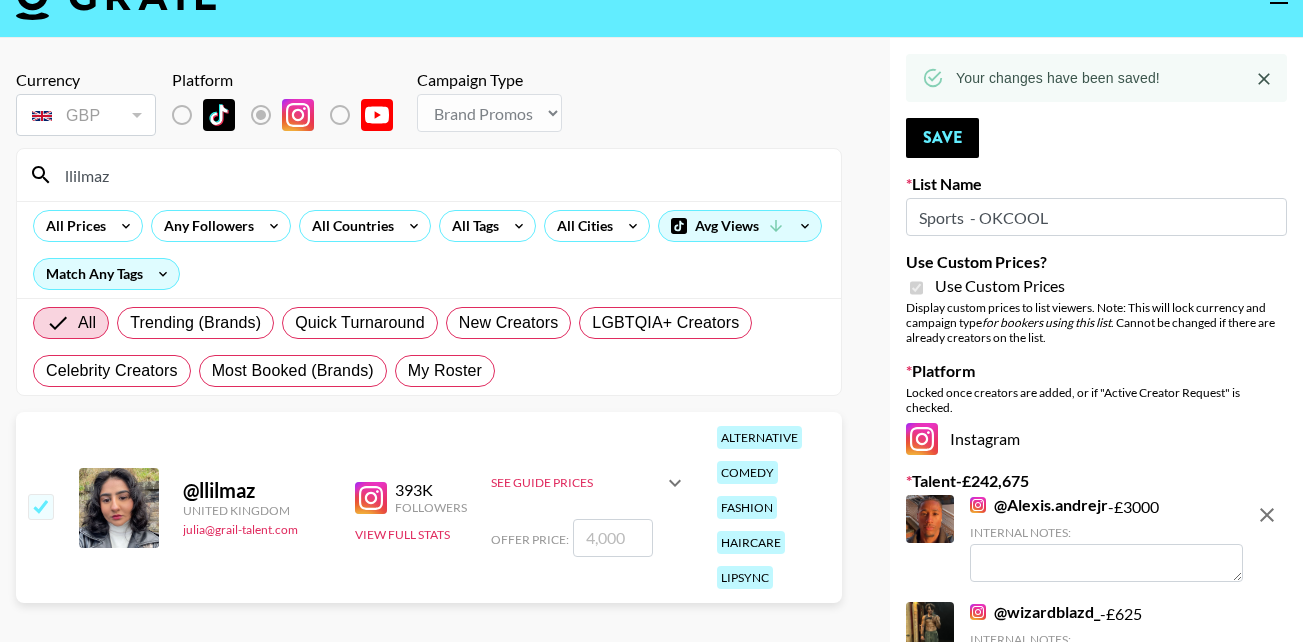 checkbox on "true" 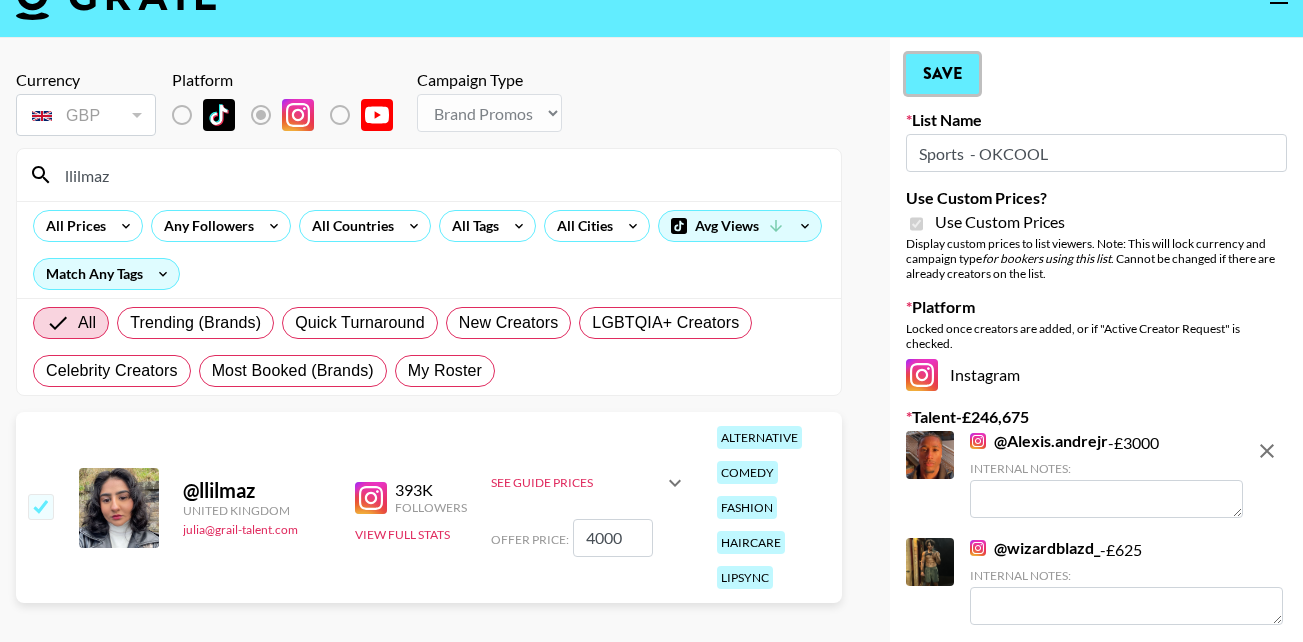 click on "Save" at bounding box center [942, 74] 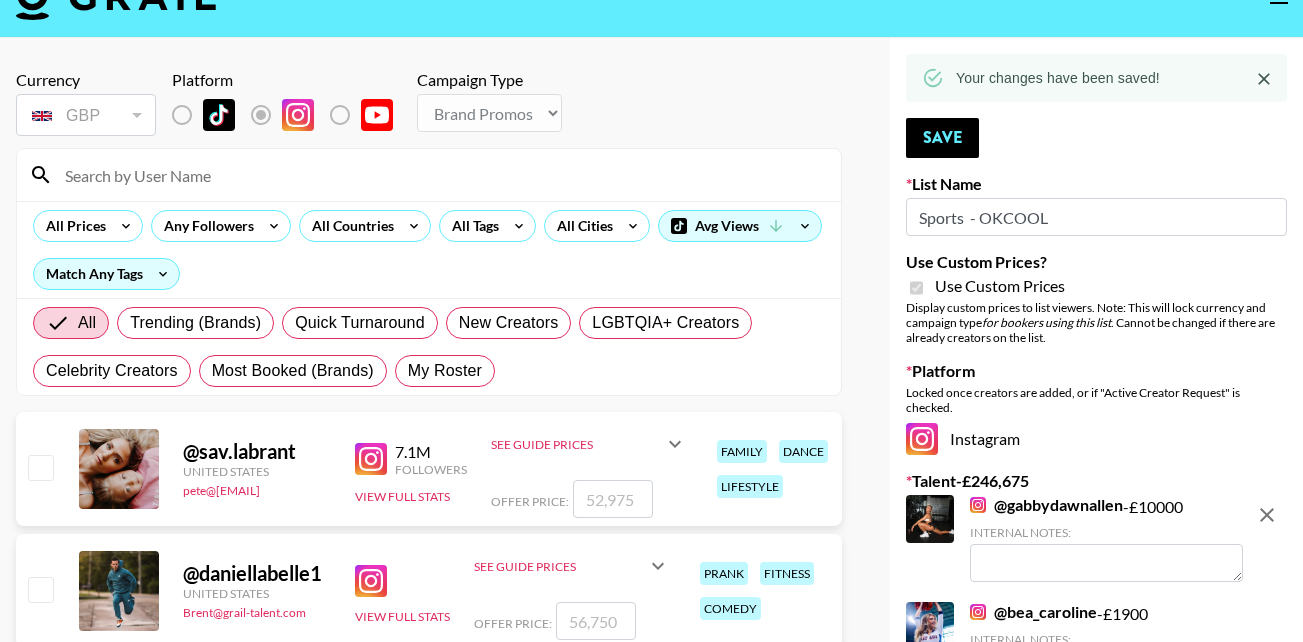 click at bounding box center (441, 175) 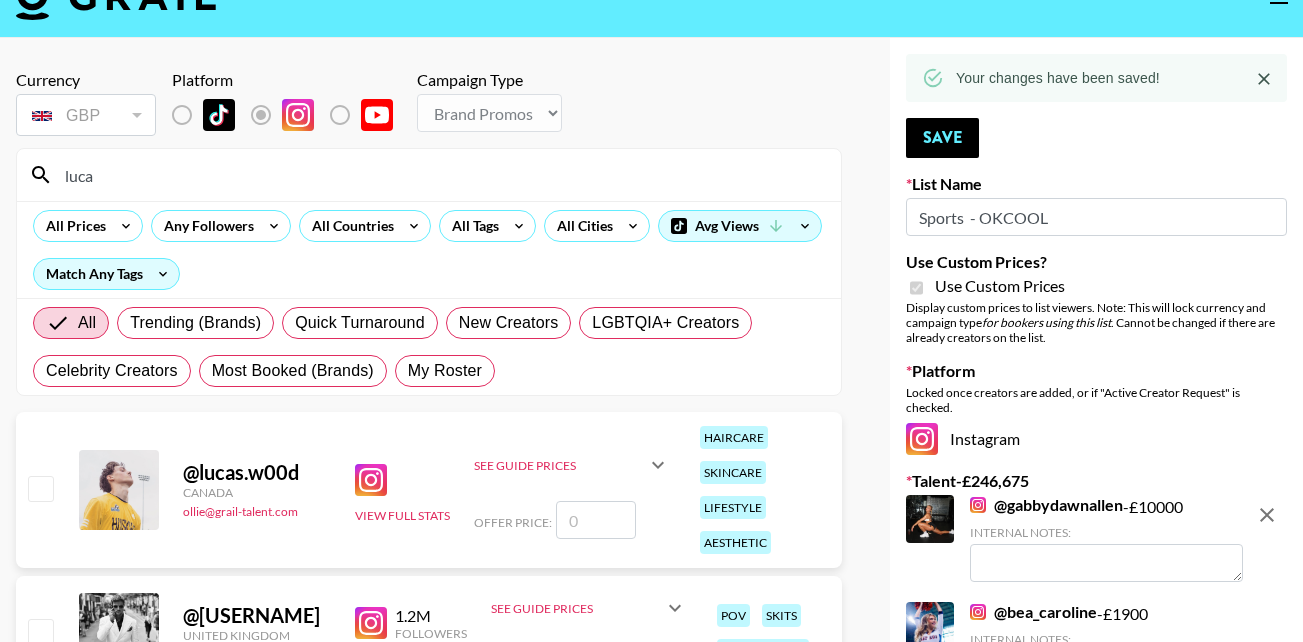 scroll, scrollTop: 201, scrollLeft: 0, axis: vertical 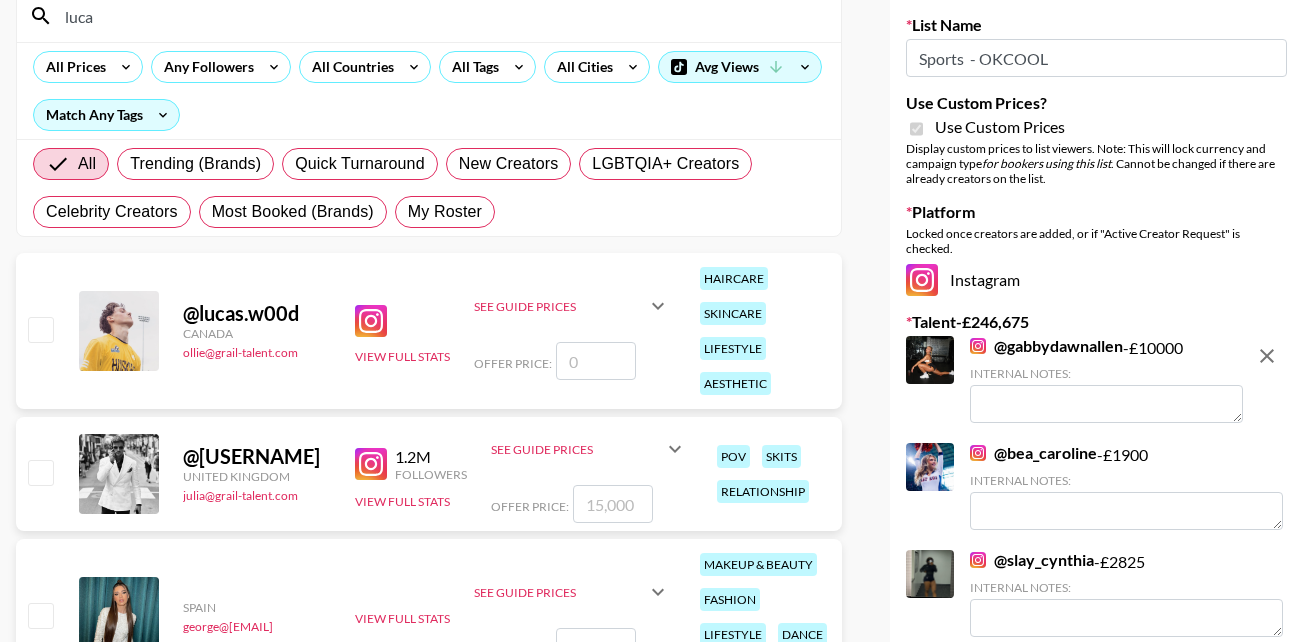 type on "luca" 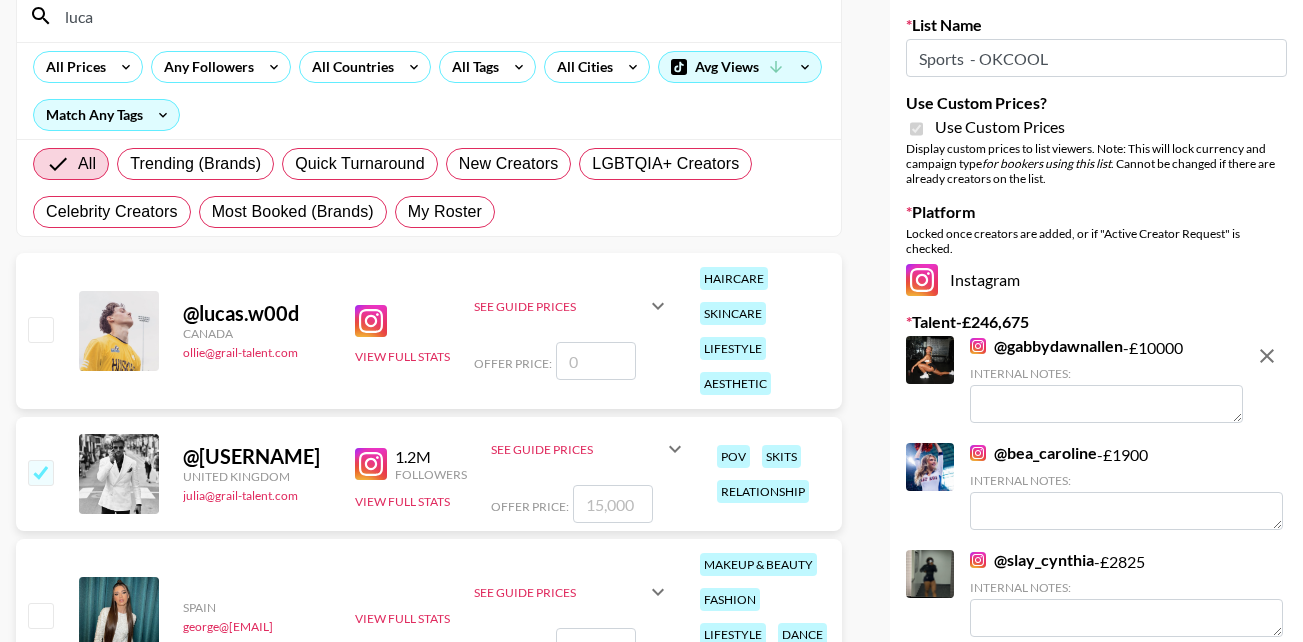 checkbox on "true" 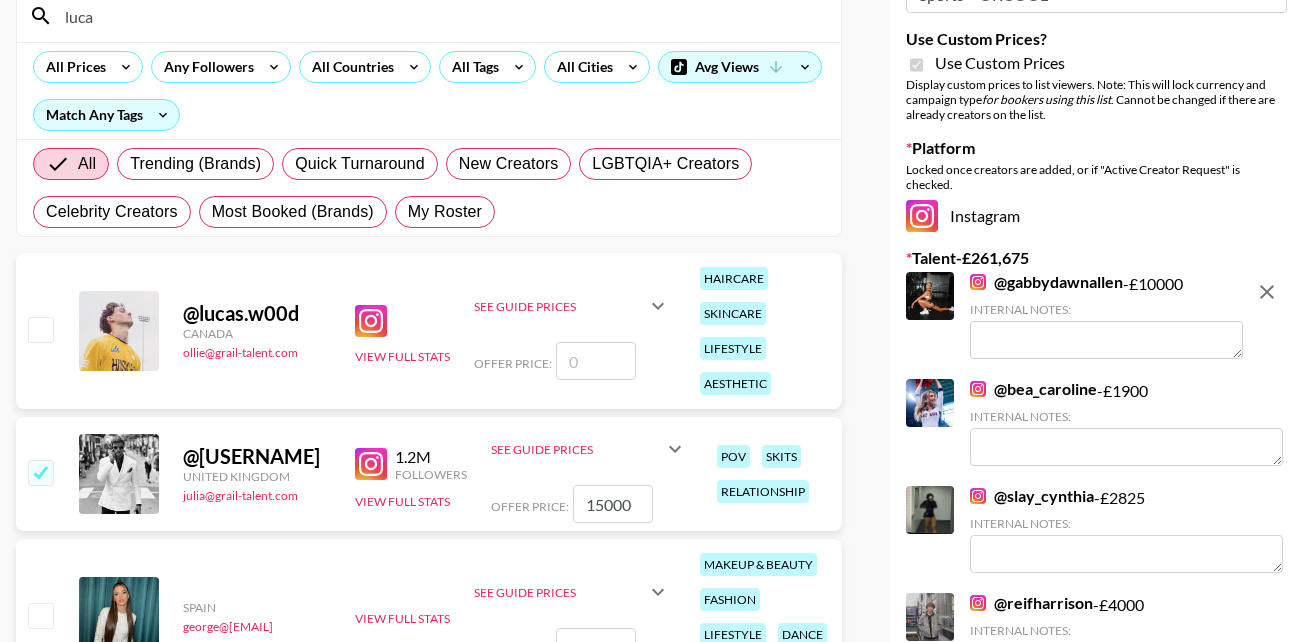 click on "15000" at bounding box center [613, 504] 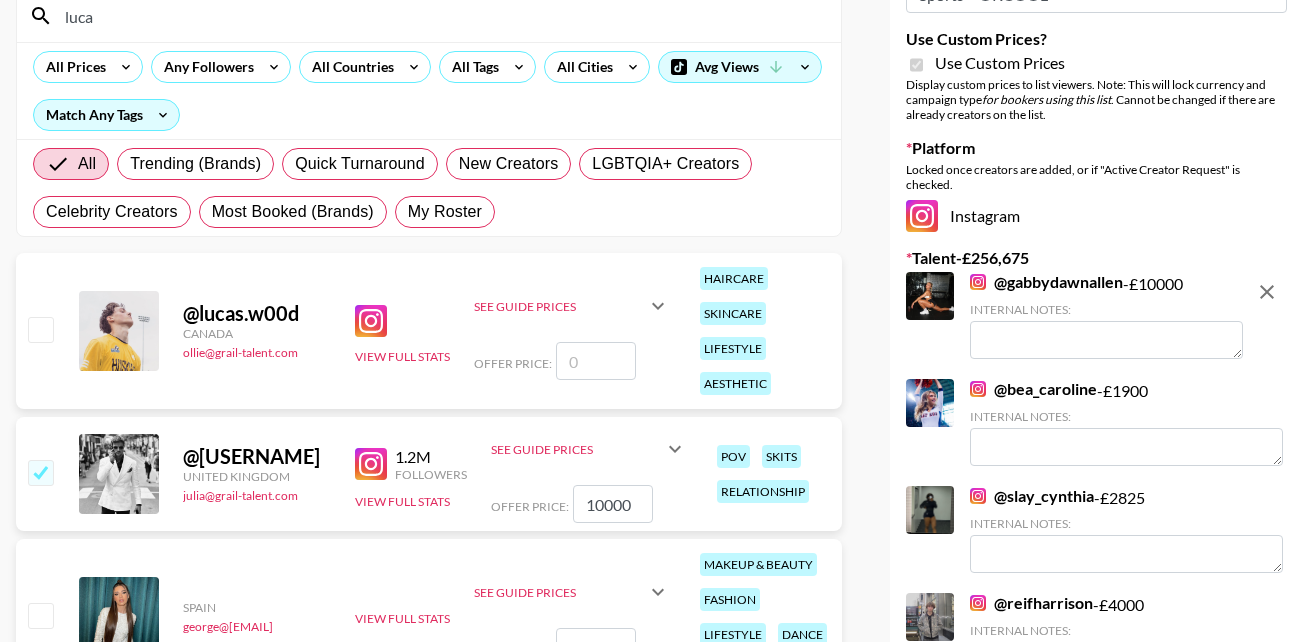 scroll, scrollTop: 0, scrollLeft: 0, axis: both 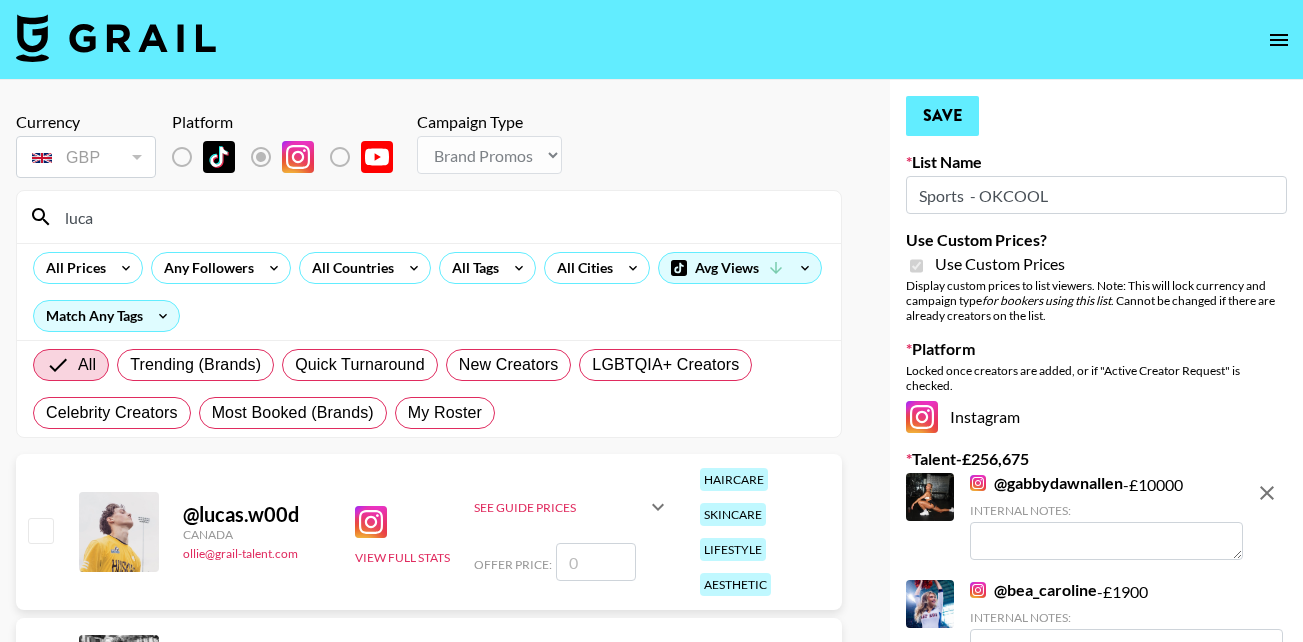 type on "10000" 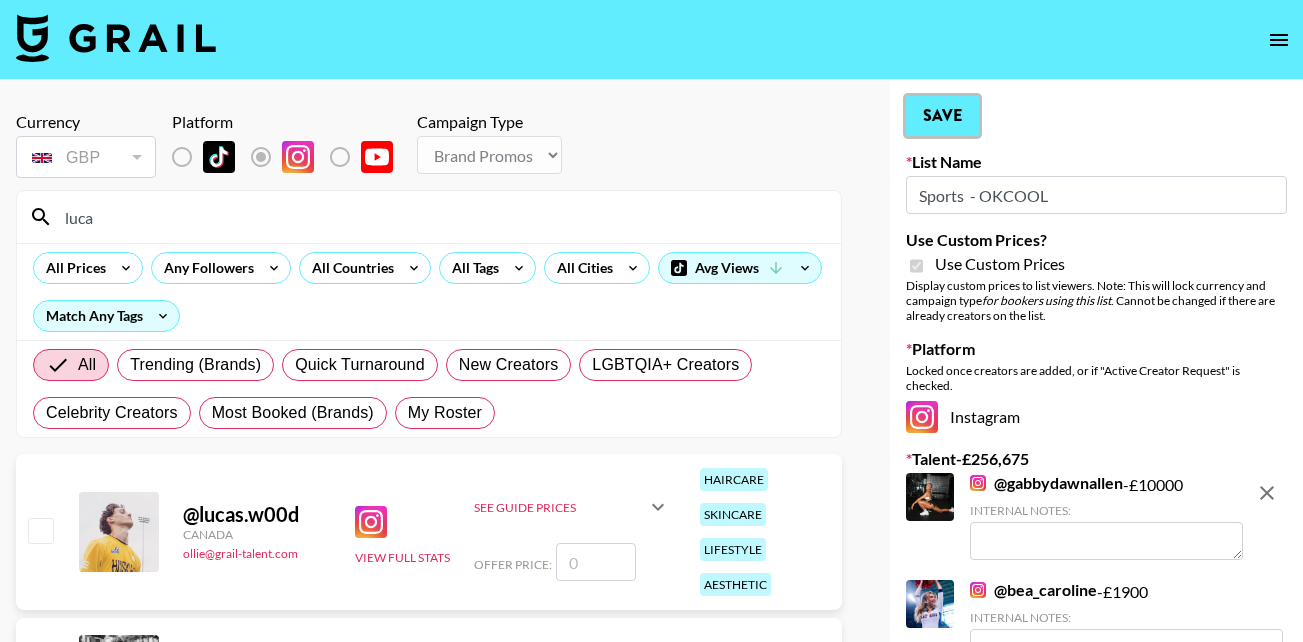 click on "Save" at bounding box center [942, 116] 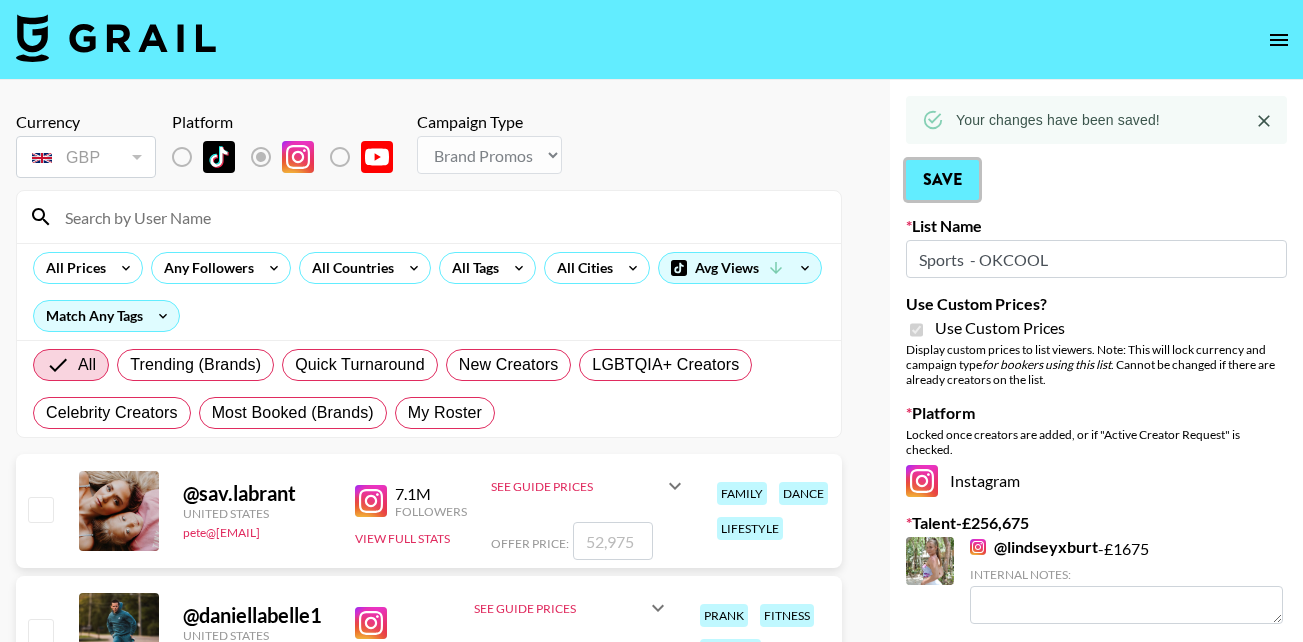 scroll, scrollTop: 0, scrollLeft: 0, axis: both 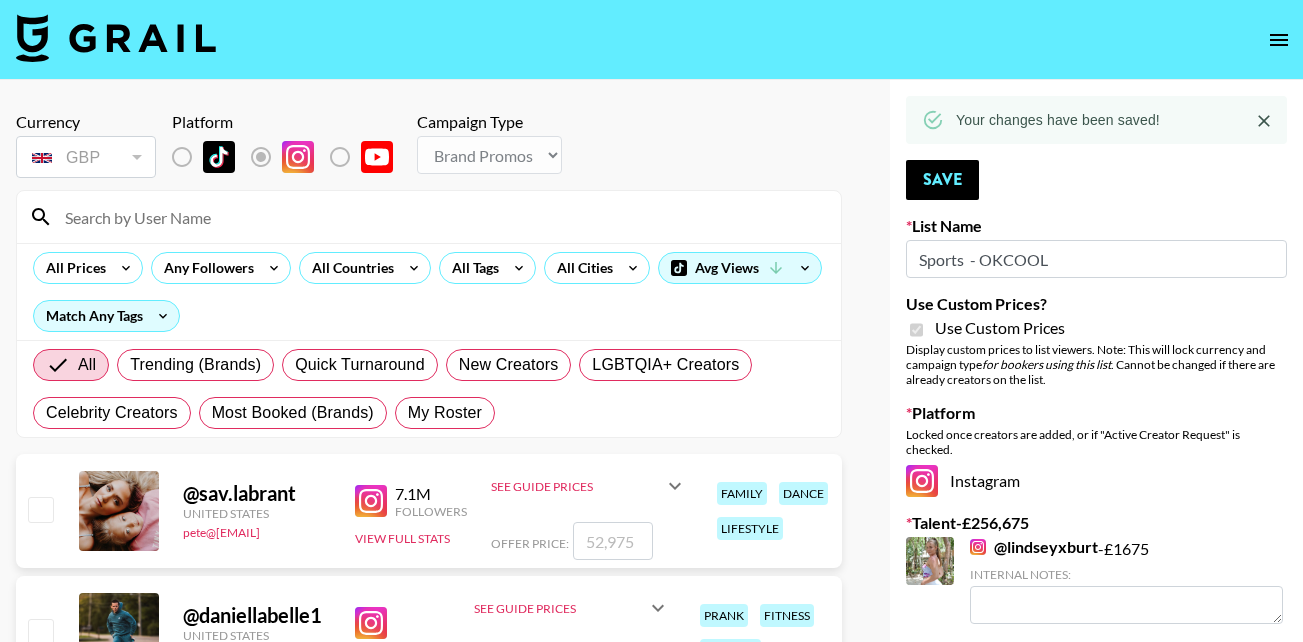 click at bounding box center (441, 217) 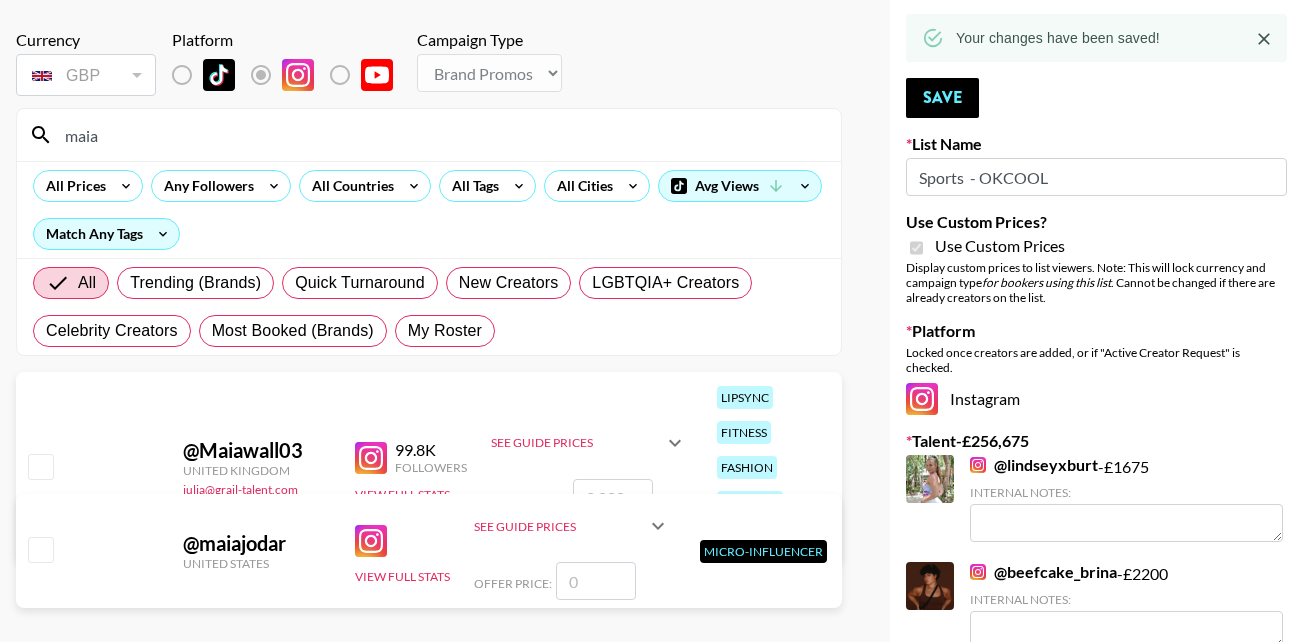 scroll, scrollTop: 83, scrollLeft: 0, axis: vertical 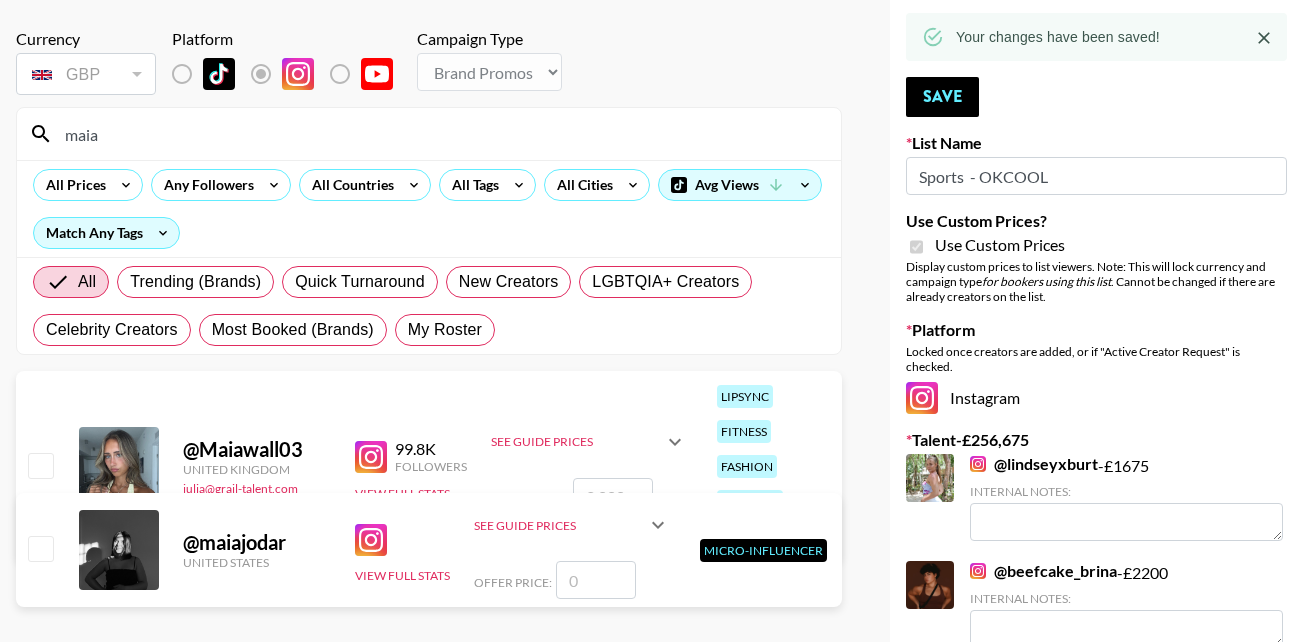 type on "maia" 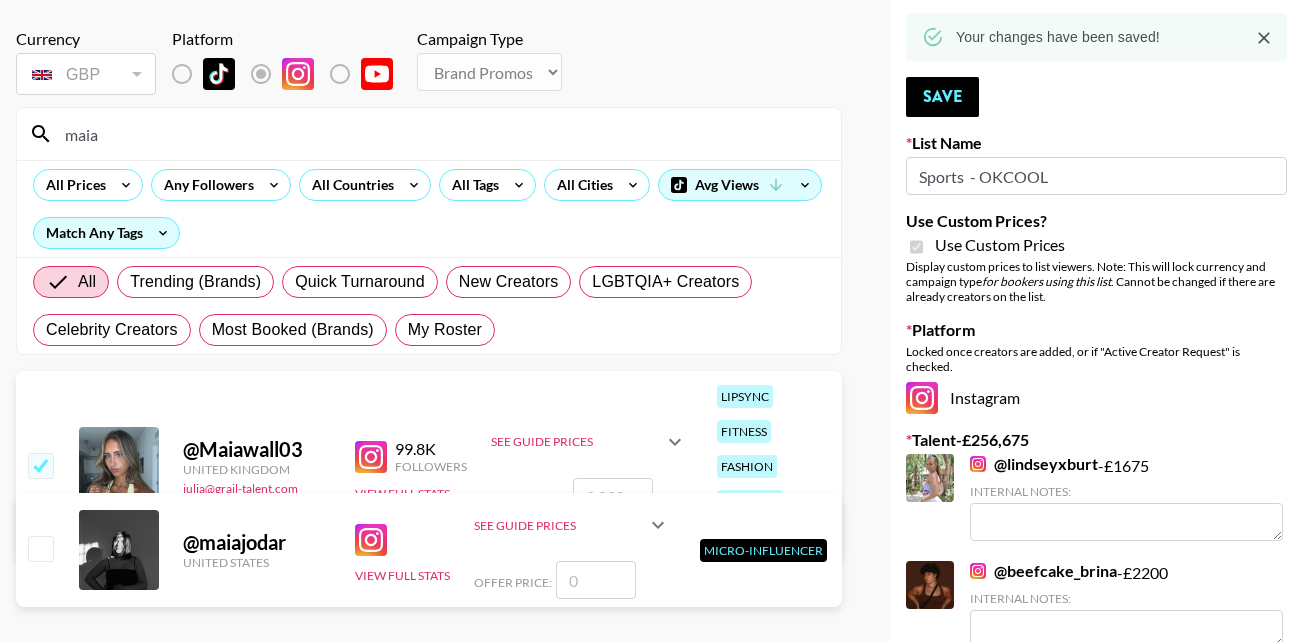 checkbox on "true" 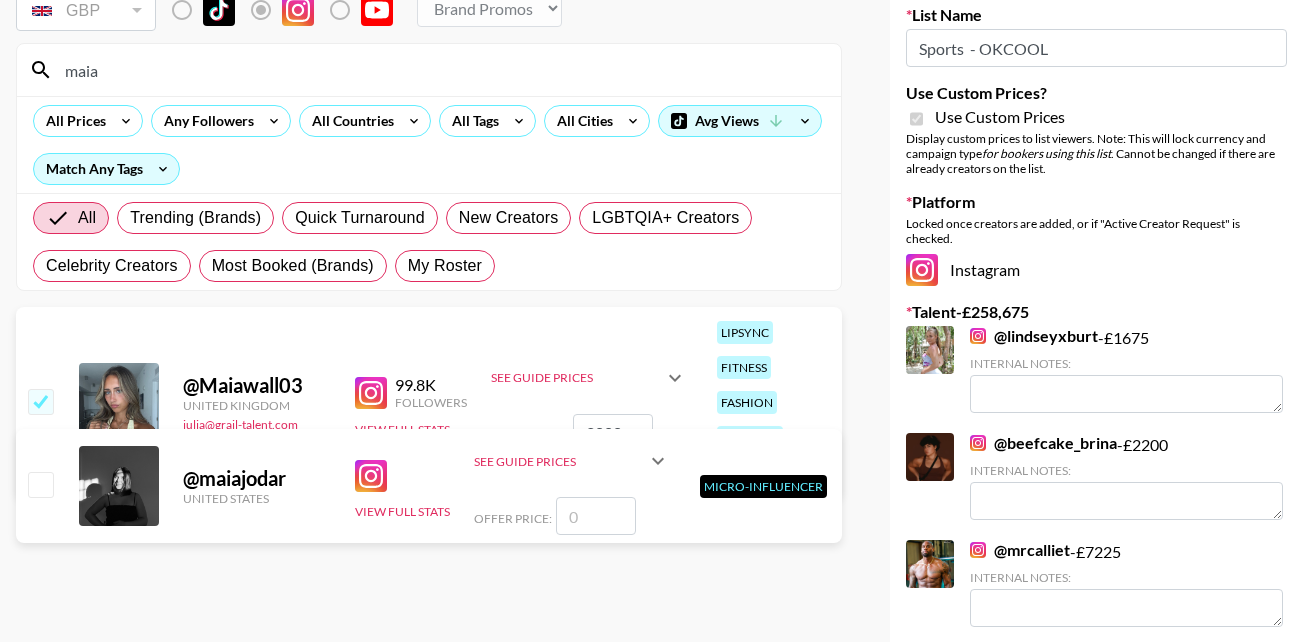 scroll, scrollTop: 148, scrollLeft: 0, axis: vertical 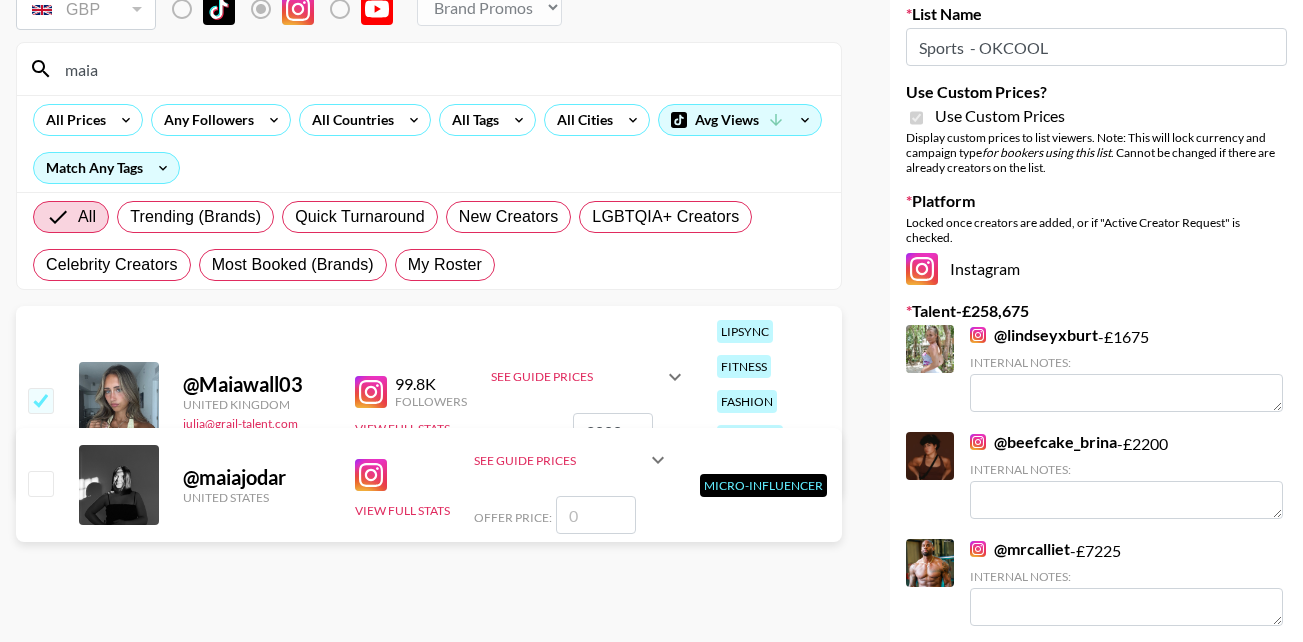 click on "2000" at bounding box center (613, 432) 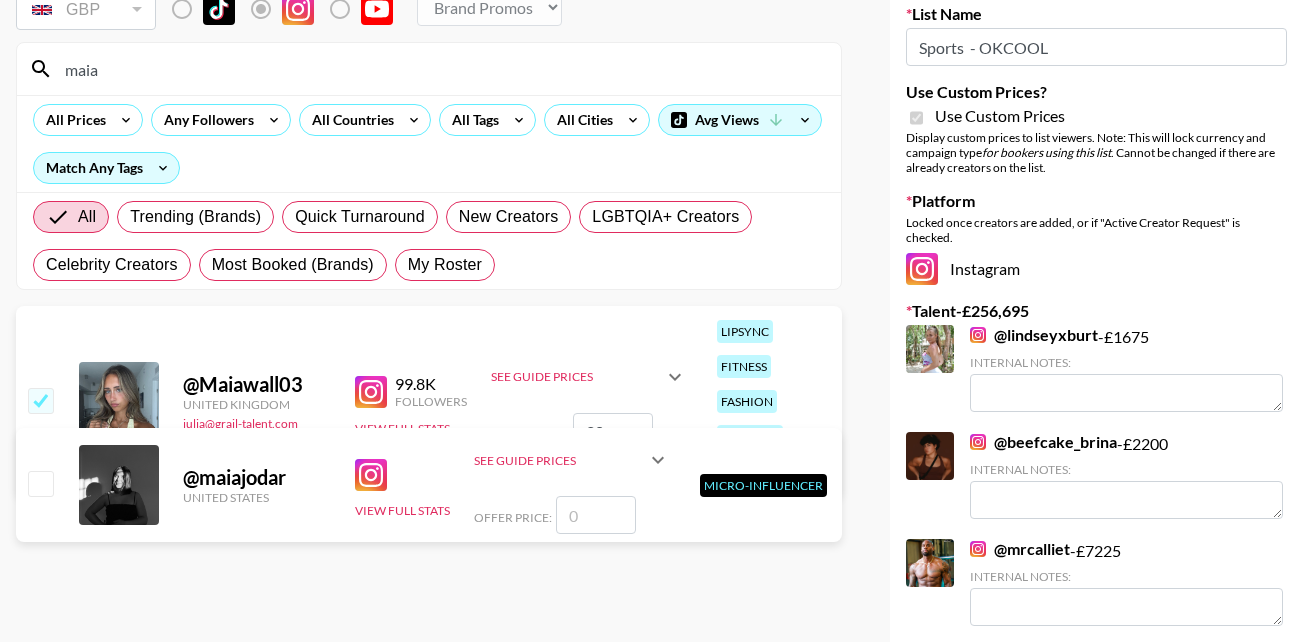 type on "2" 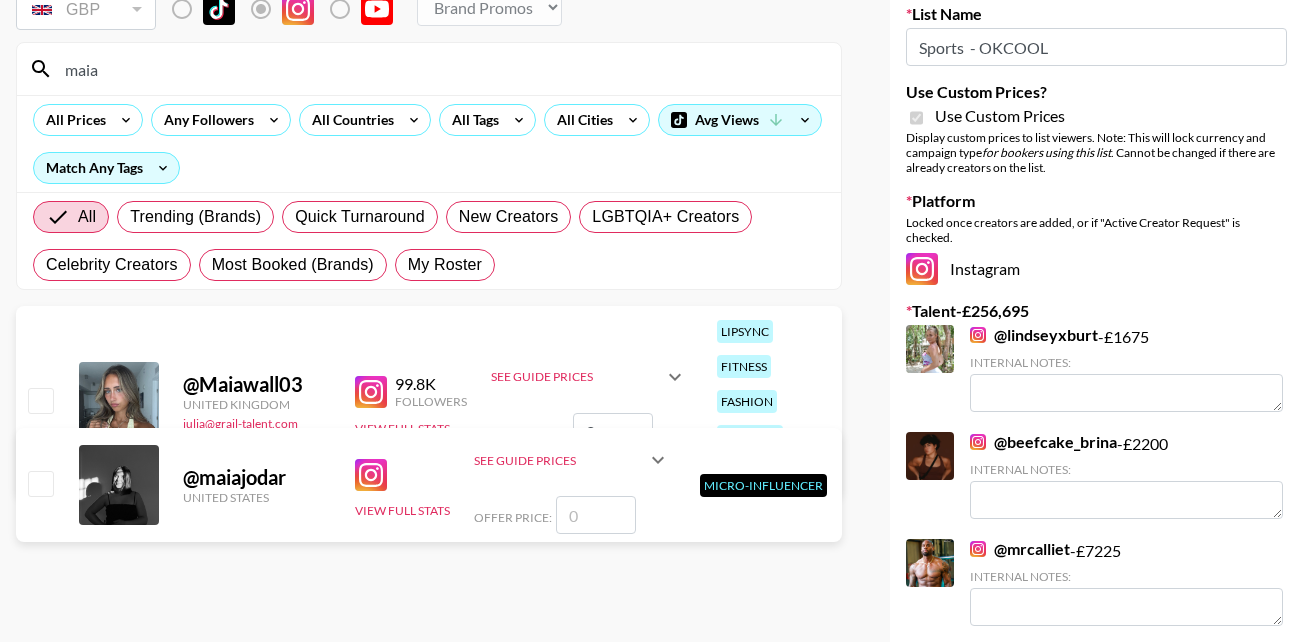 type 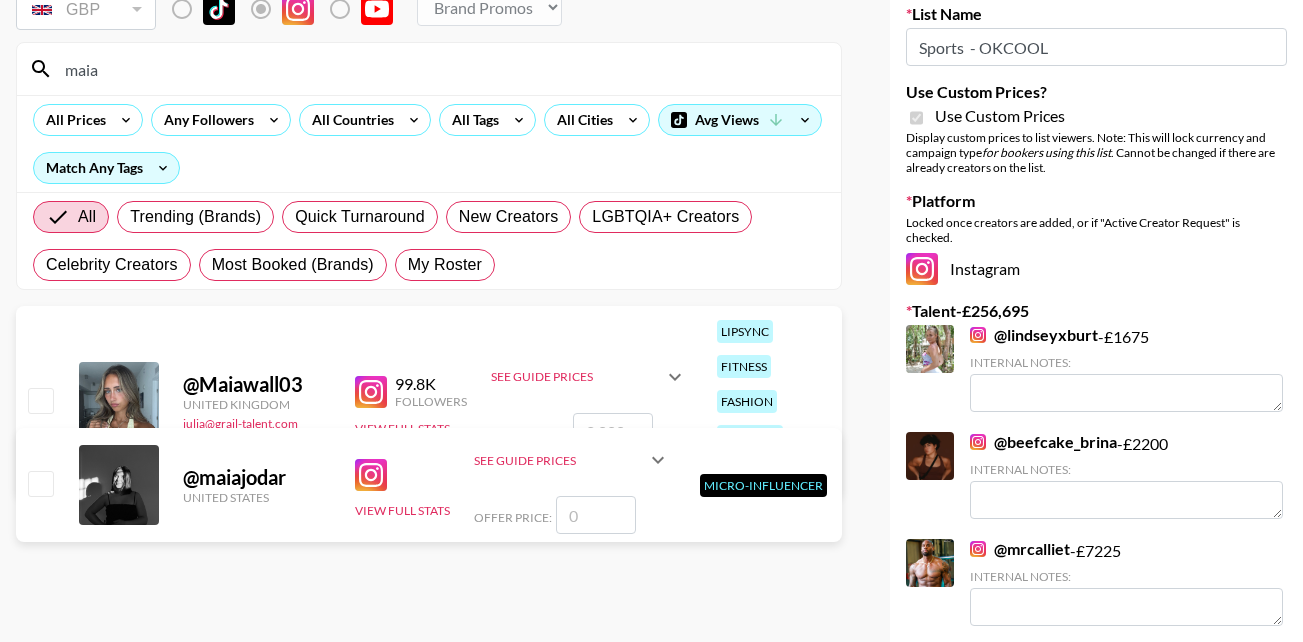 checkbox on "false" 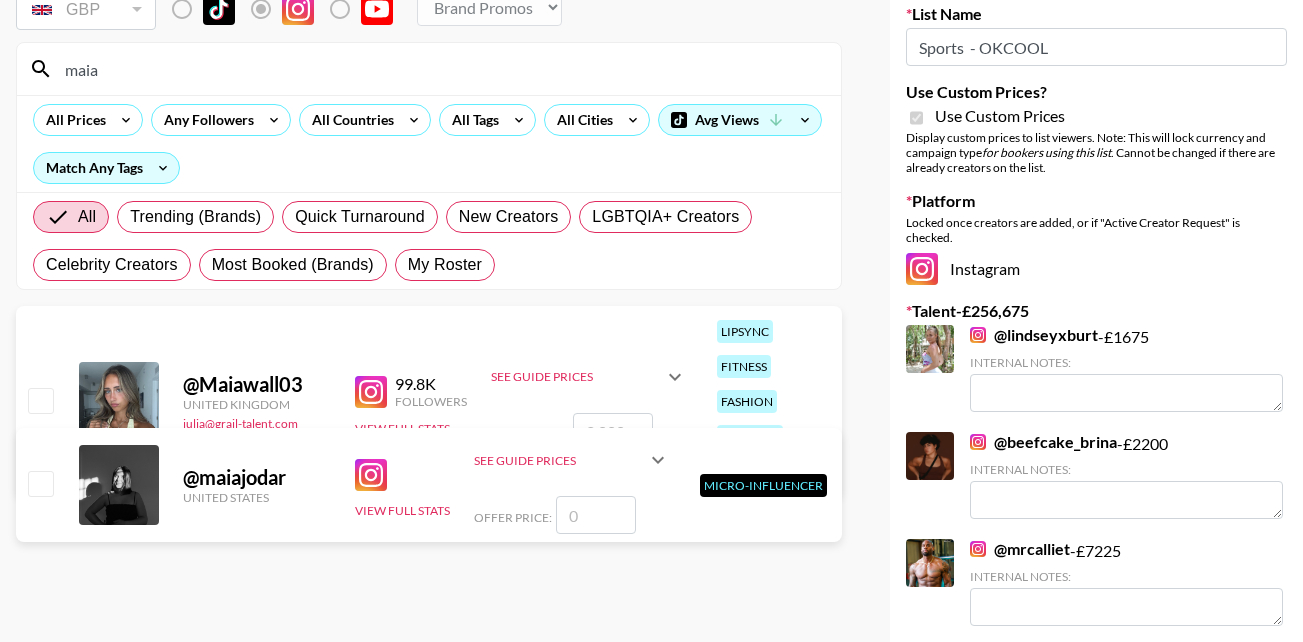type on "2" 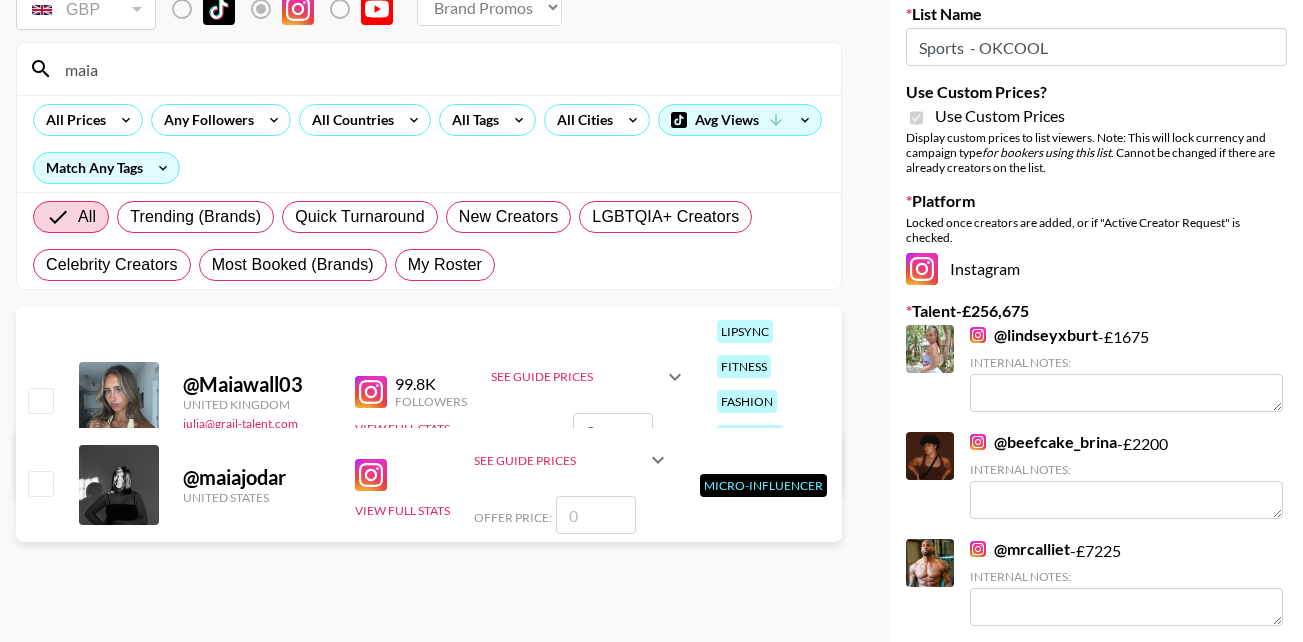 checkbox on "true" 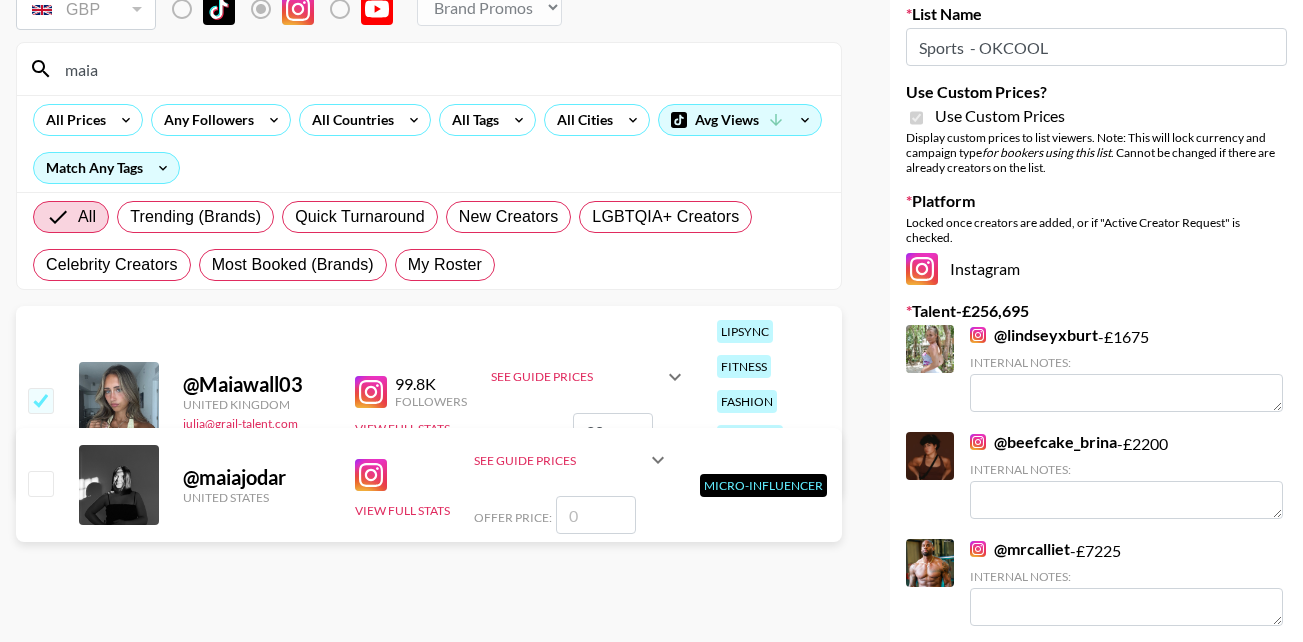 type on "2" 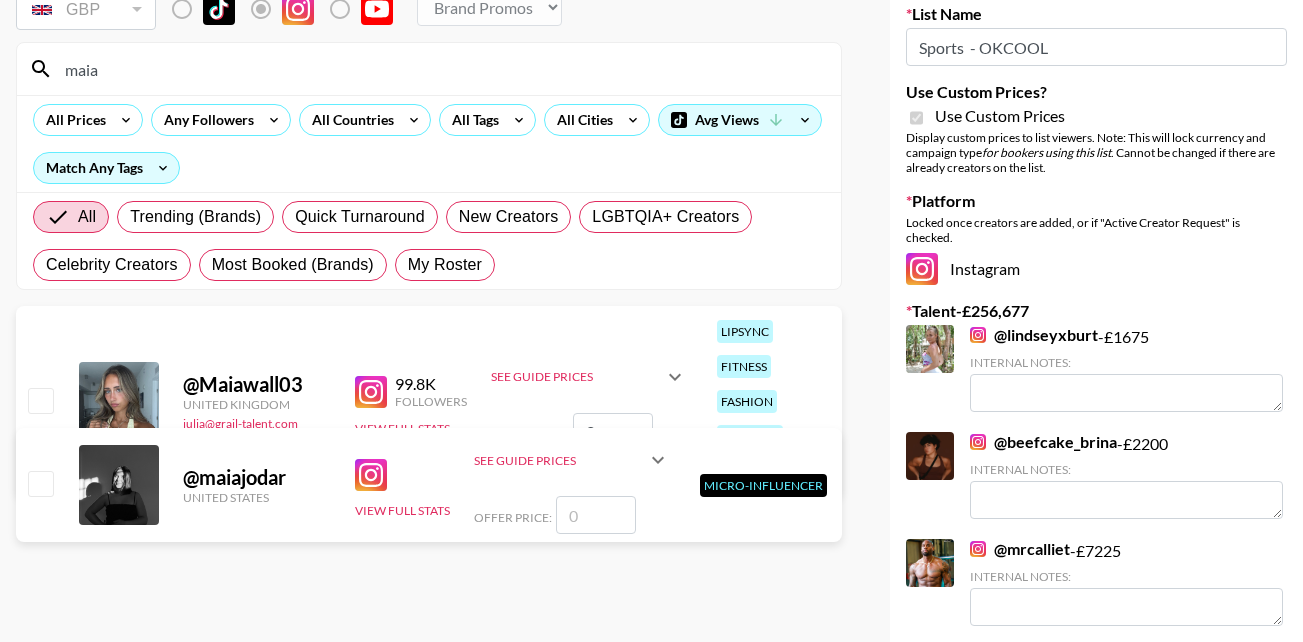 type 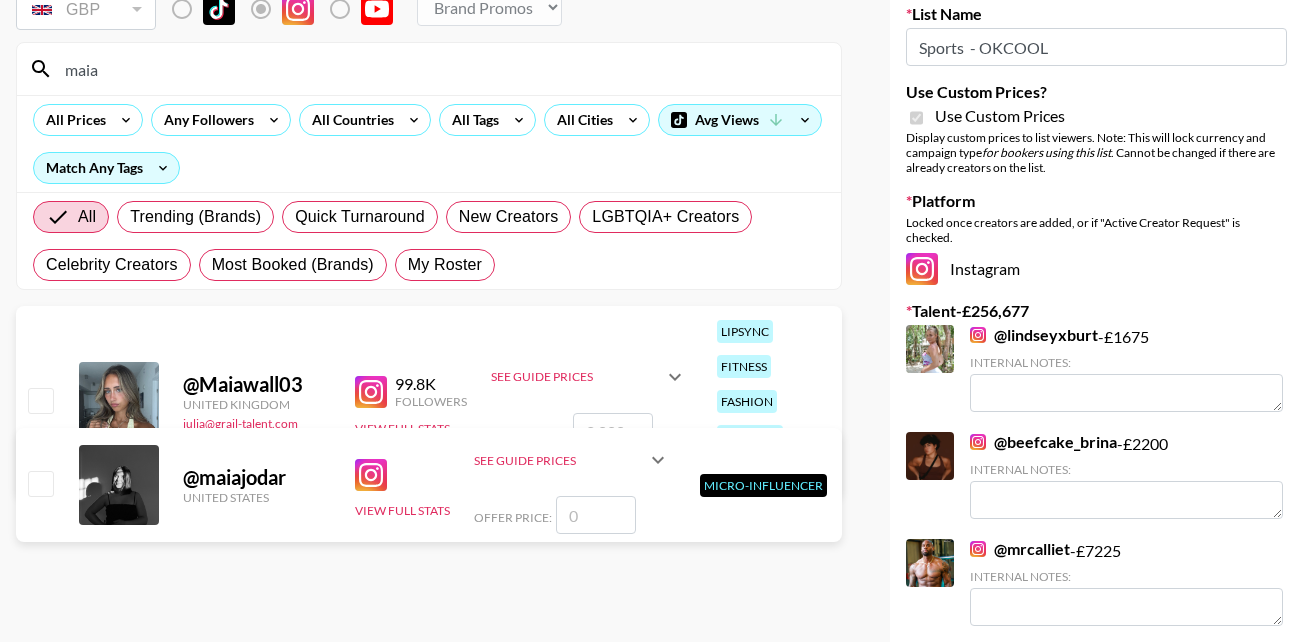 checkbox on "false" 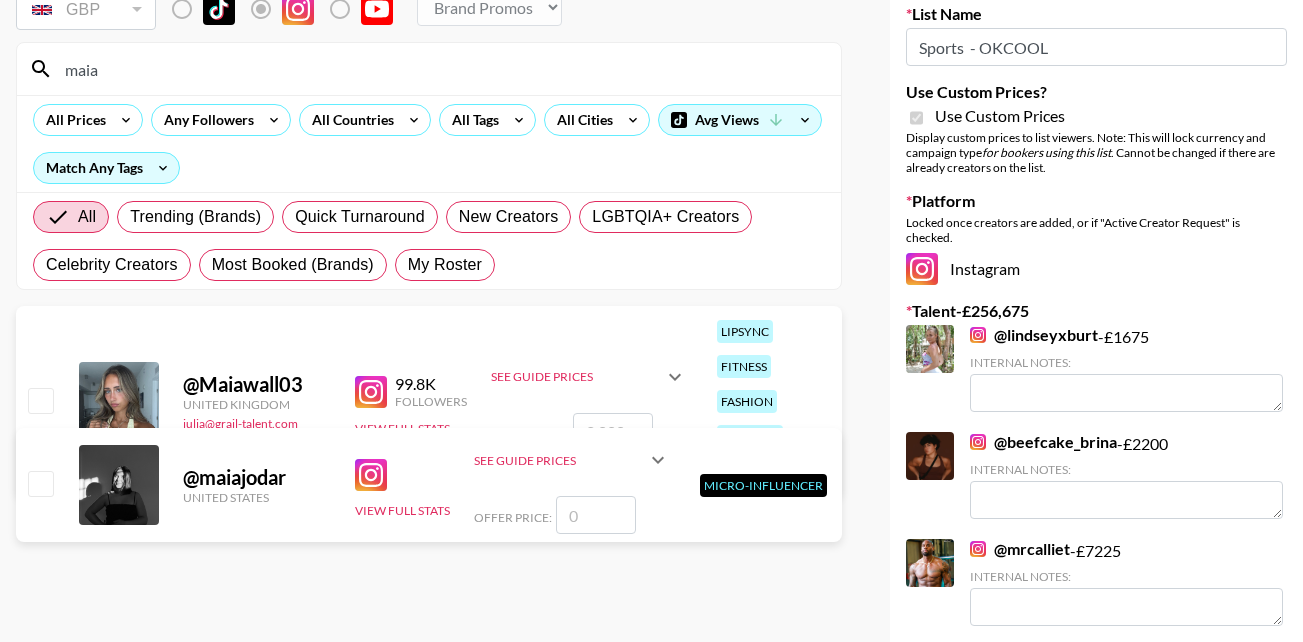 type on "3" 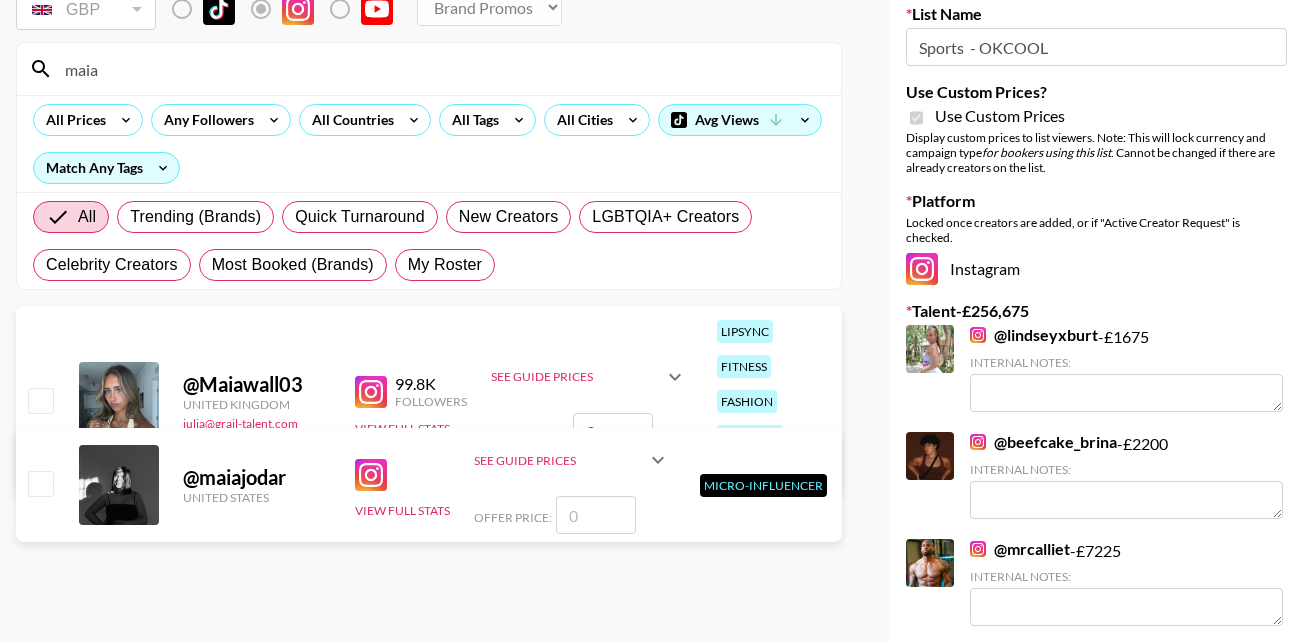 checkbox on "true" 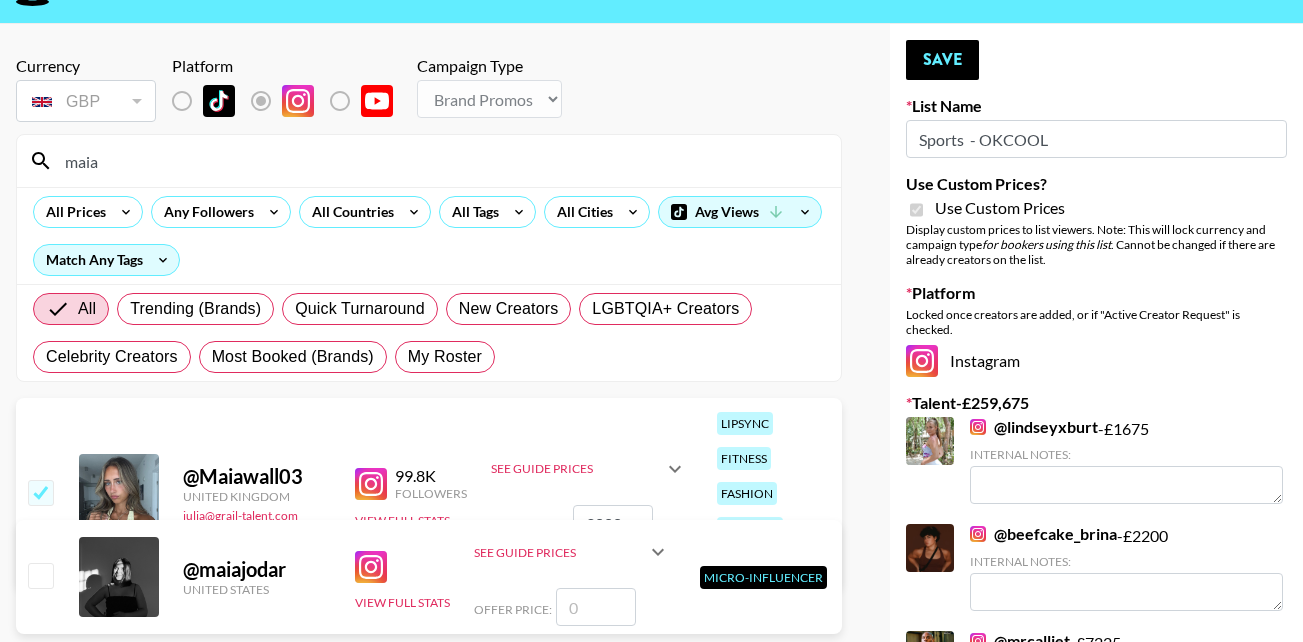 scroll, scrollTop: 39, scrollLeft: 0, axis: vertical 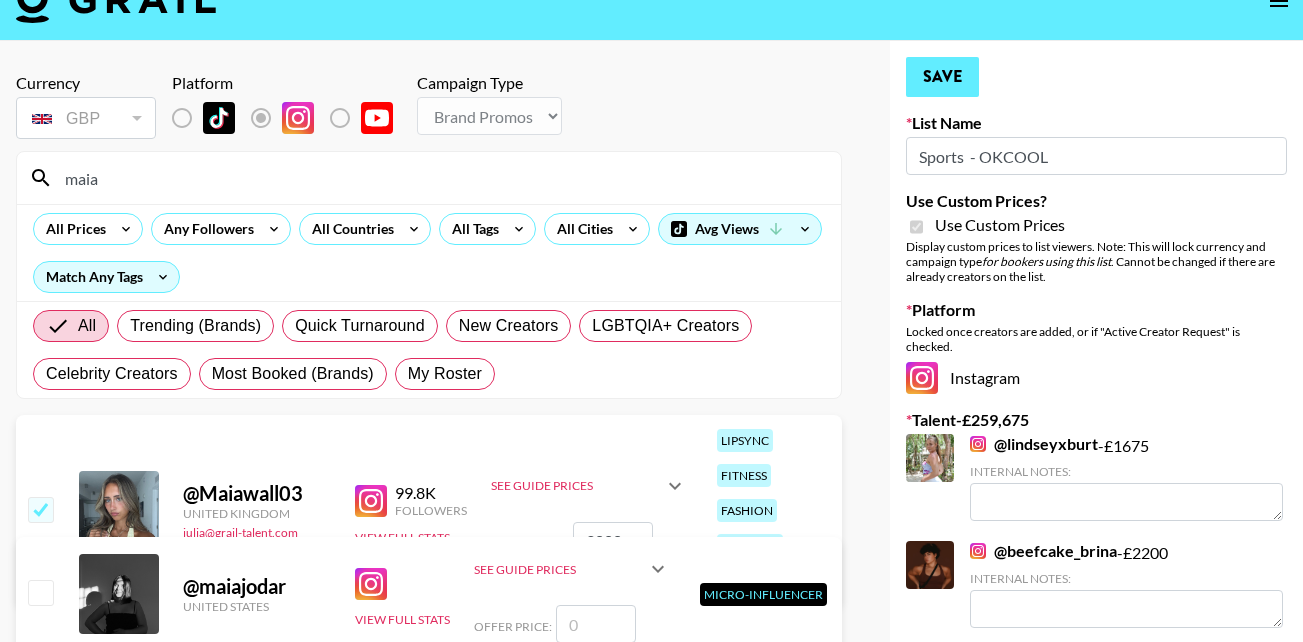 type on "3000" 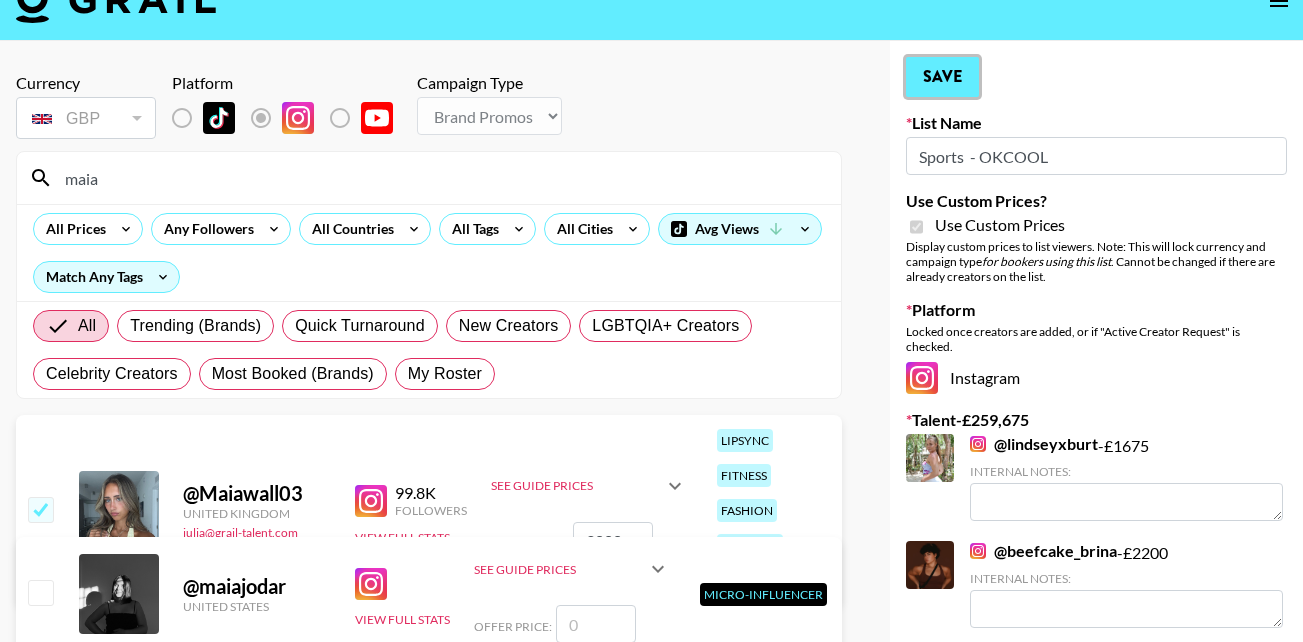 click on "Save" at bounding box center (942, 77) 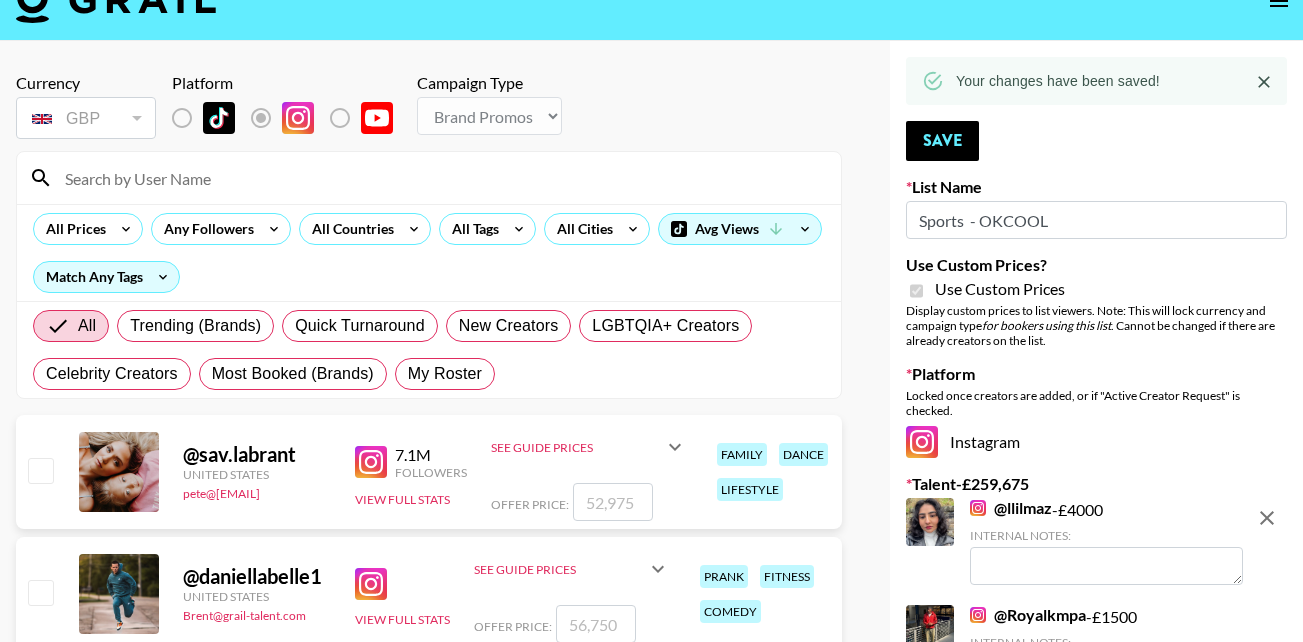click at bounding box center (441, 178) 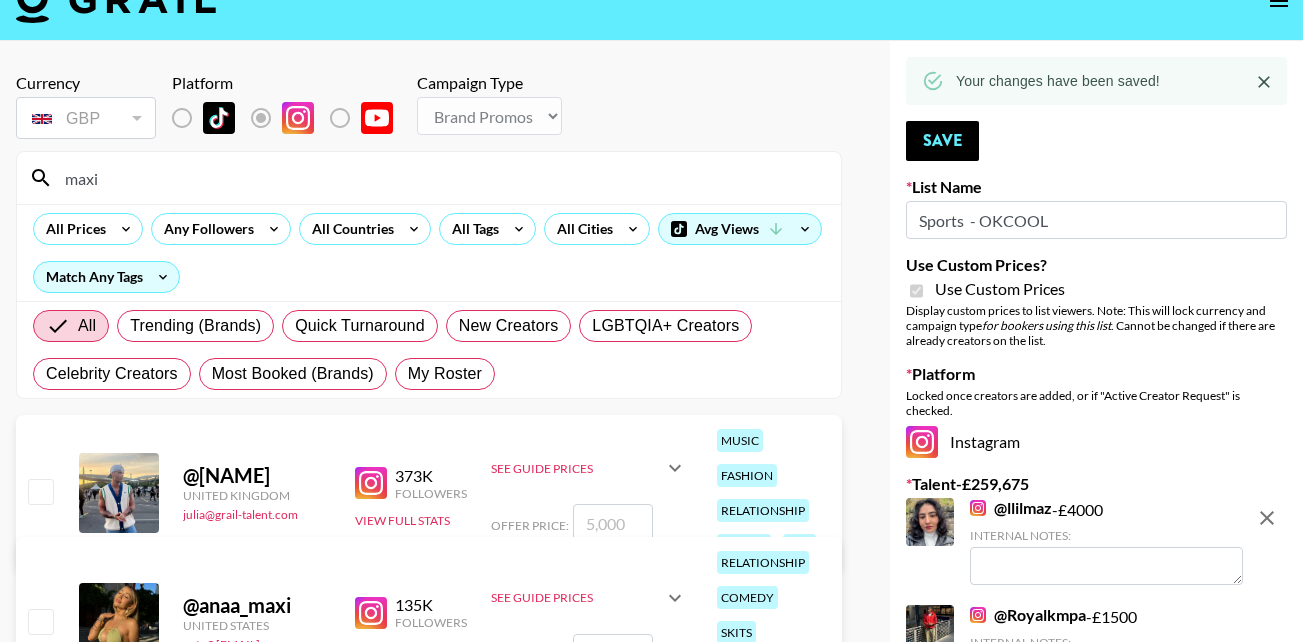 type on "maxi" 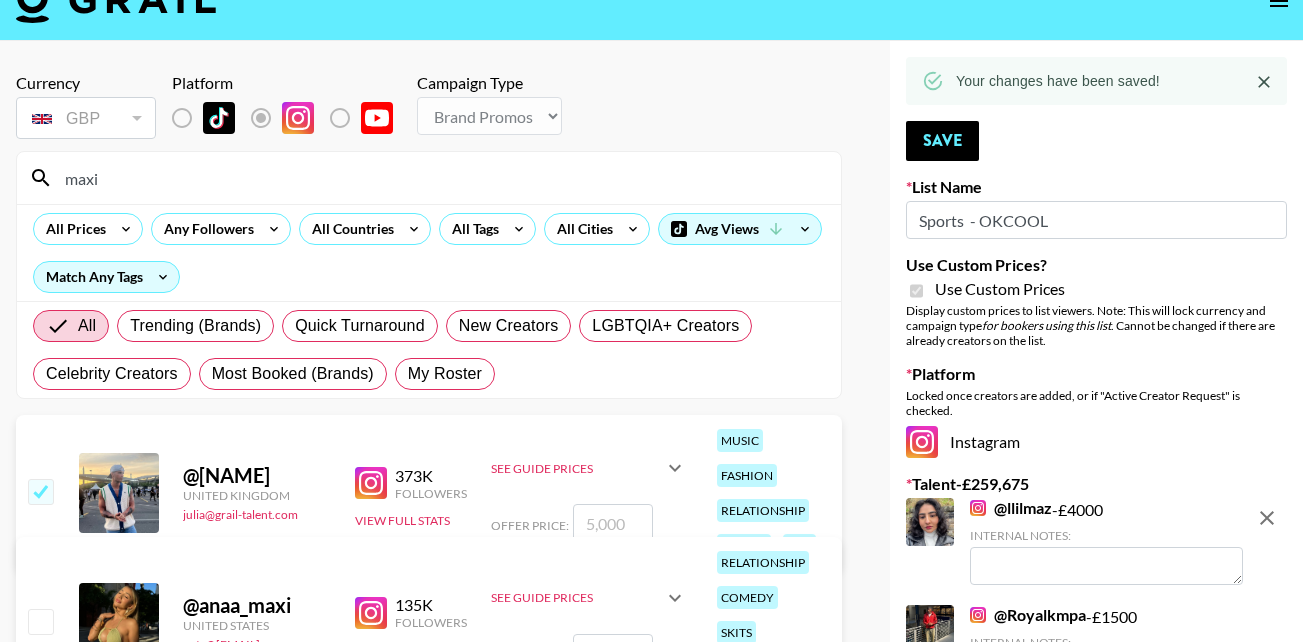 checkbox on "true" 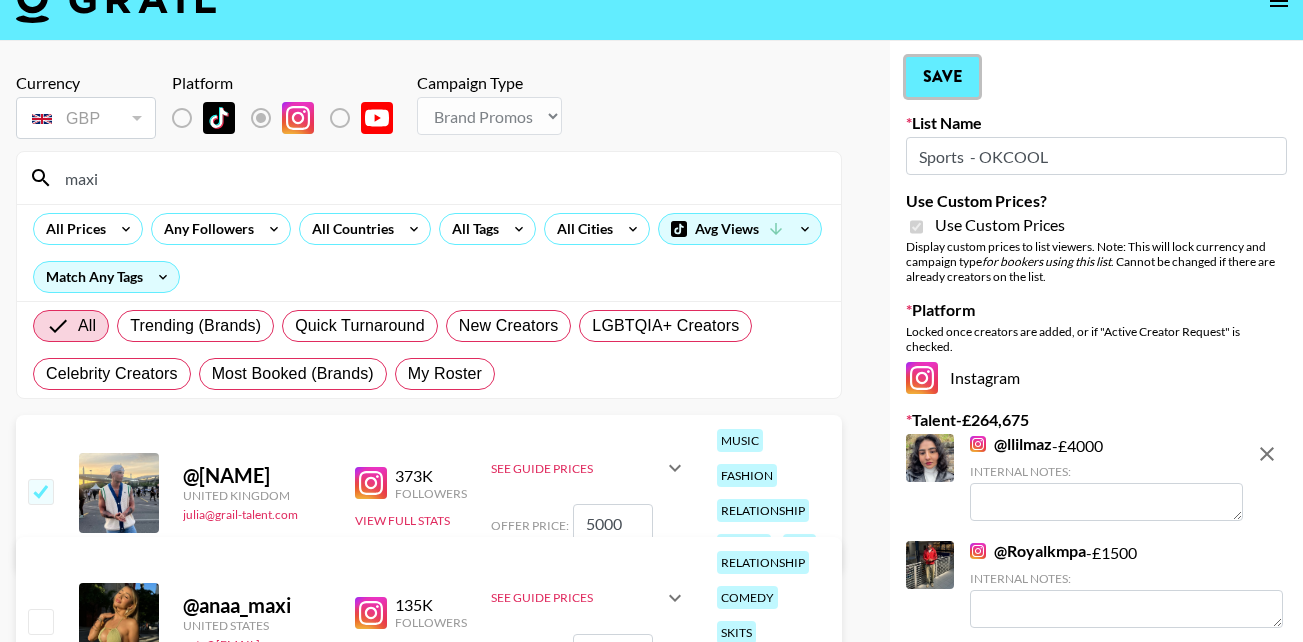 click on "Save" at bounding box center (942, 77) 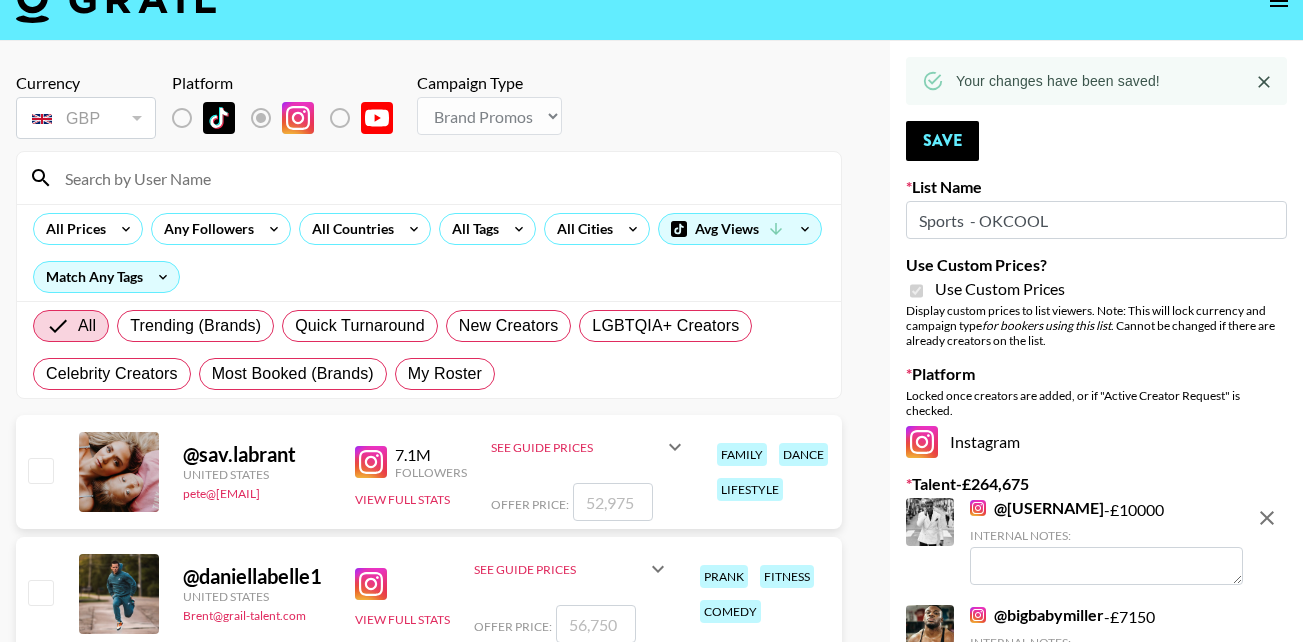 click at bounding box center (441, 178) 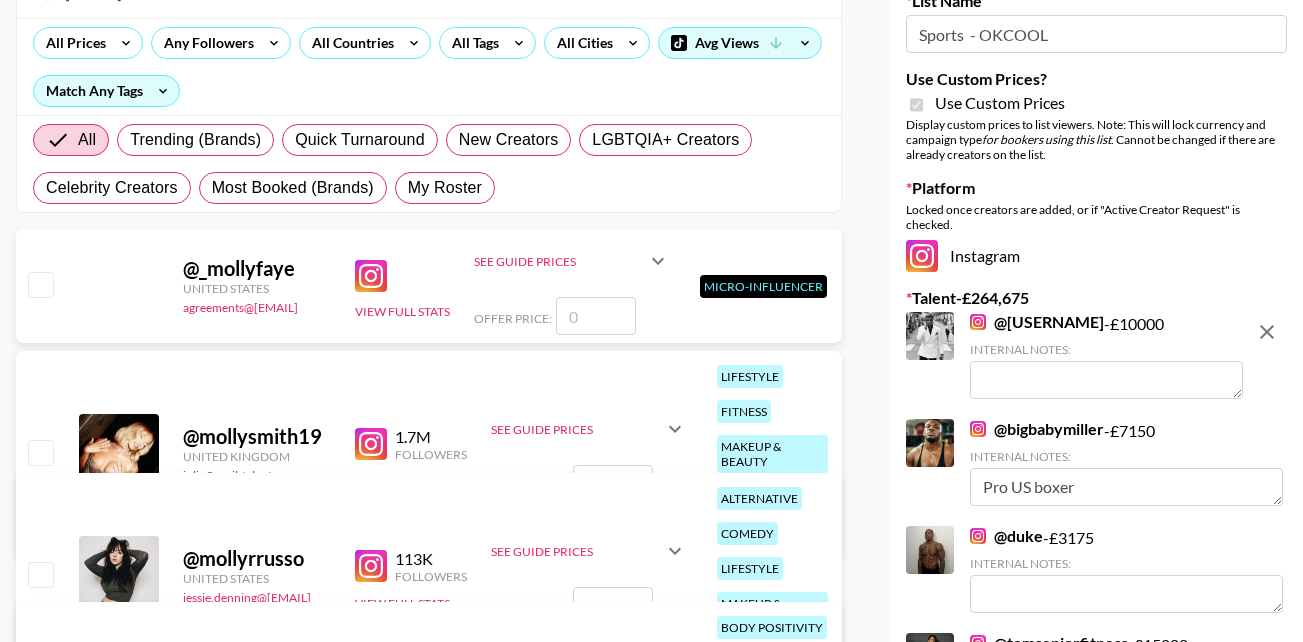scroll, scrollTop: 226, scrollLeft: 0, axis: vertical 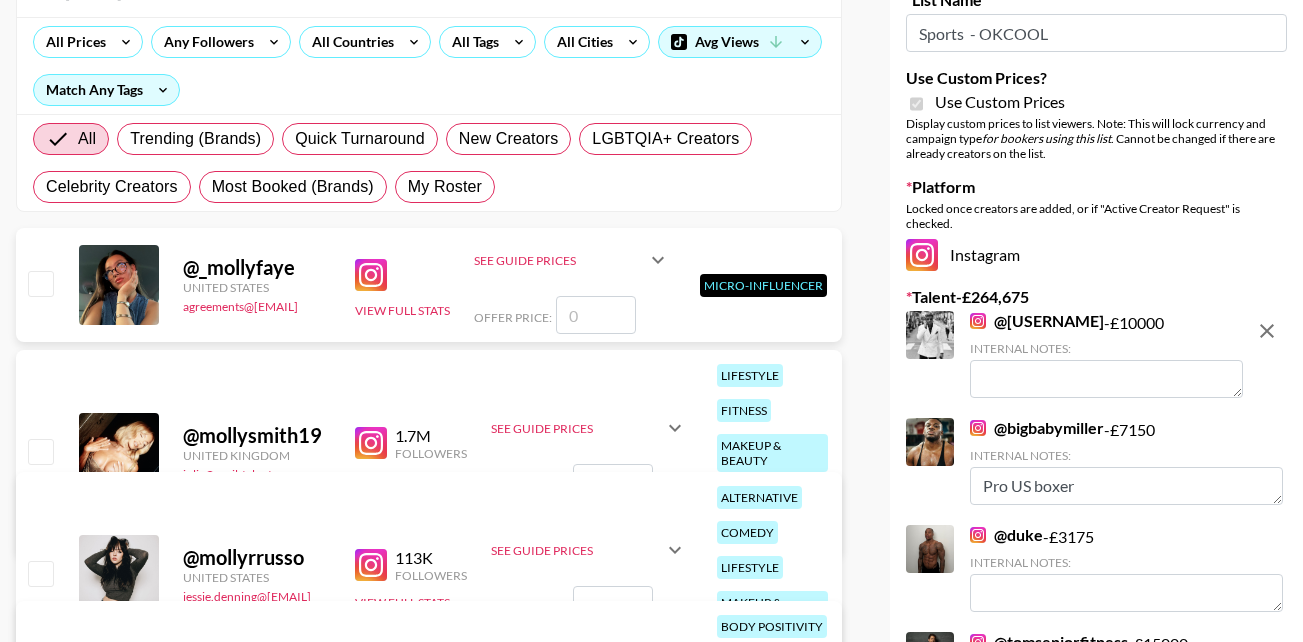 type on "[NAME]" 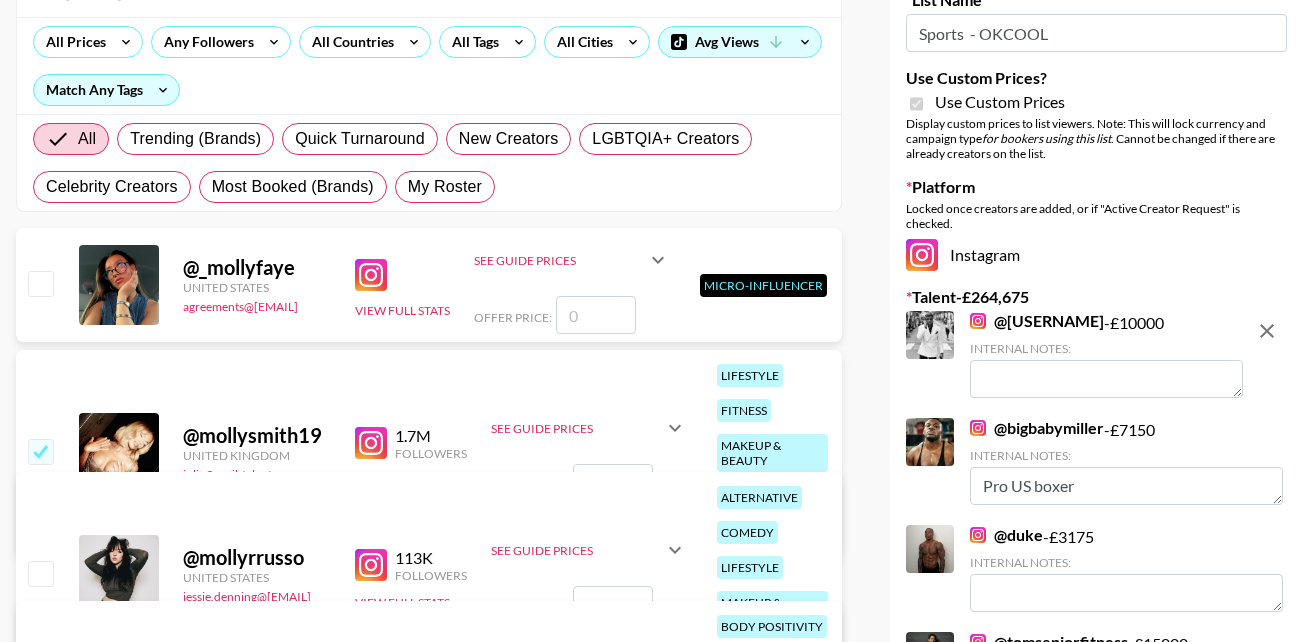 checkbox on "true" 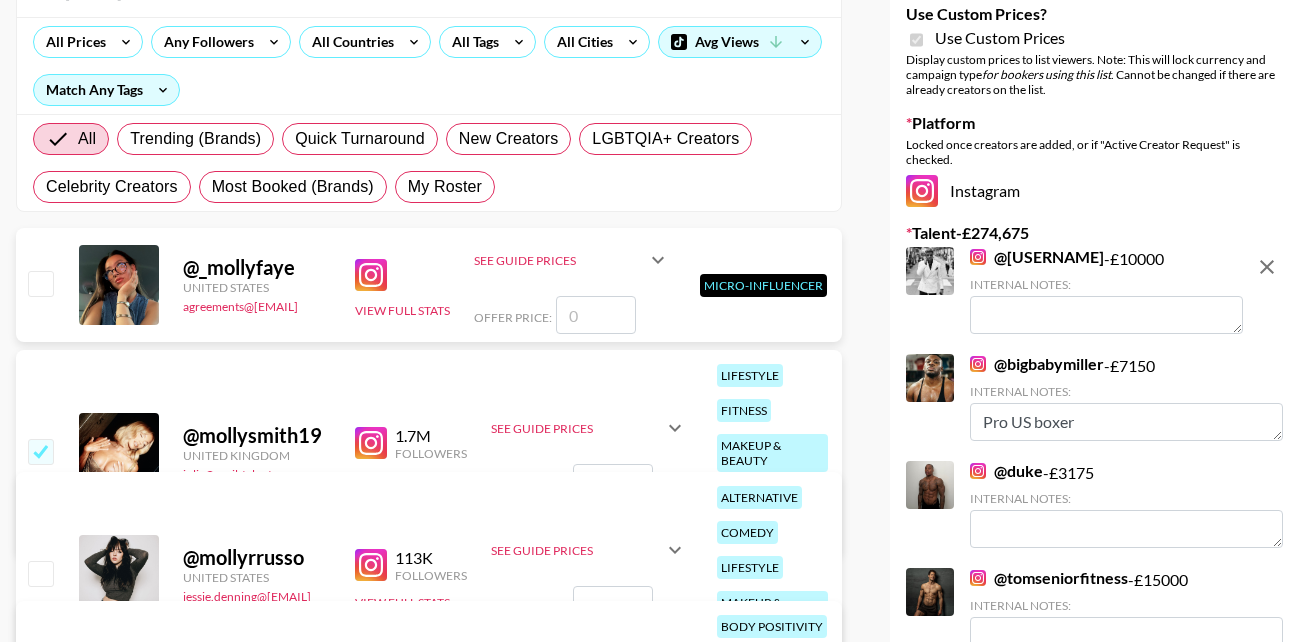 click on "10000" at bounding box center (613, 483) 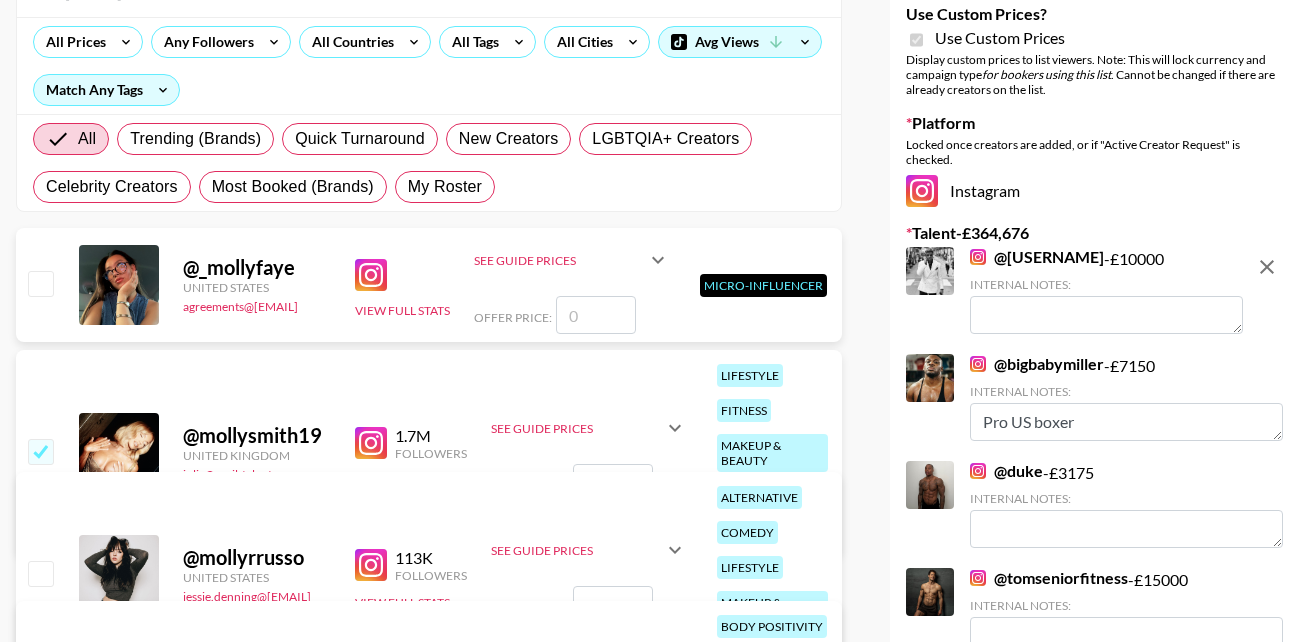 click on "100001" at bounding box center [613, 483] 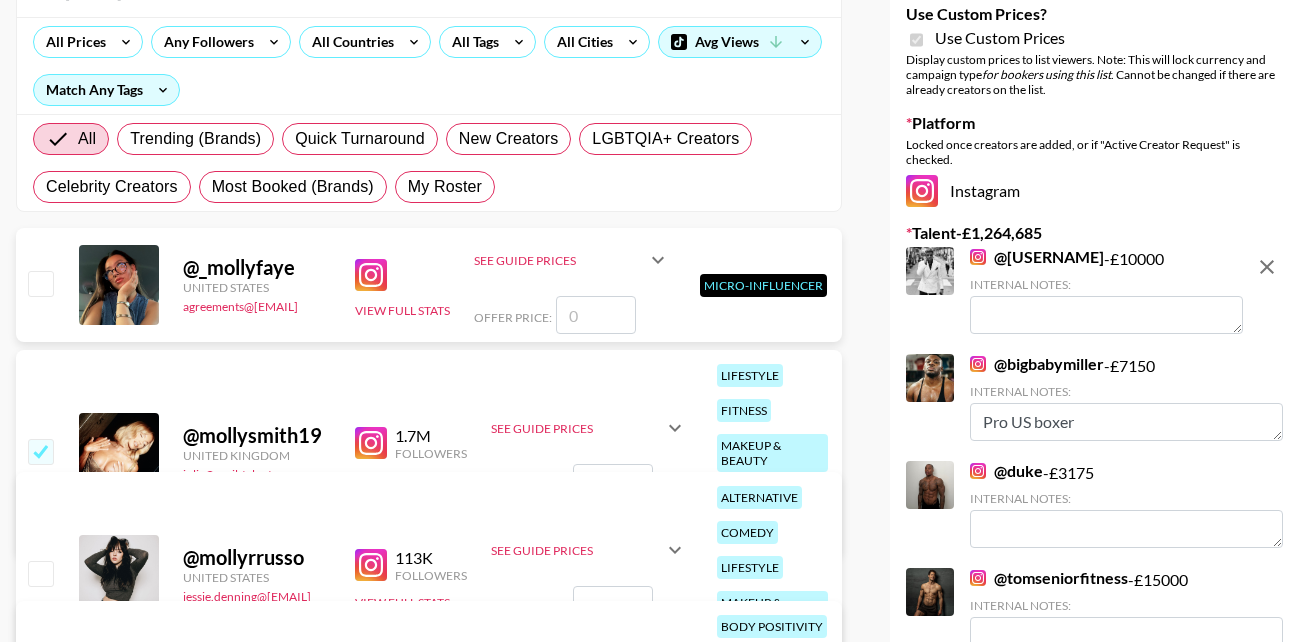 scroll, scrollTop: 0, scrollLeft: 9, axis: horizontal 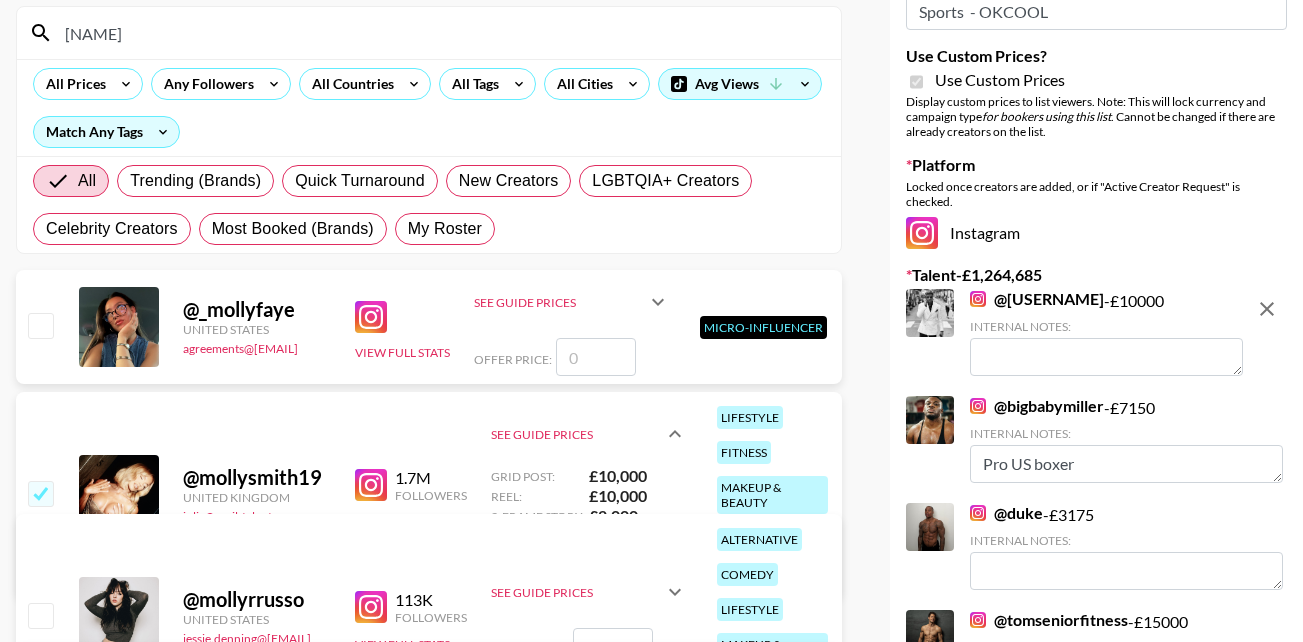 click on "@ [USERNAME] [COUNTRY] [EMAIL] View Full Stats See Guide Prices Post: £ 0 Reel: £ 0 3-Frame Story: £ 0 Offer Price: Micro-Influencer" at bounding box center [429, 327] 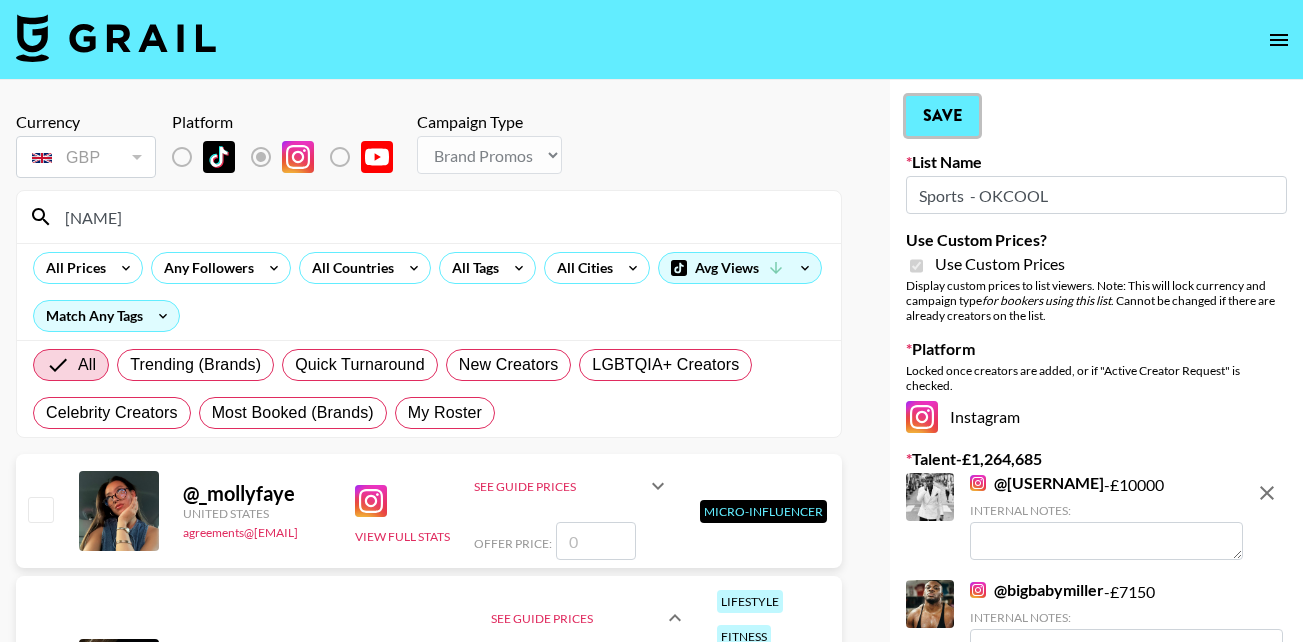 click on "Save" at bounding box center [942, 116] 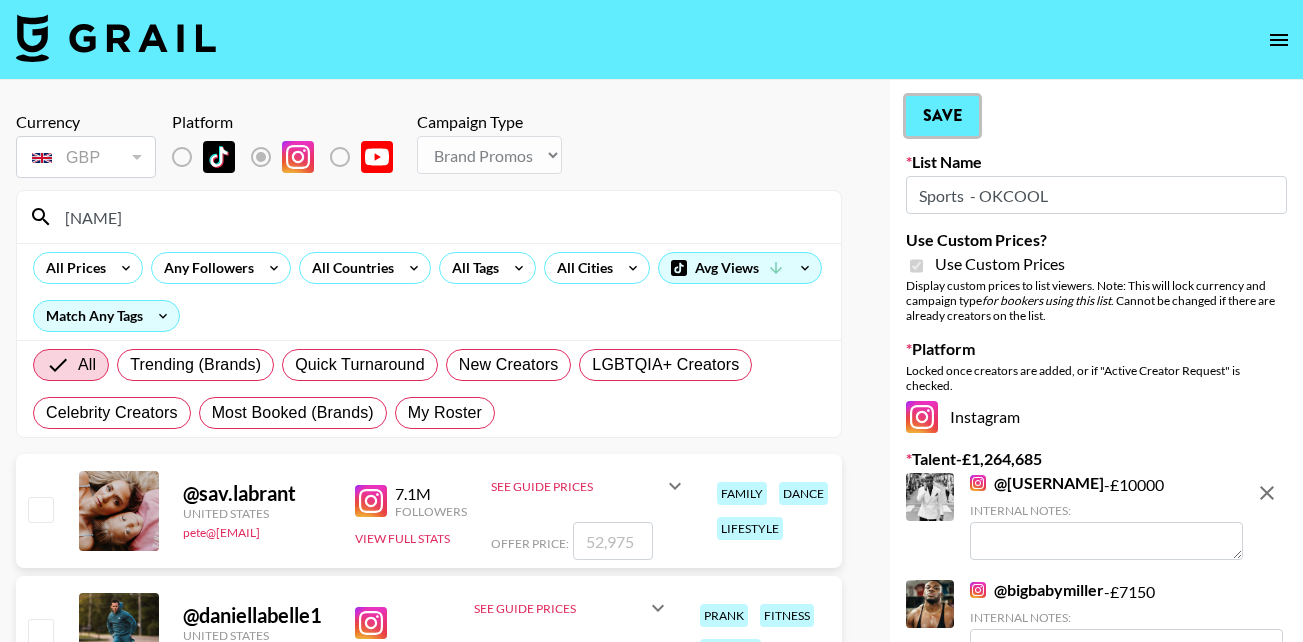 type 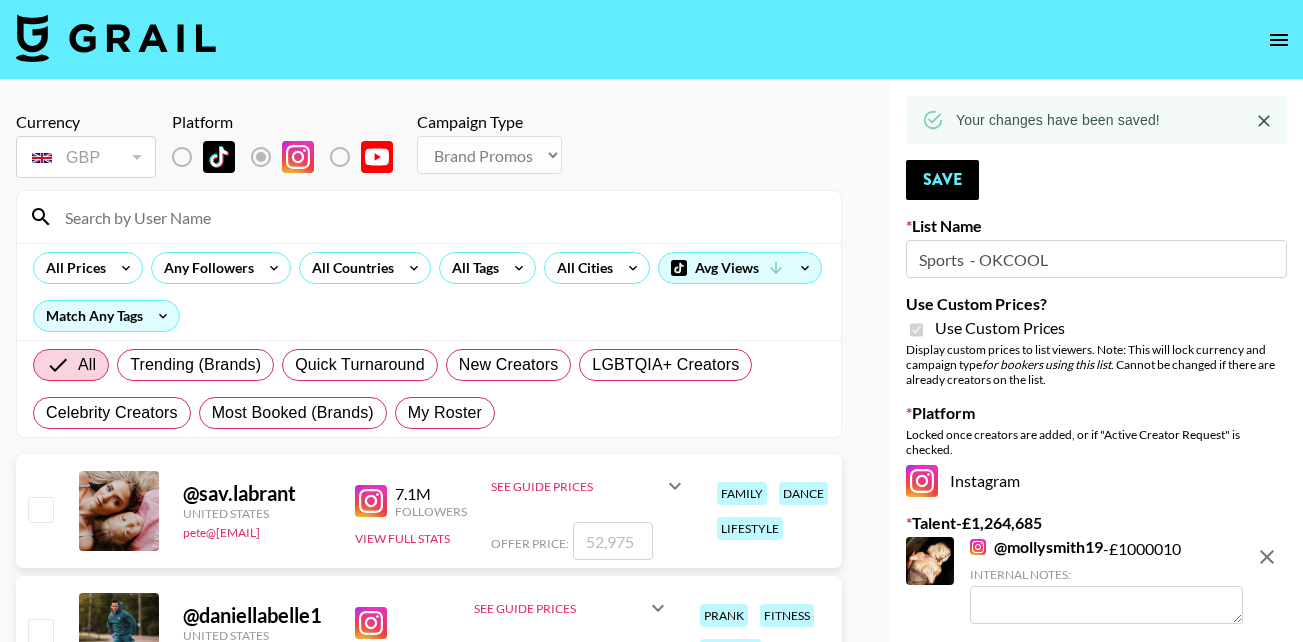 click at bounding box center [1106, 605] 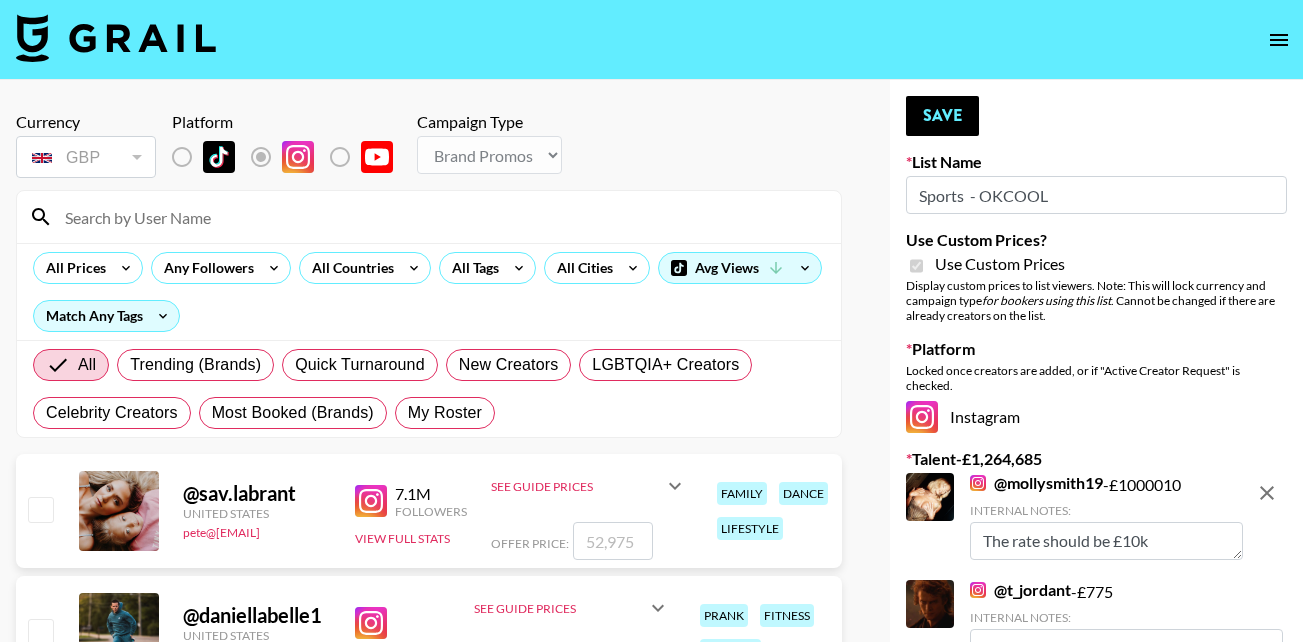 type on "The rate should be £10k" 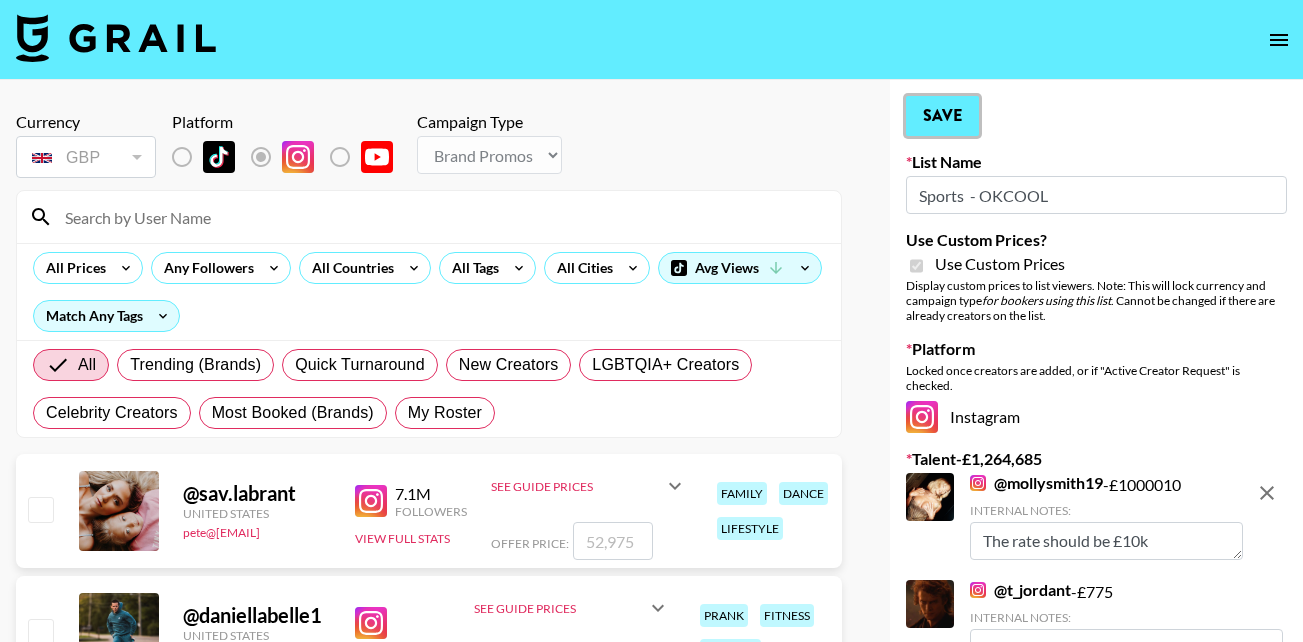click on "Save" at bounding box center [942, 116] 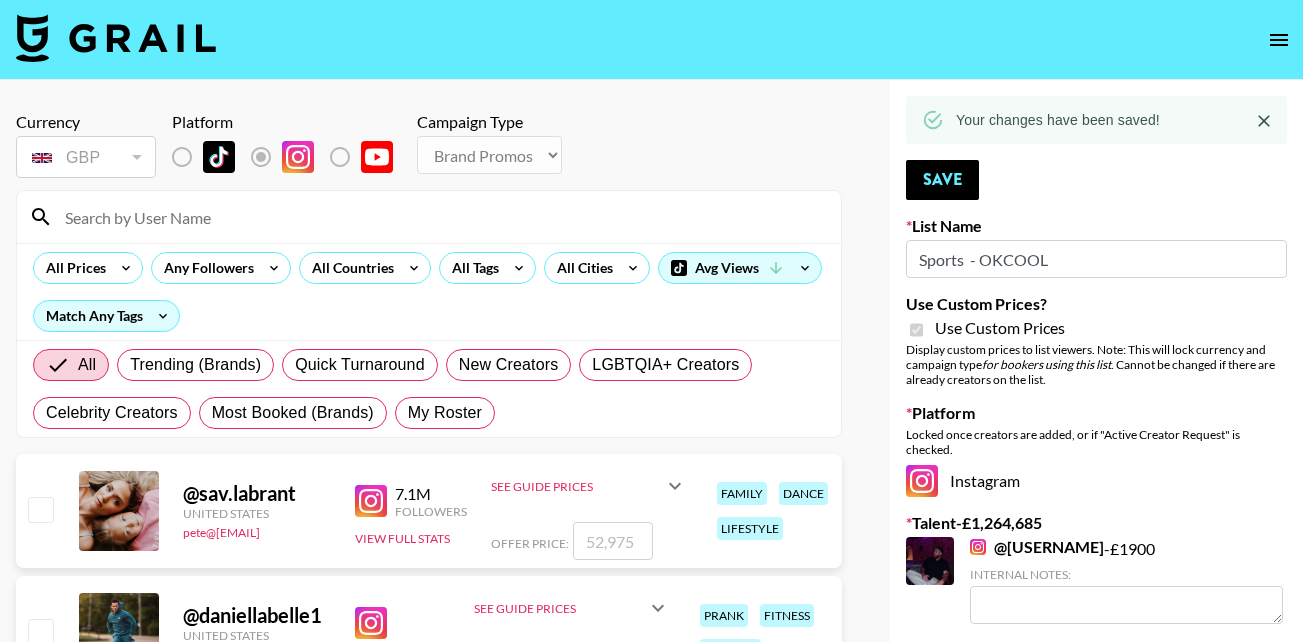 click at bounding box center [441, 217] 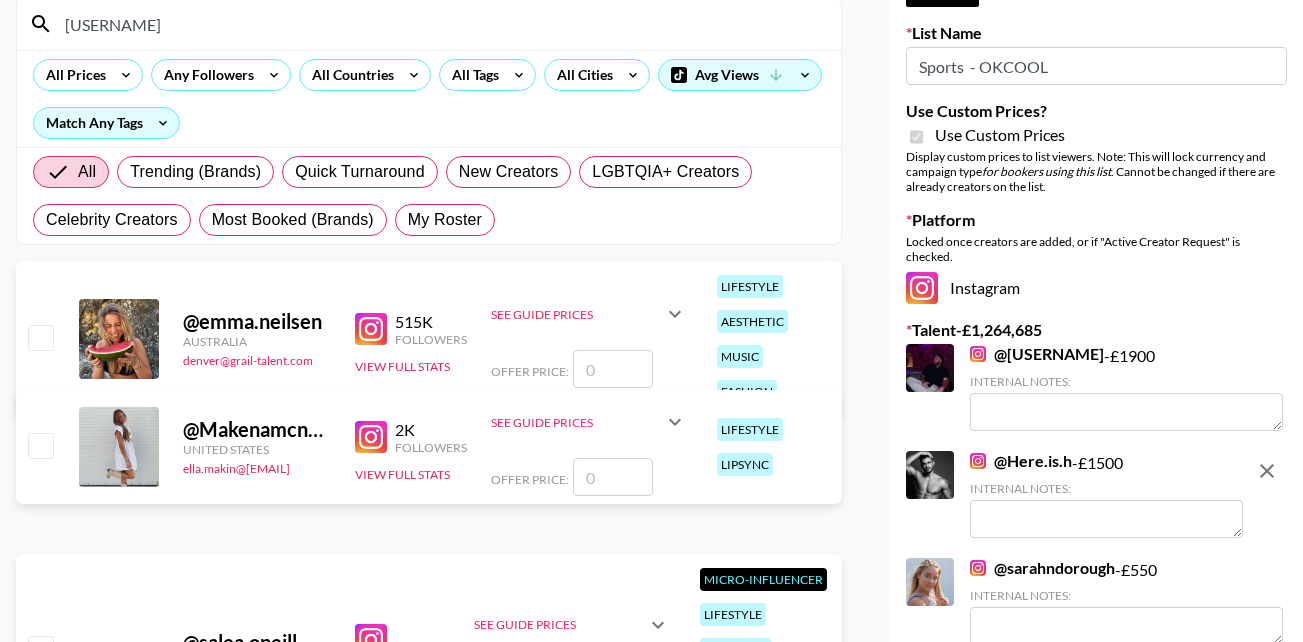 scroll, scrollTop: 192, scrollLeft: 0, axis: vertical 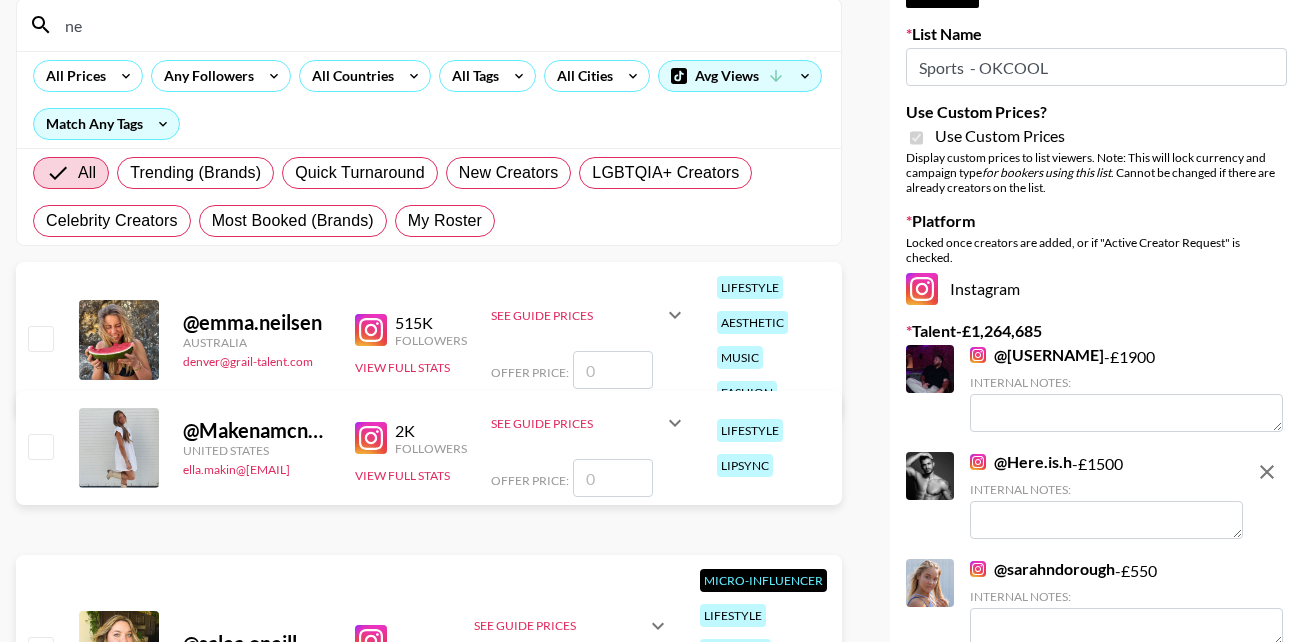 type on "n" 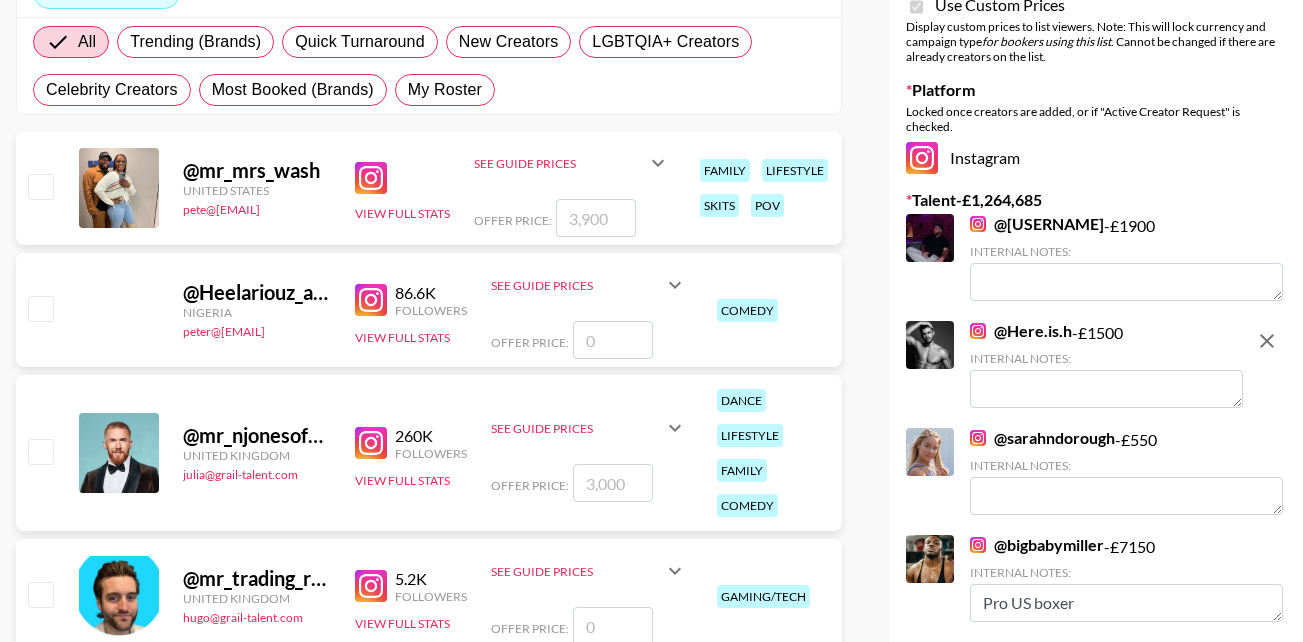 scroll, scrollTop: 340, scrollLeft: 0, axis: vertical 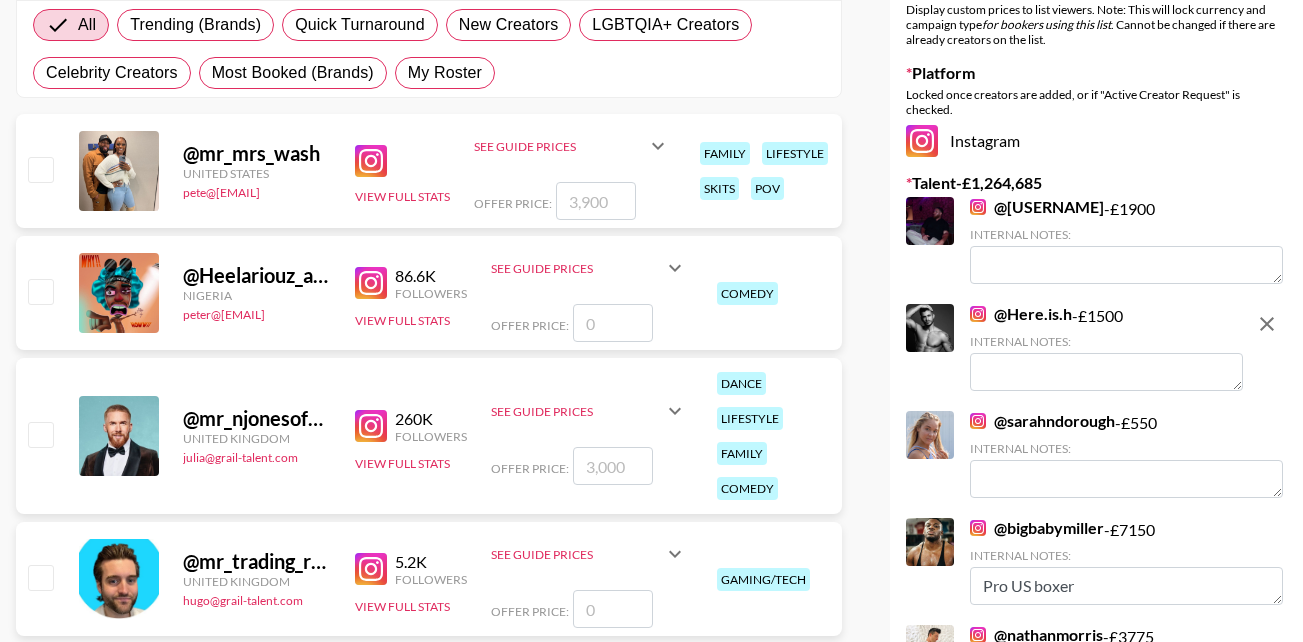 type on "mr_" 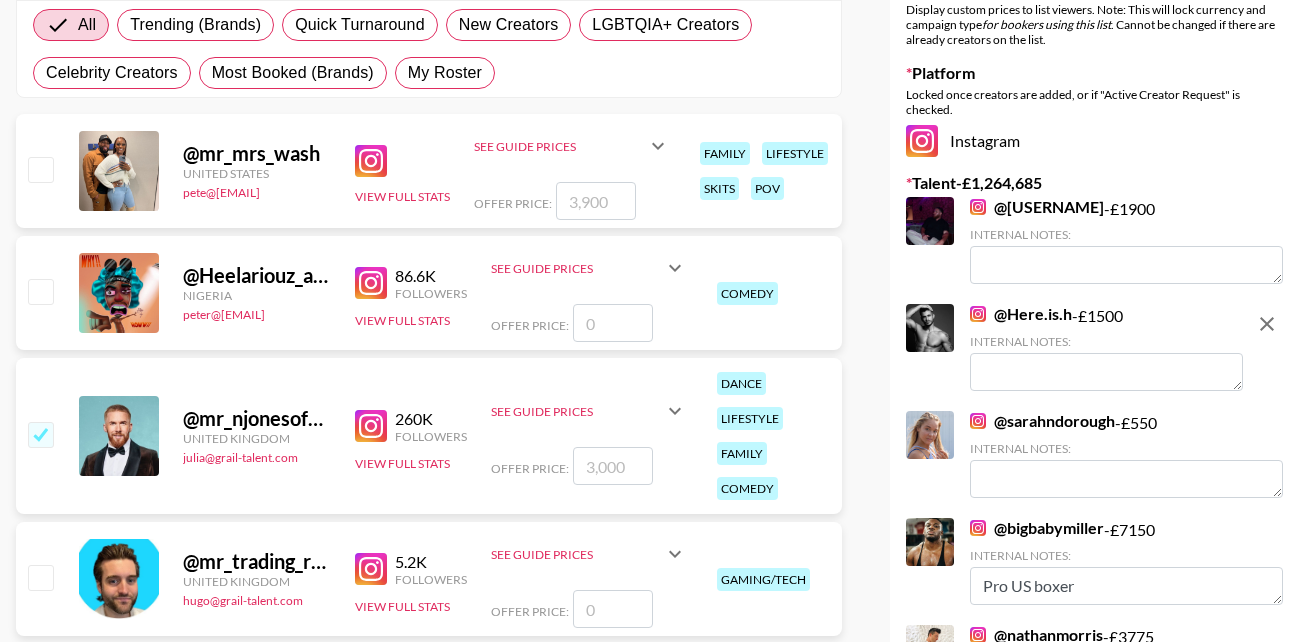 checkbox on "true" 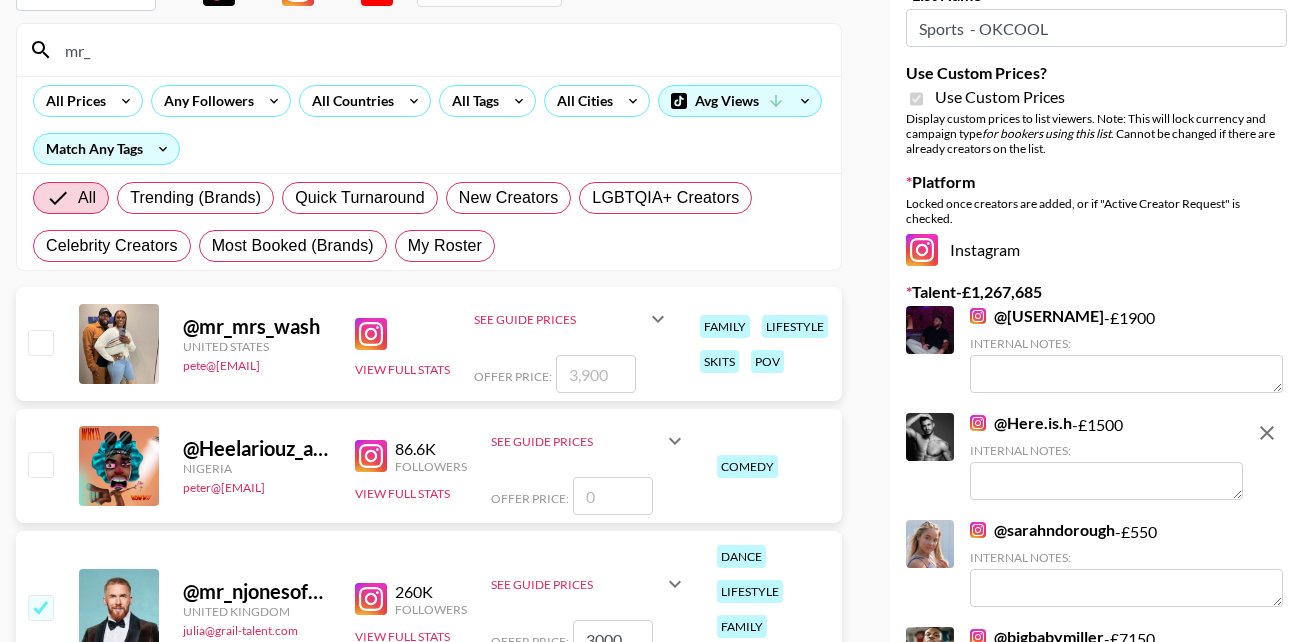 scroll, scrollTop: 0, scrollLeft: 0, axis: both 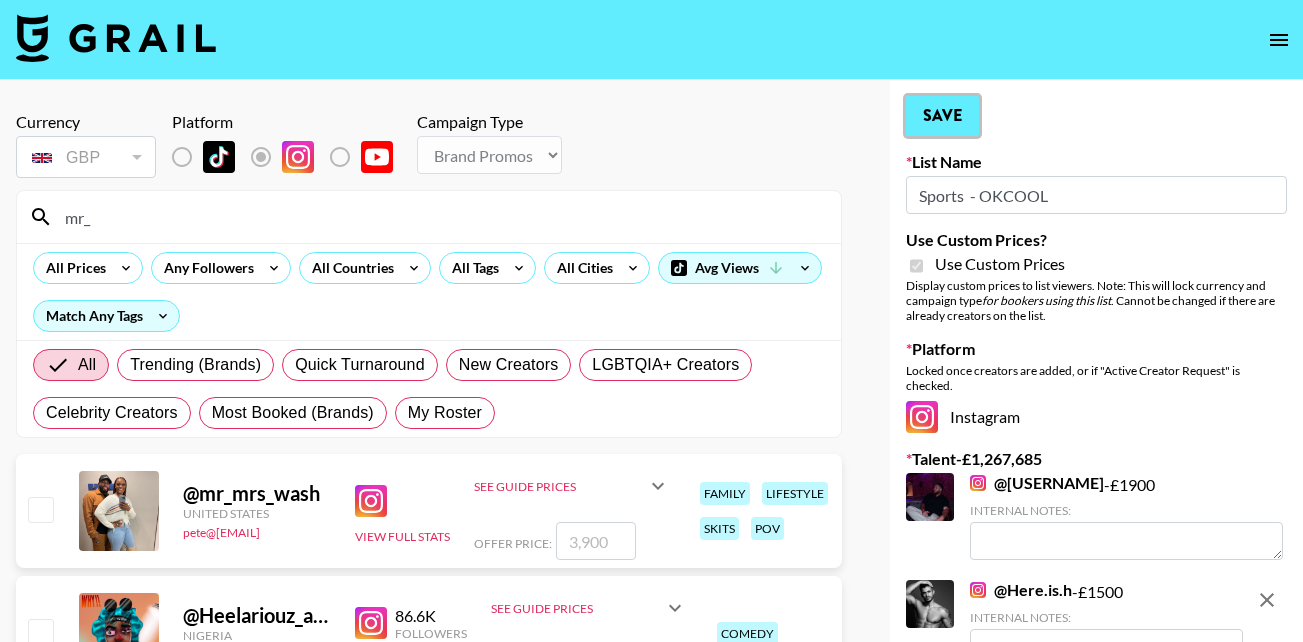 click on "Save" at bounding box center [942, 116] 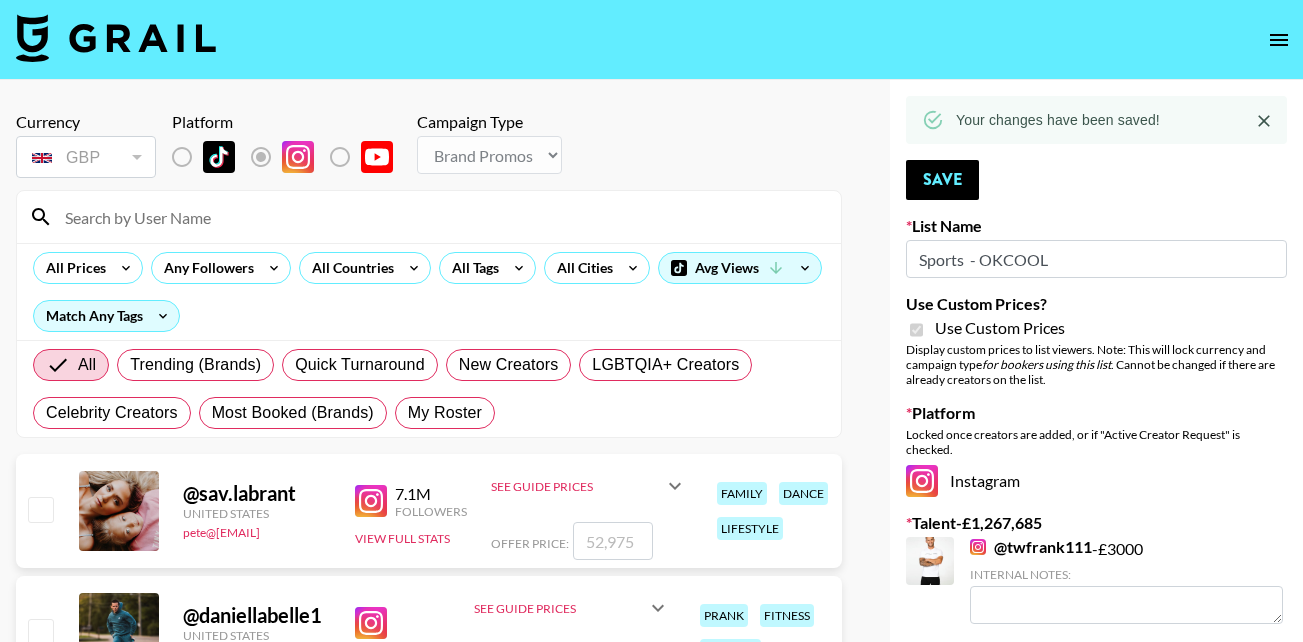 click at bounding box center (441, 217) 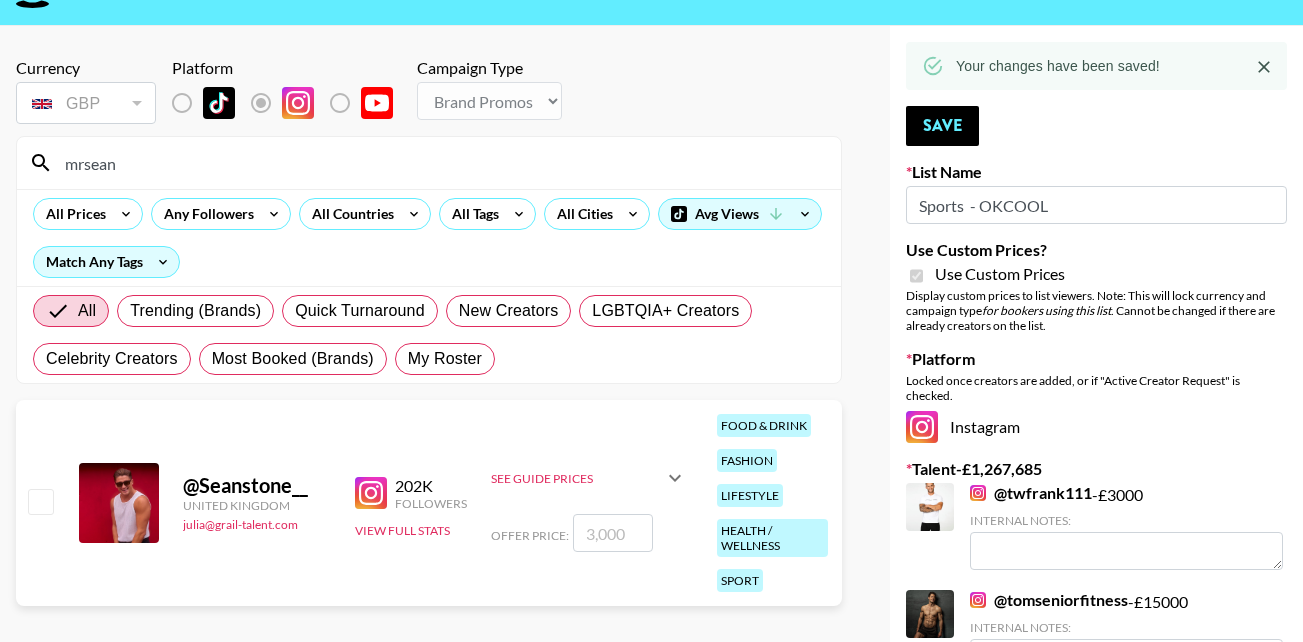 scroll, scrollTop: 100, scrollLeft: 0, axis: vertical 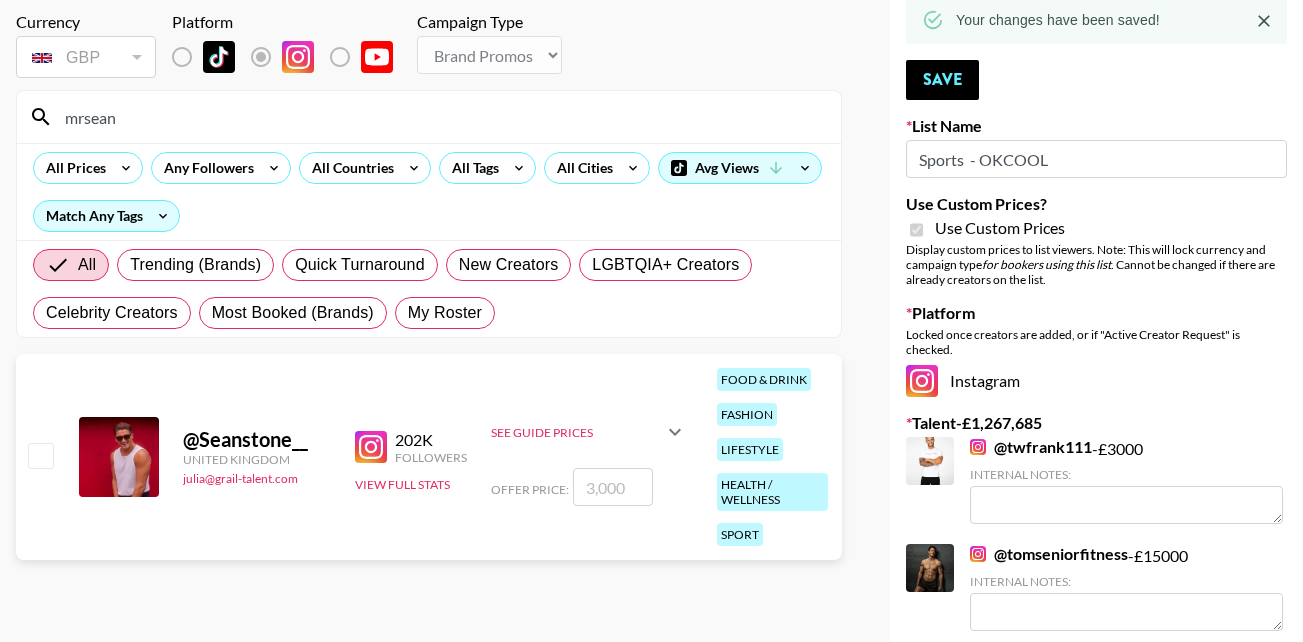 type on "mrsean" 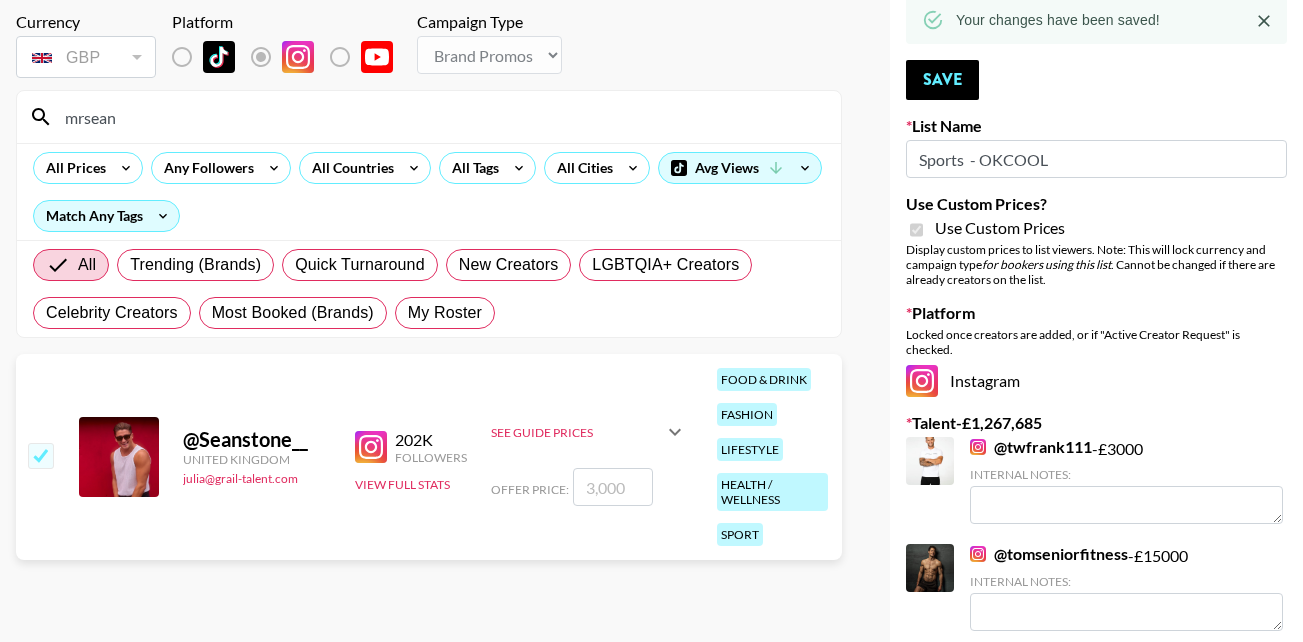 checkbox on "true" 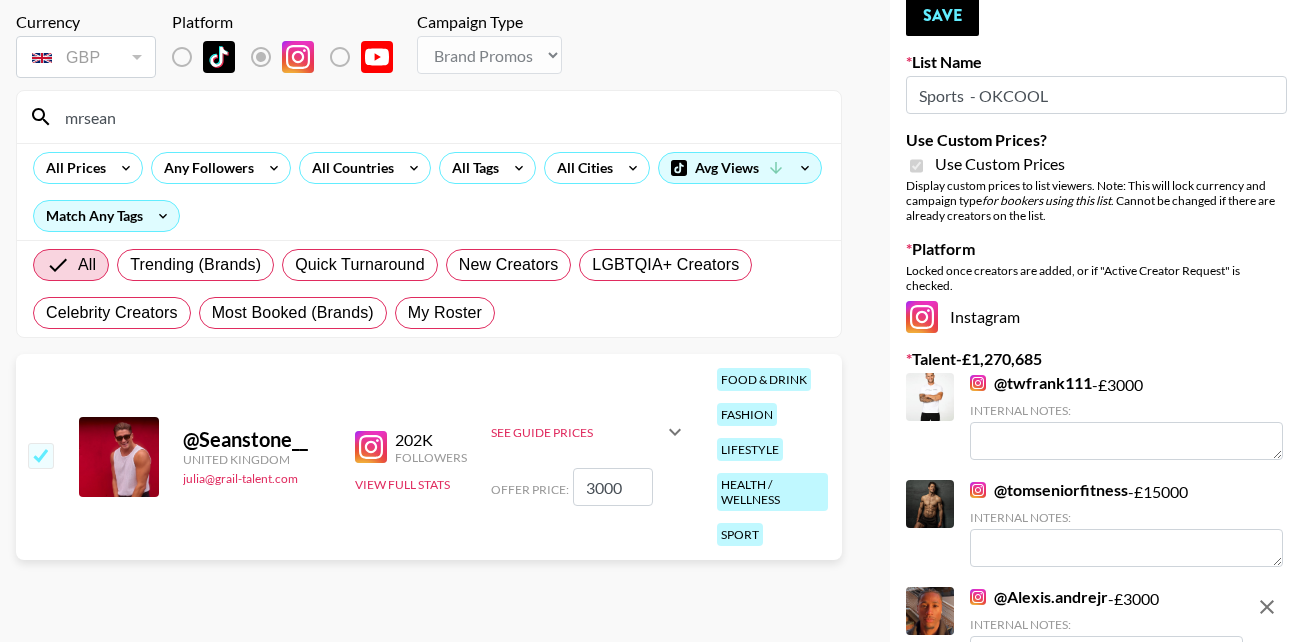 click on "3000" at bounding box center (613, 487) 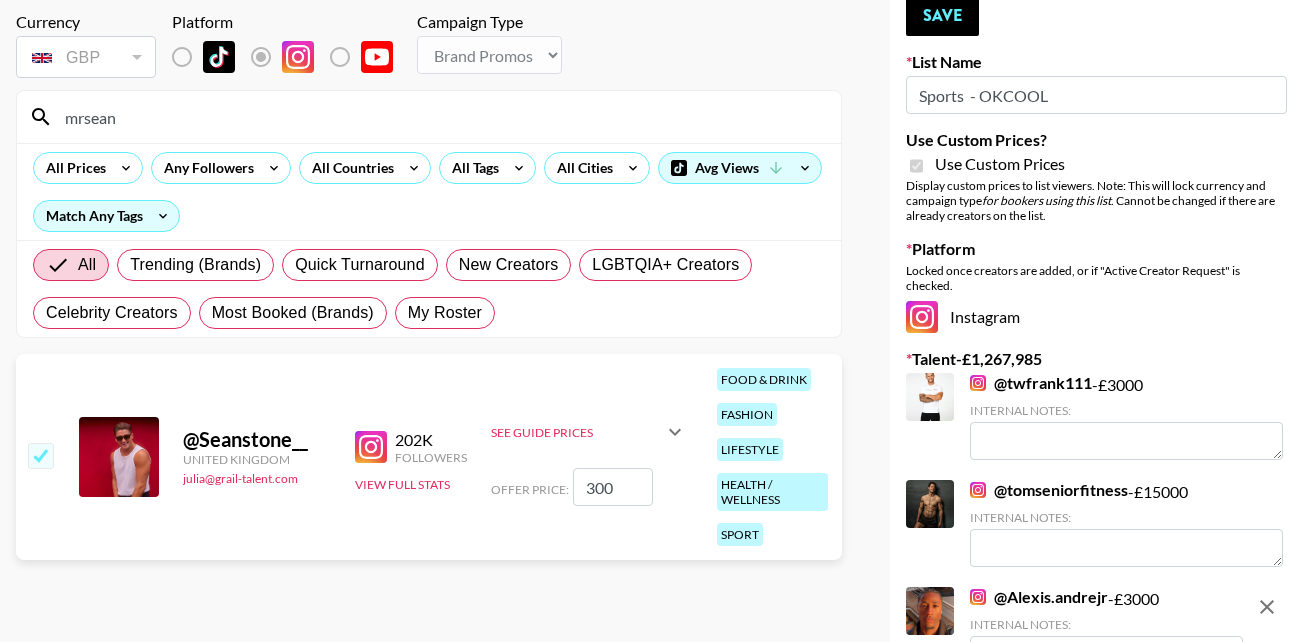 type on "30" 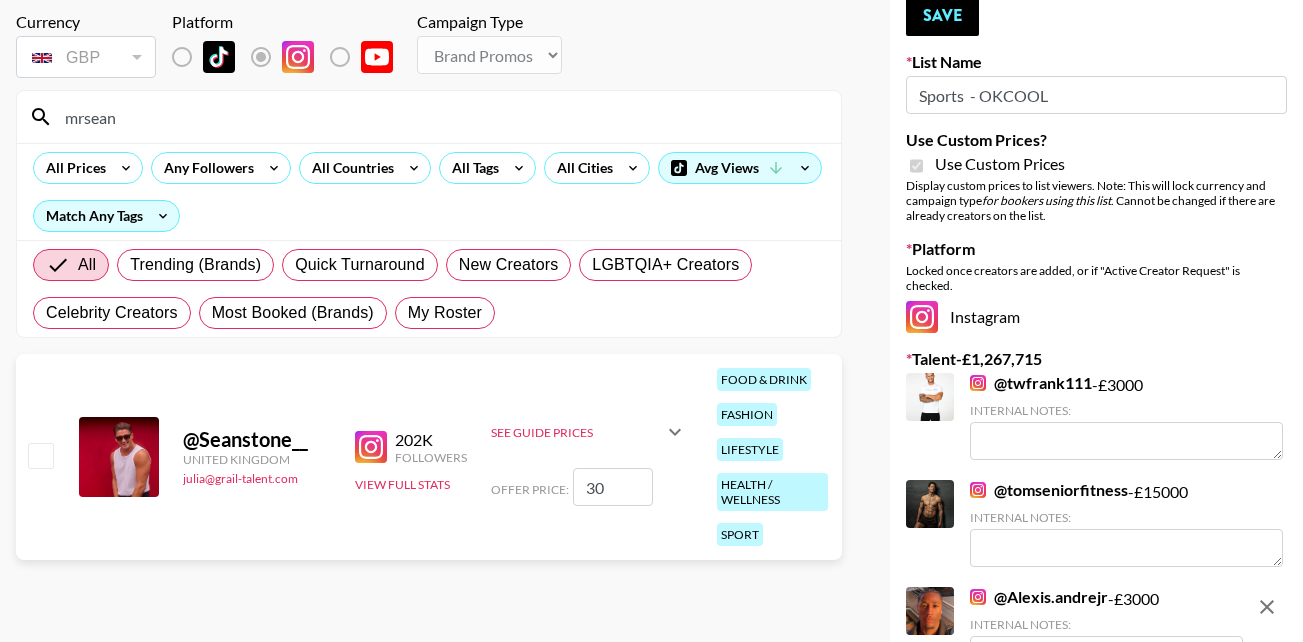 type 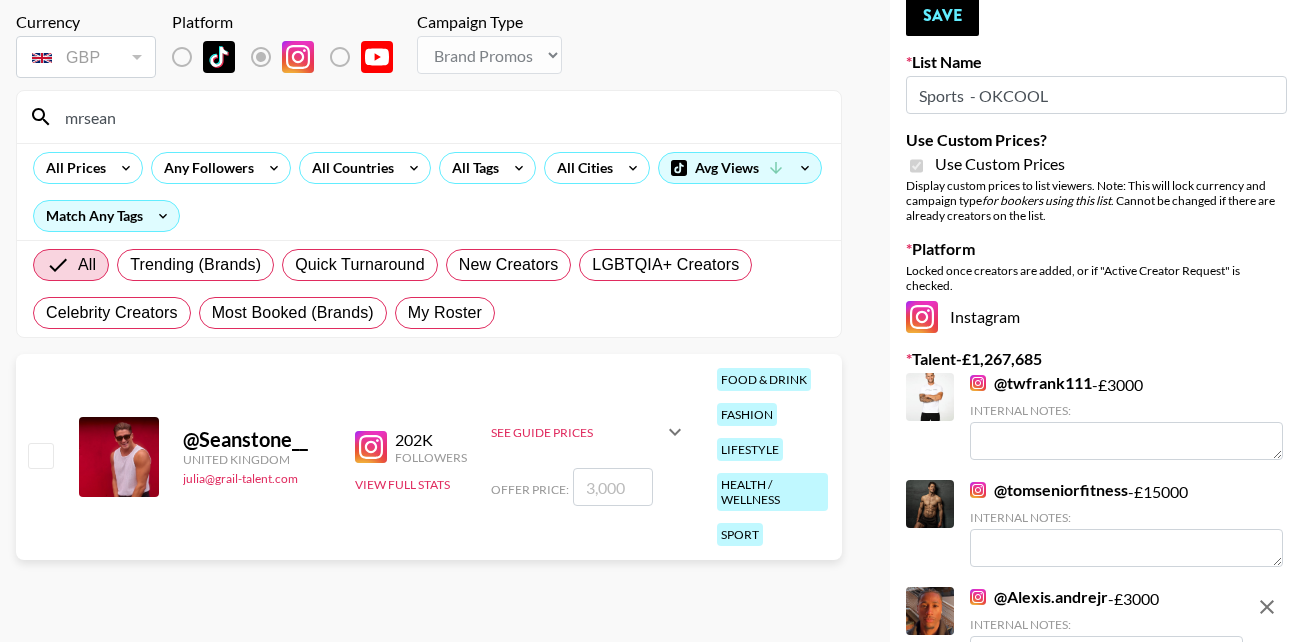 checkbox on "true" 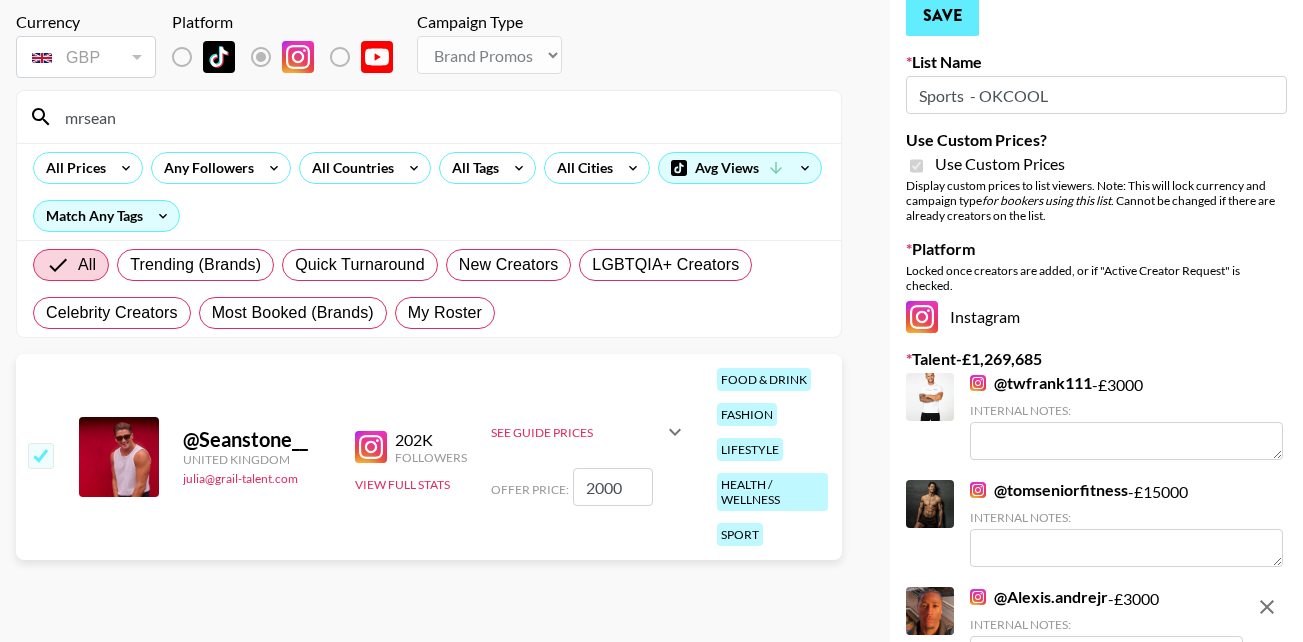 type on "2000" 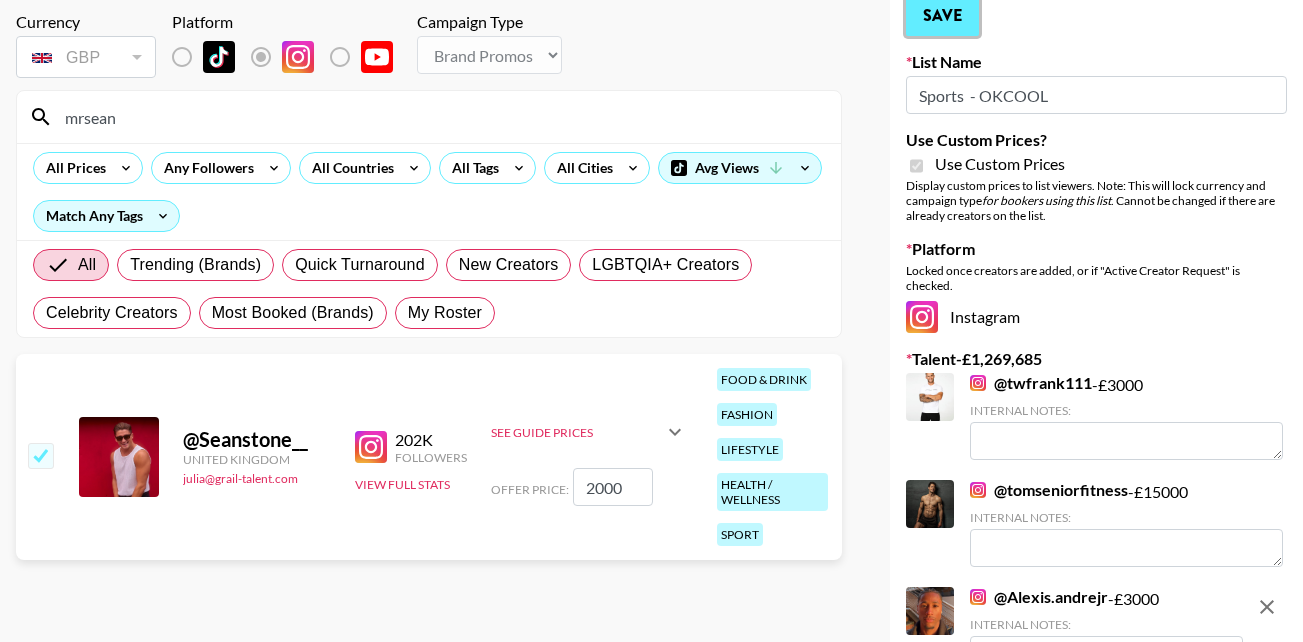 click on "Save" at bounding box center [942, 16] 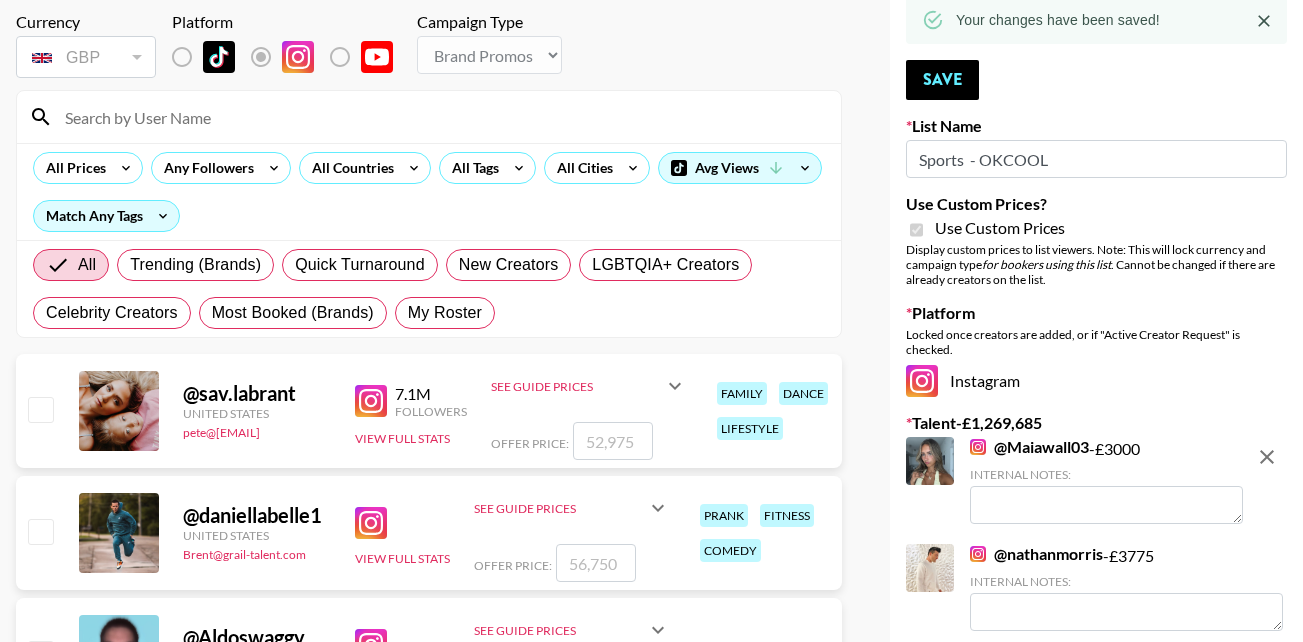 click at bounding box center (441, 117) 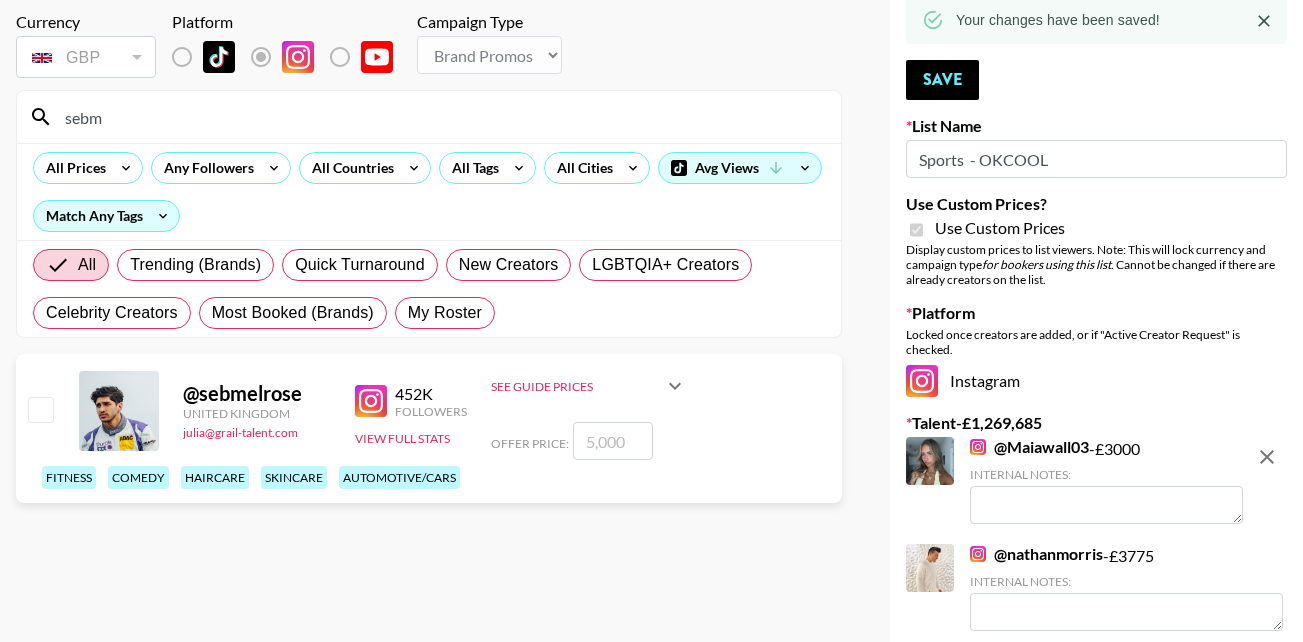 type on "sebm" 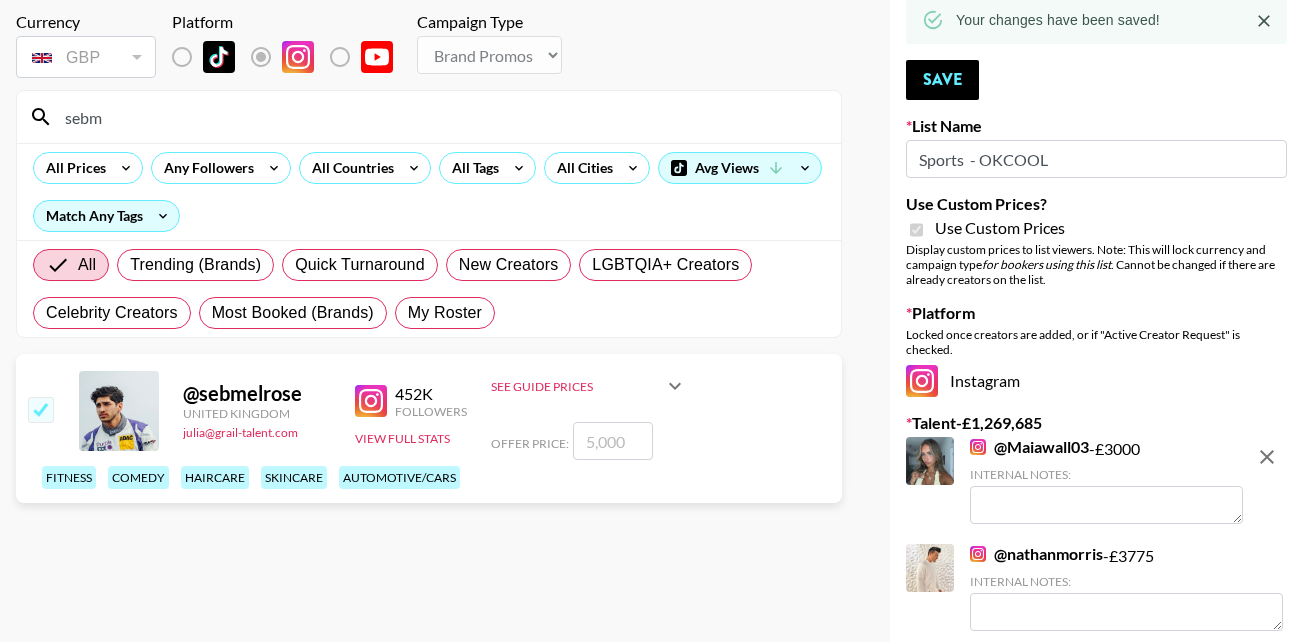 checkbox on "true" 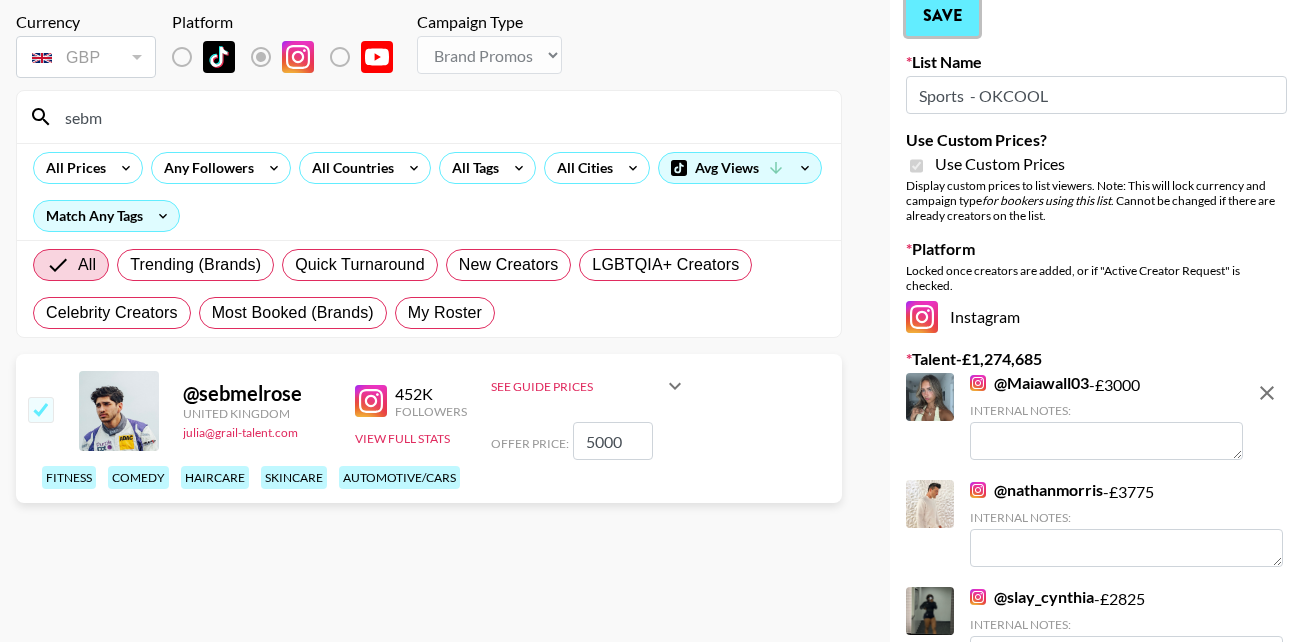 click on "Save" at bounding box center [942, 16] 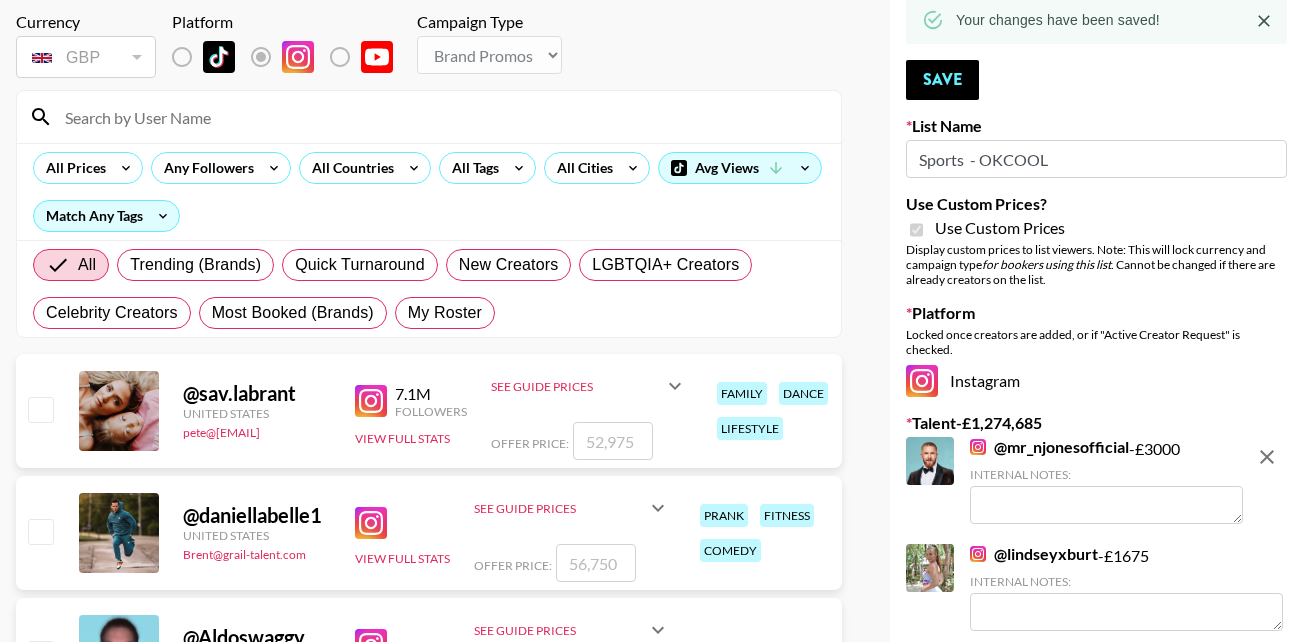 click at bounding box center [441, 117] 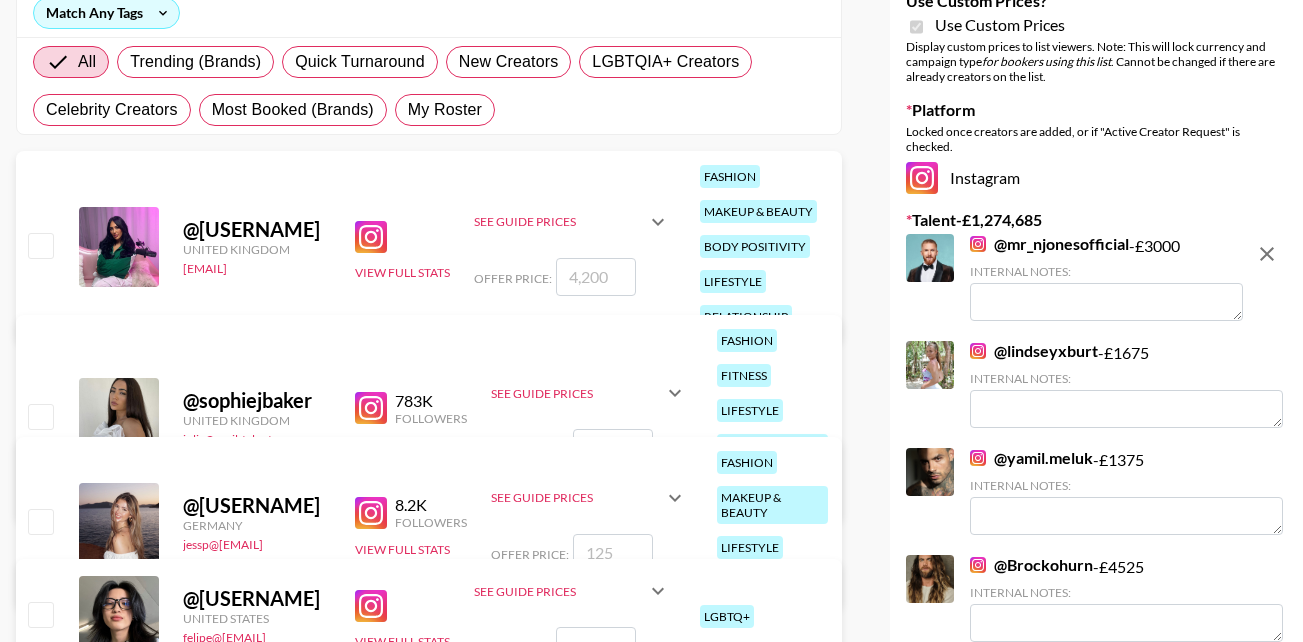 scroll, scrollTop: 499, scrollLeft: 0, axis: vertical 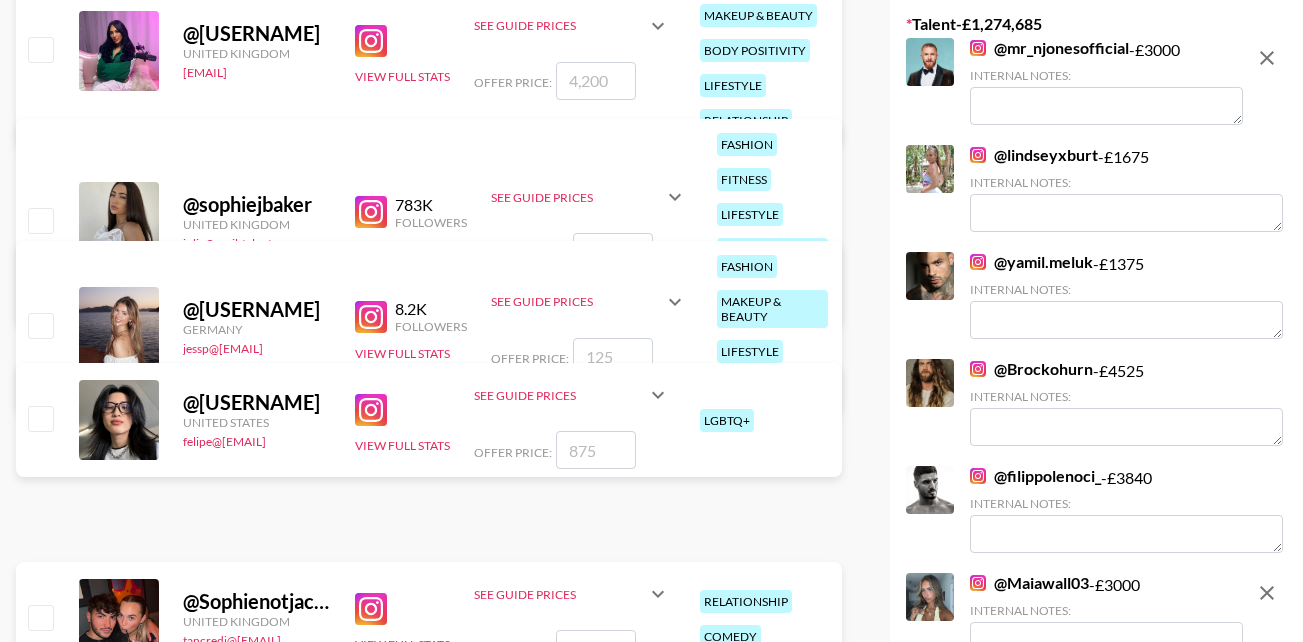 type on "[NAME]" 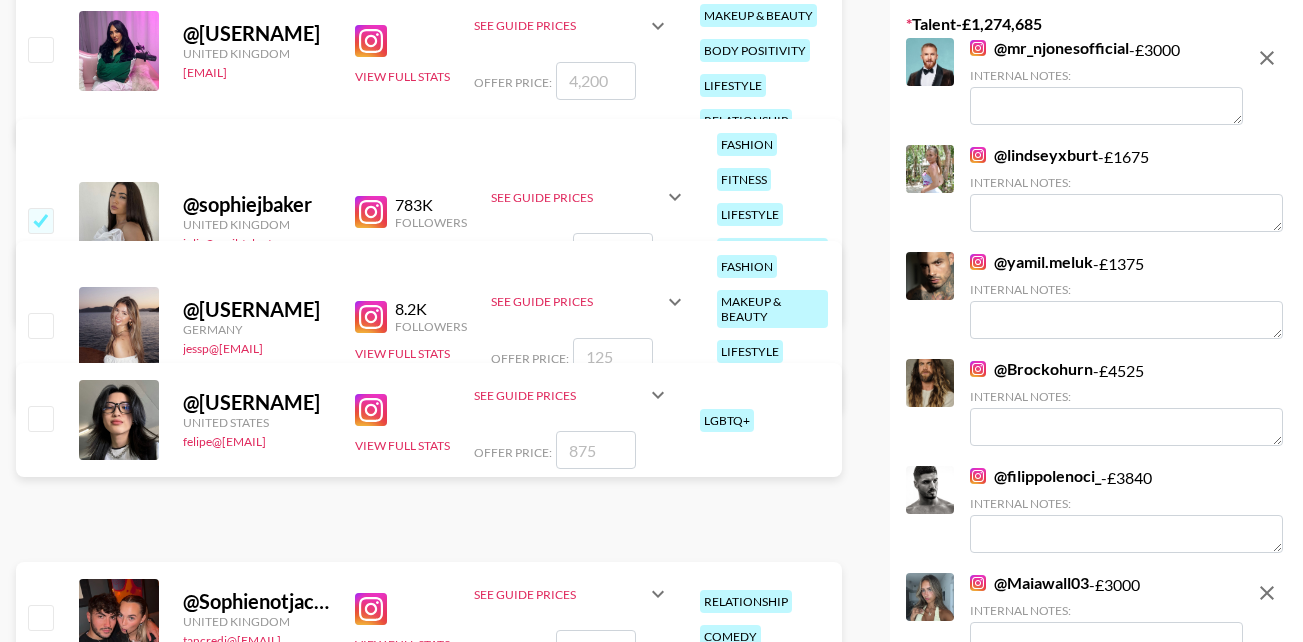 checkbox on "true" 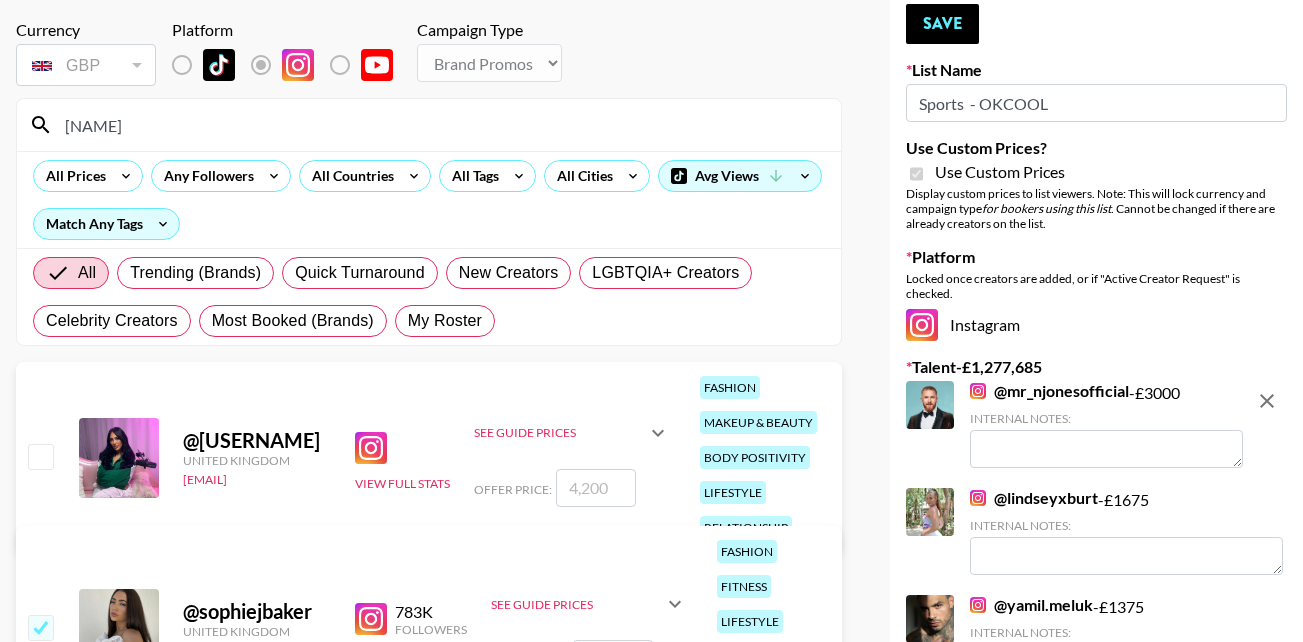 scroll, scrollTop: 91, scrollLeft: 0, axis: vertical 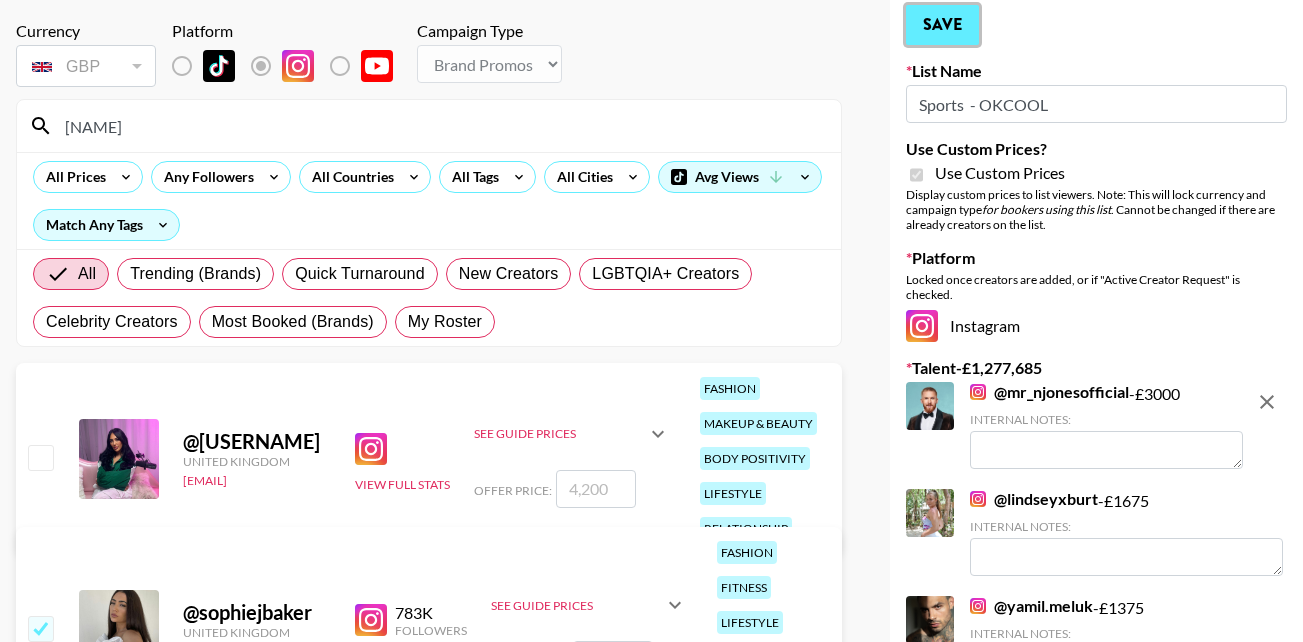 click on "Save" at bounding box center [942, 25] 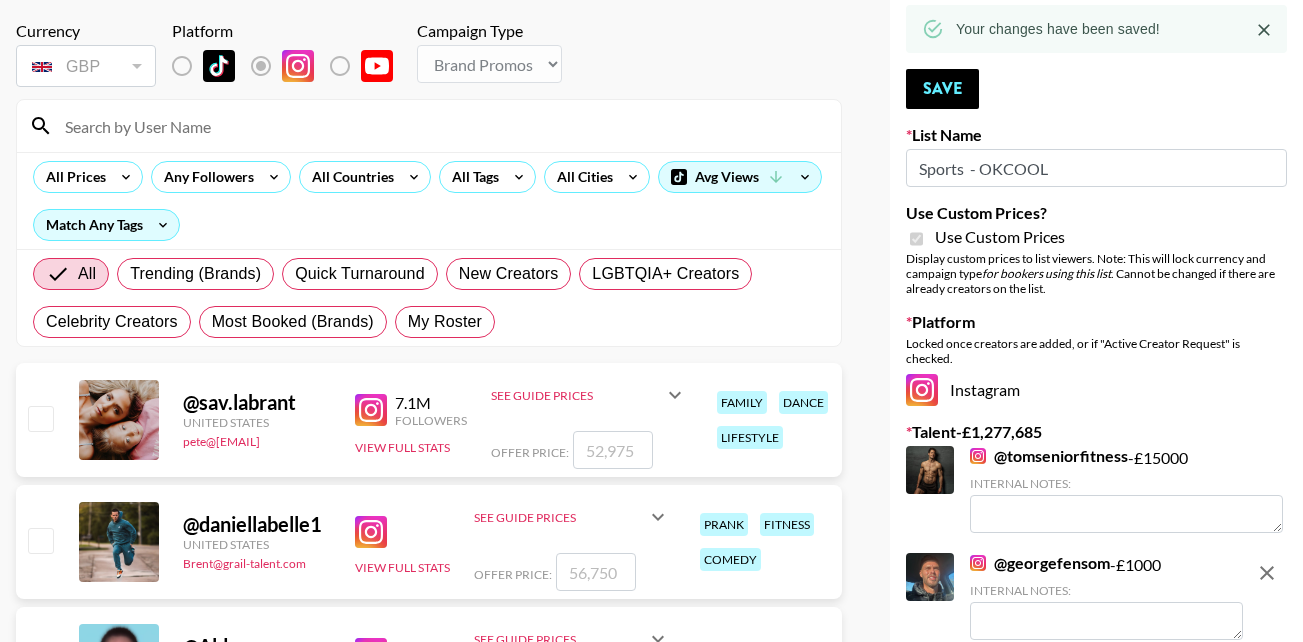 click at bounding box center (441, 126) 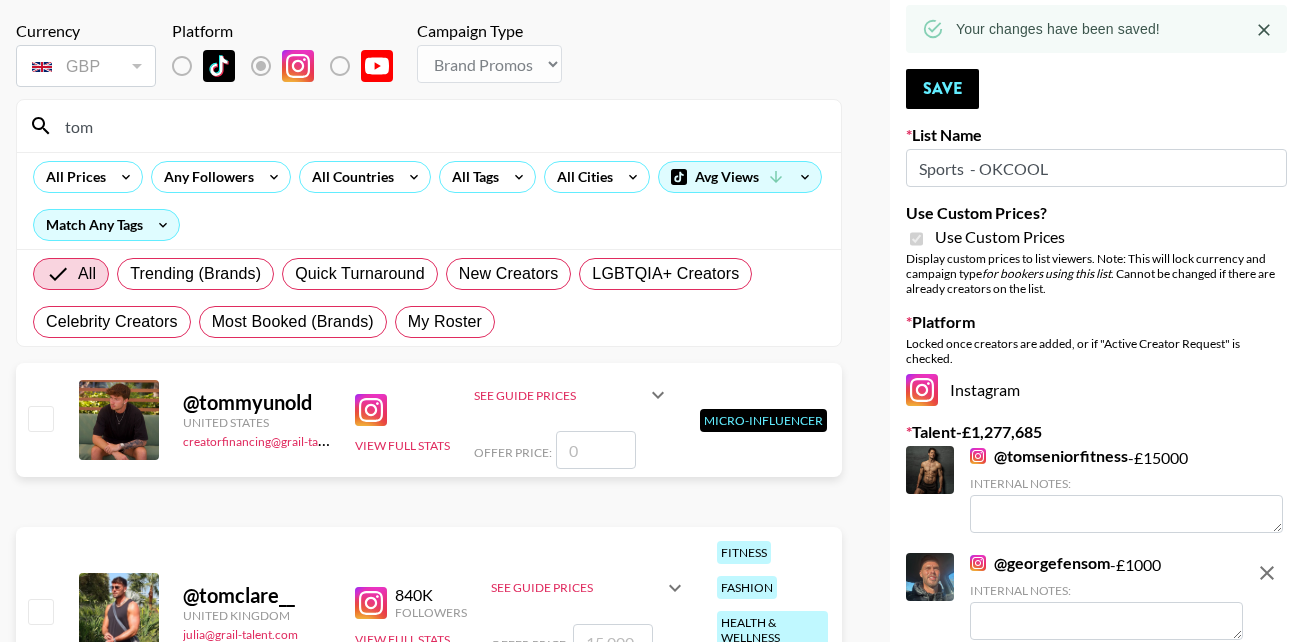 scroll, scrollTop: 302, scrollLeft: 0, axis: vertical 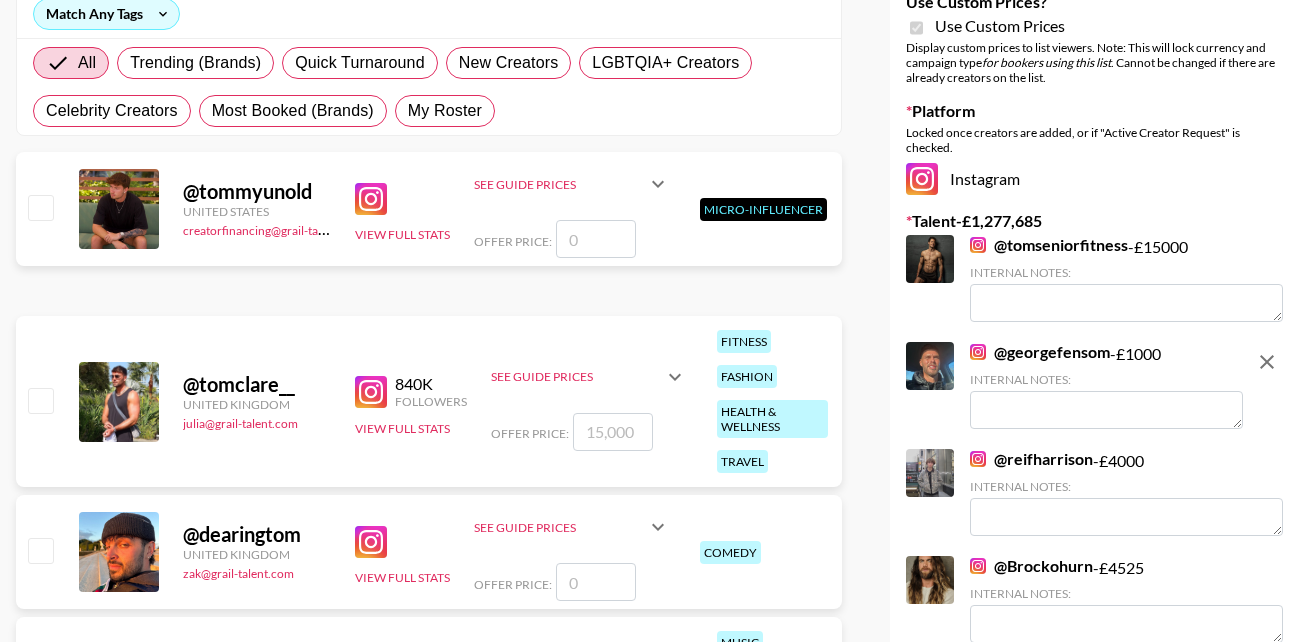 type on "tom" 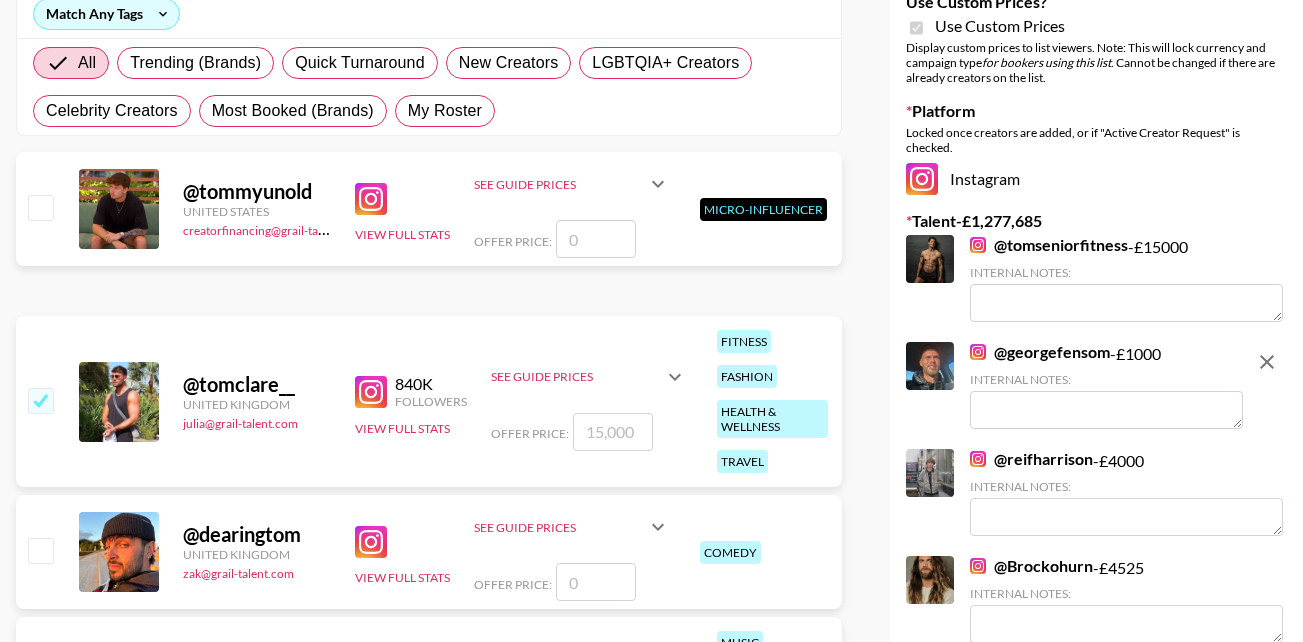 checkbox on "true" 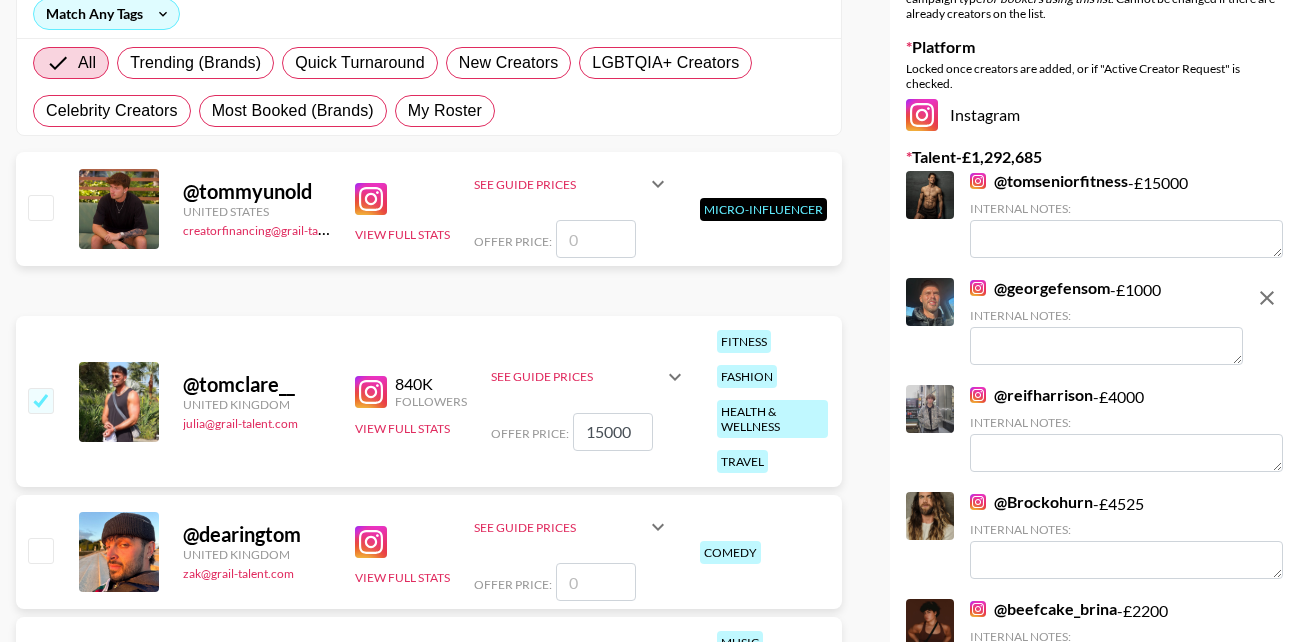 click on "15000" at bounding box center (613, 432) 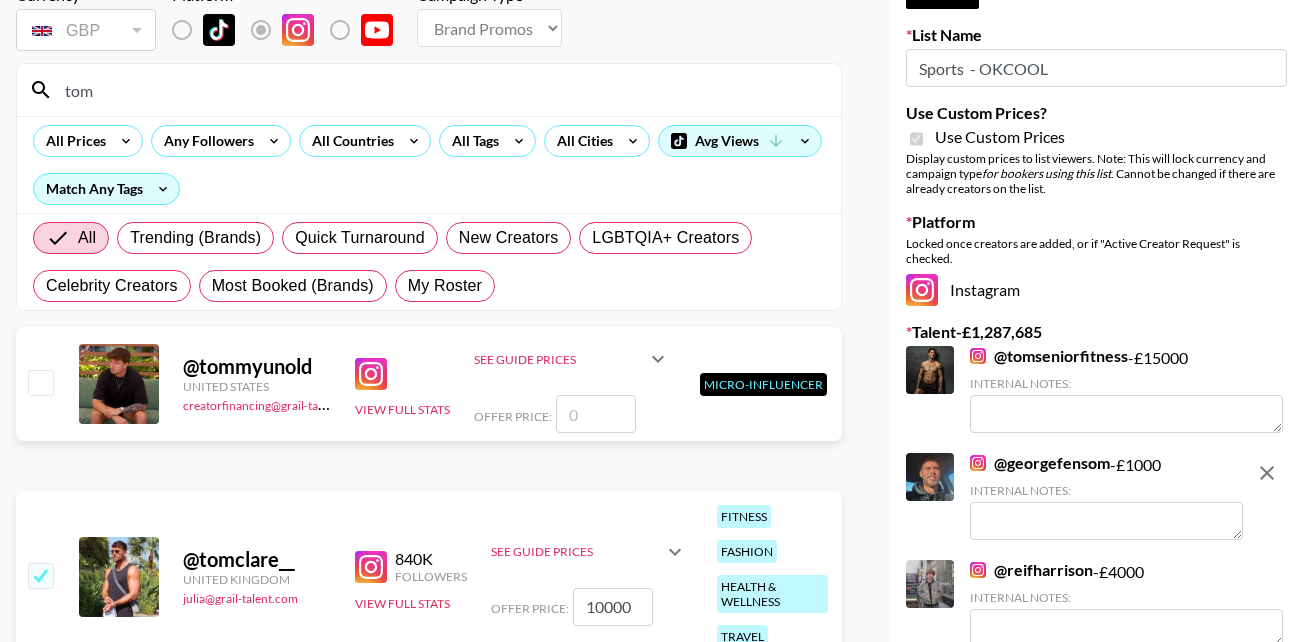 scroll, scrollTop: 0, scrollLeft: 0, axis: both 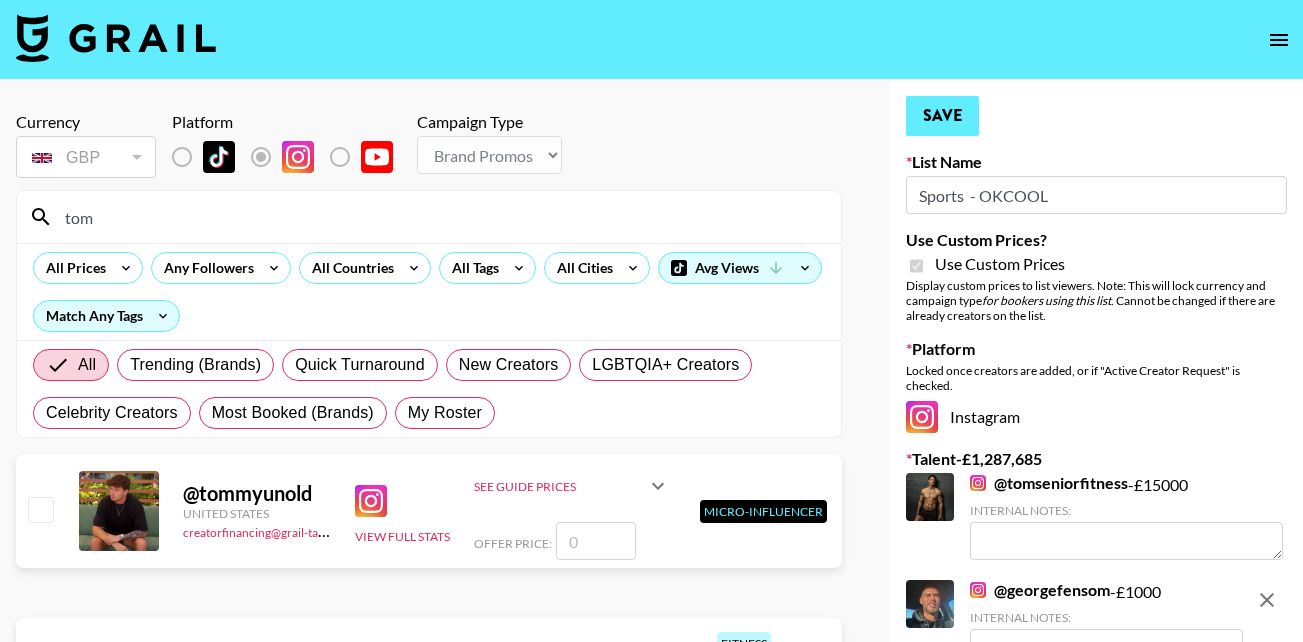 type on "10000" 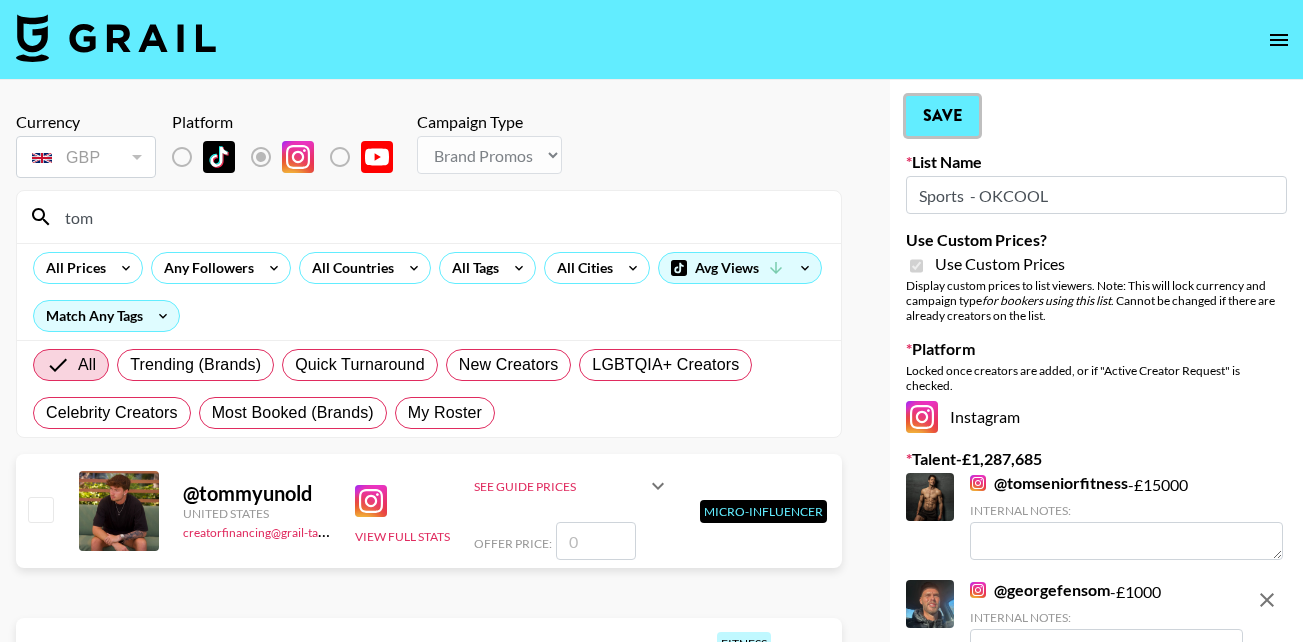 click on "Save" at bounding box center (942, 116) 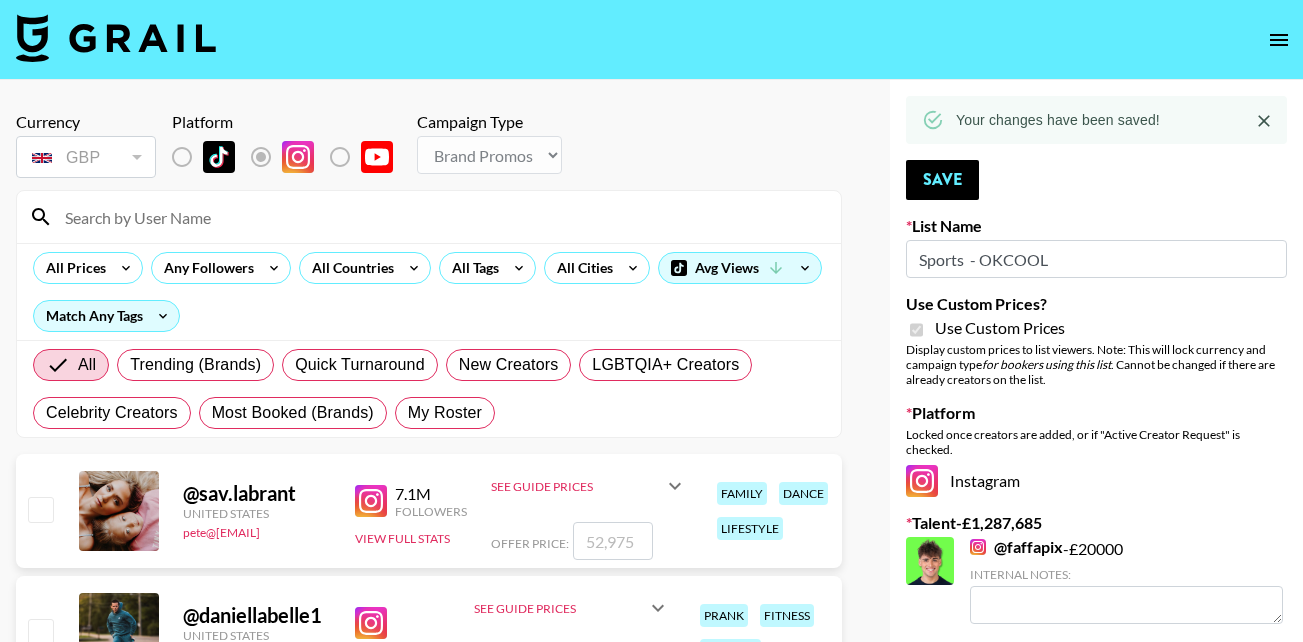 click at bounding box center [441, 217] 